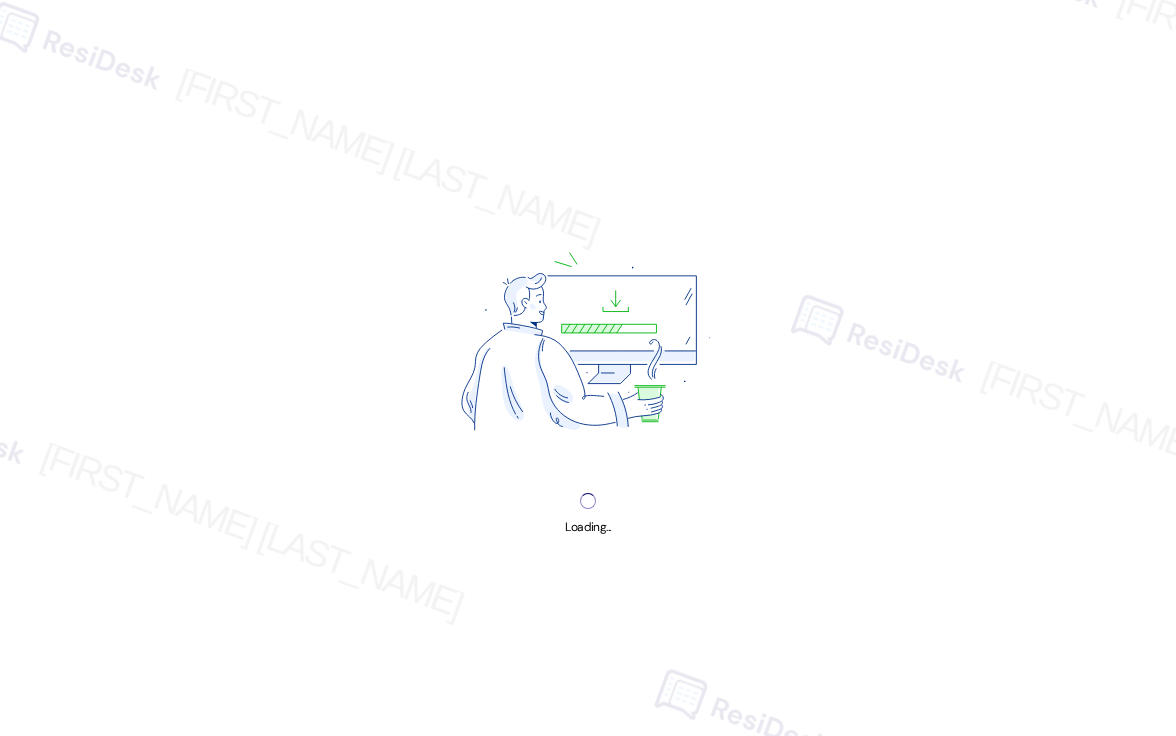 scroll, scrollTop: 0, scrollLeft: 0, axis: both 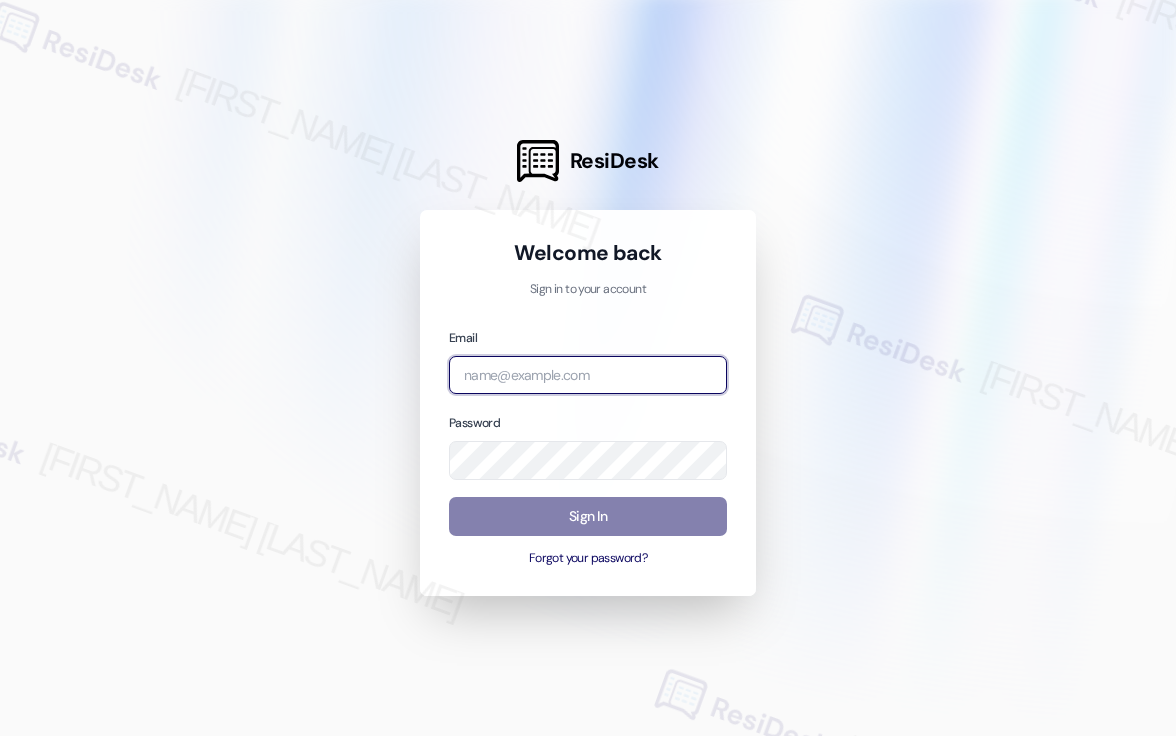 click at bounding box center (588, 375) 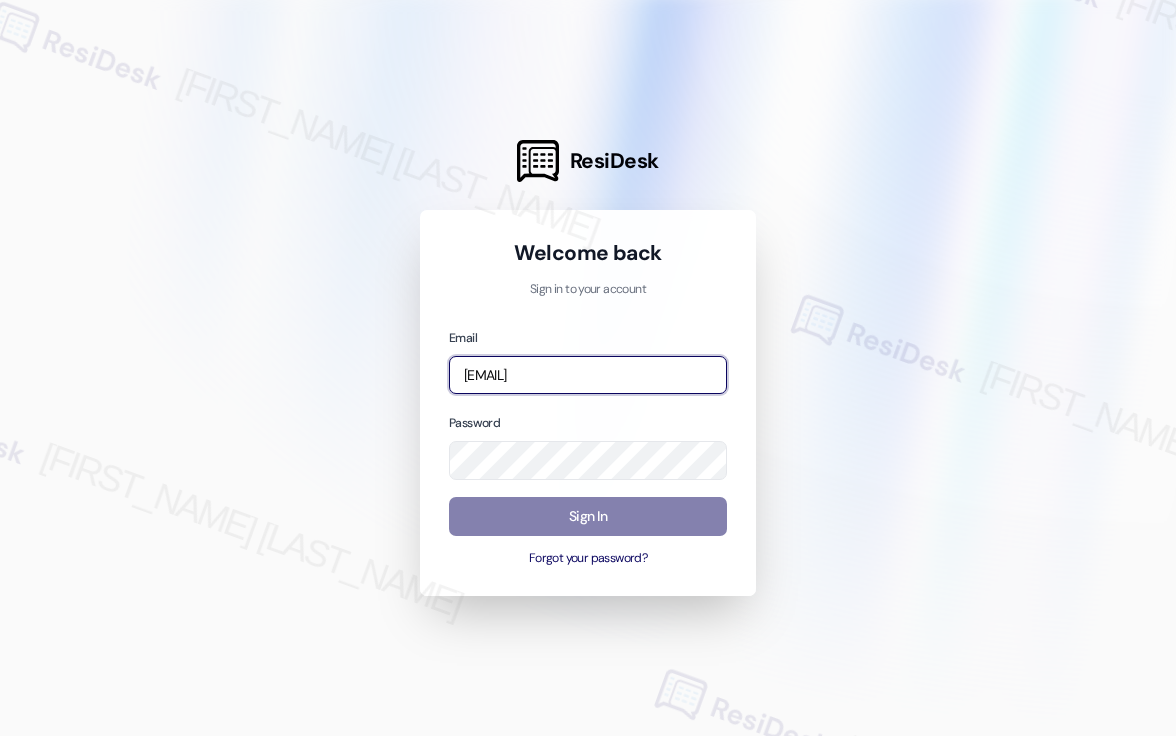 type on "[EMAIL]" 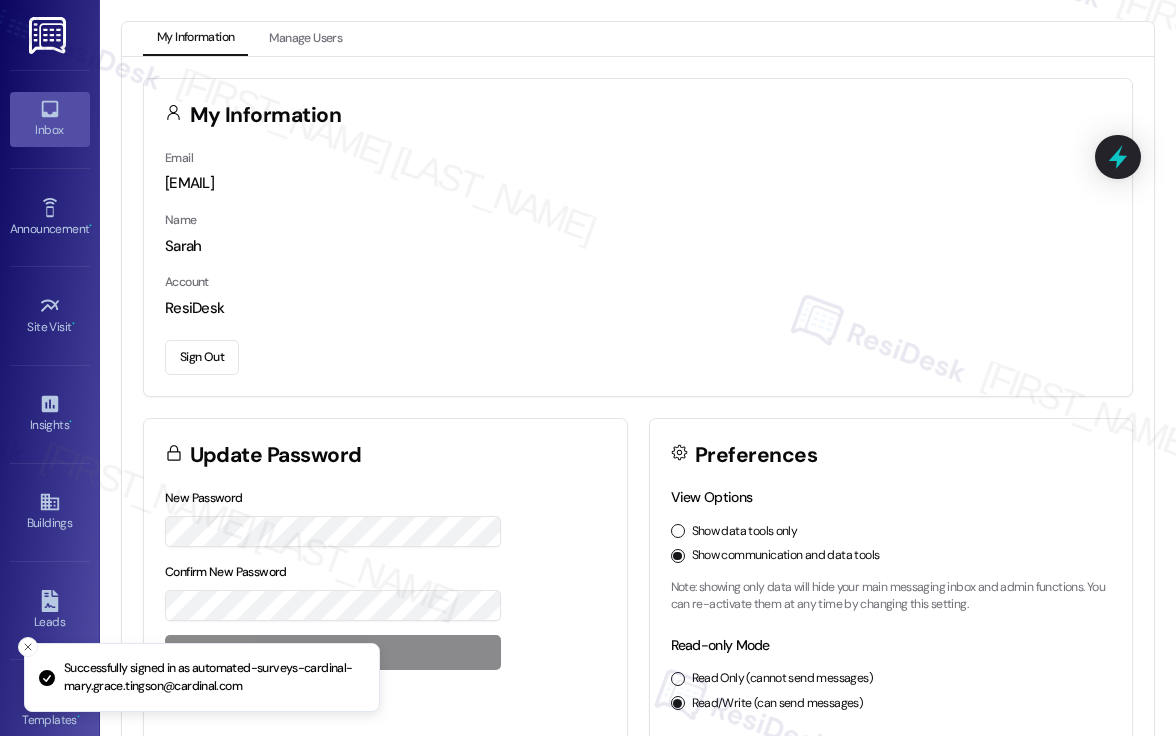 click 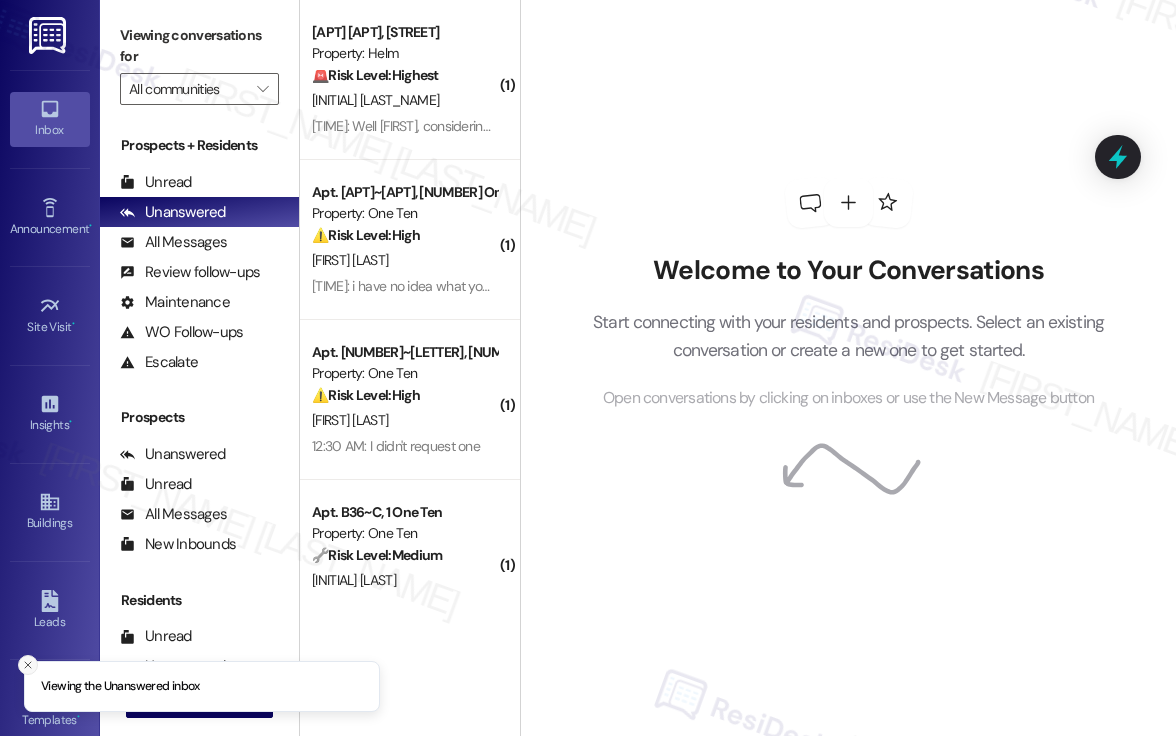 click 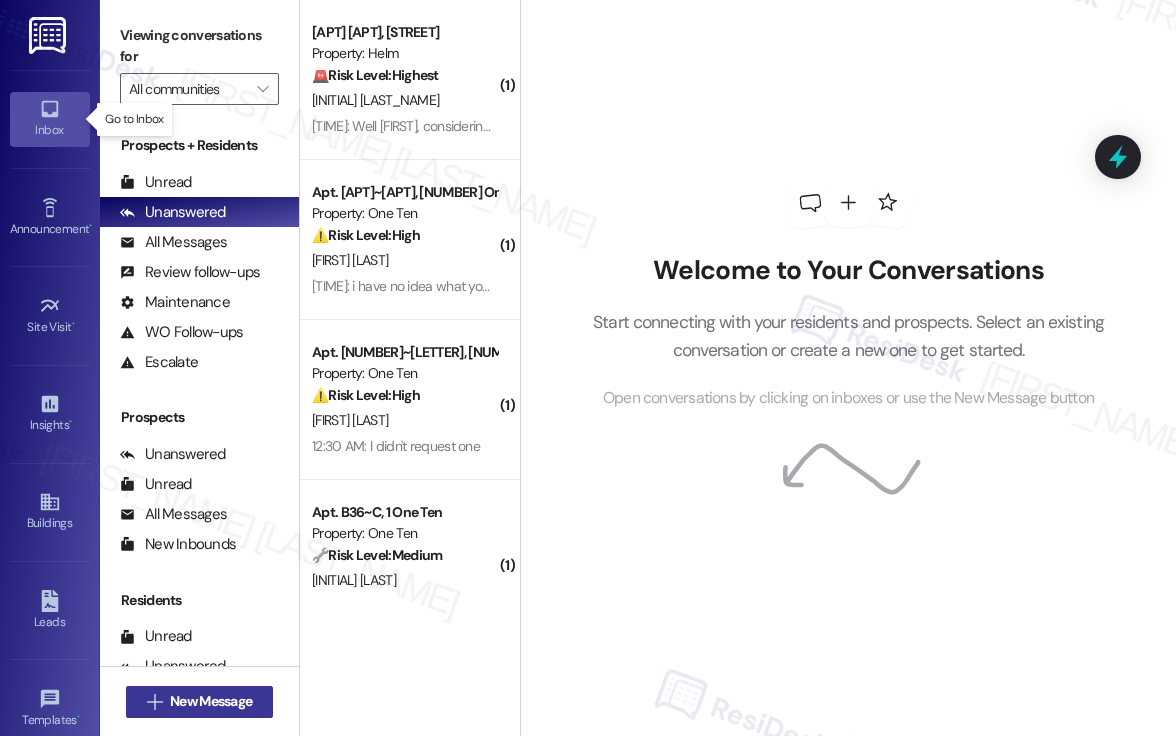 click on "New Message" at bounding box center [211, 701] 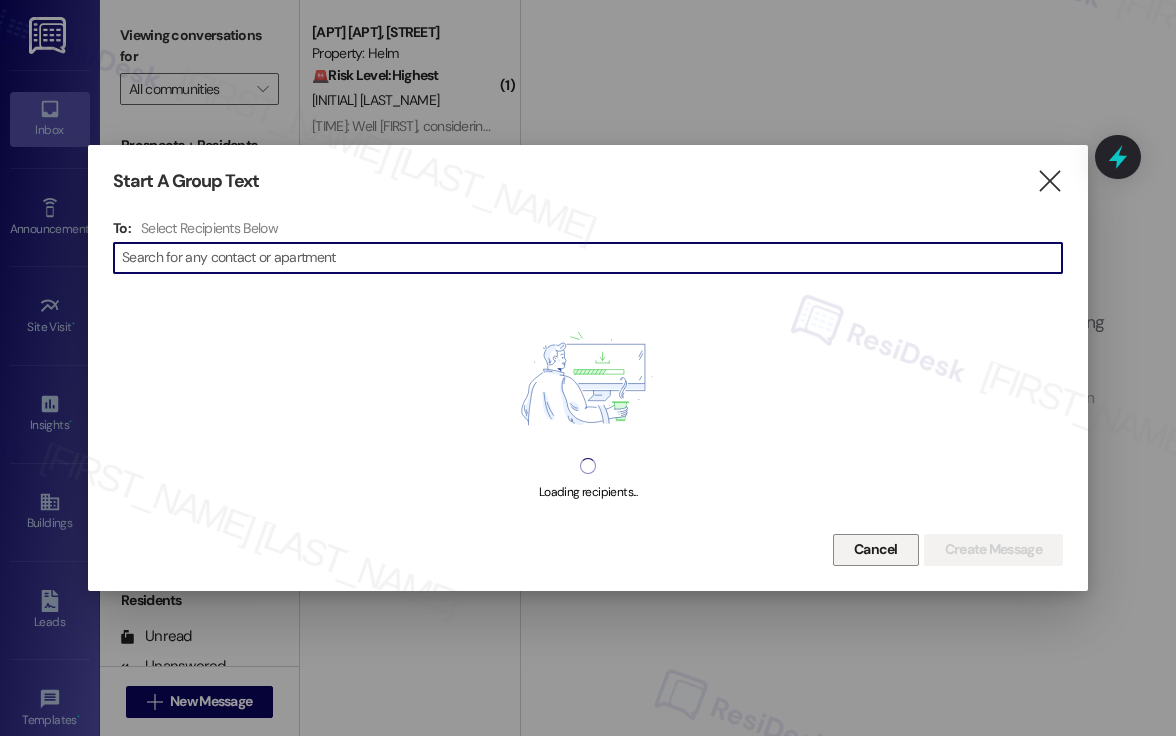 click on "Cancel" at bounding box center (876, 549) 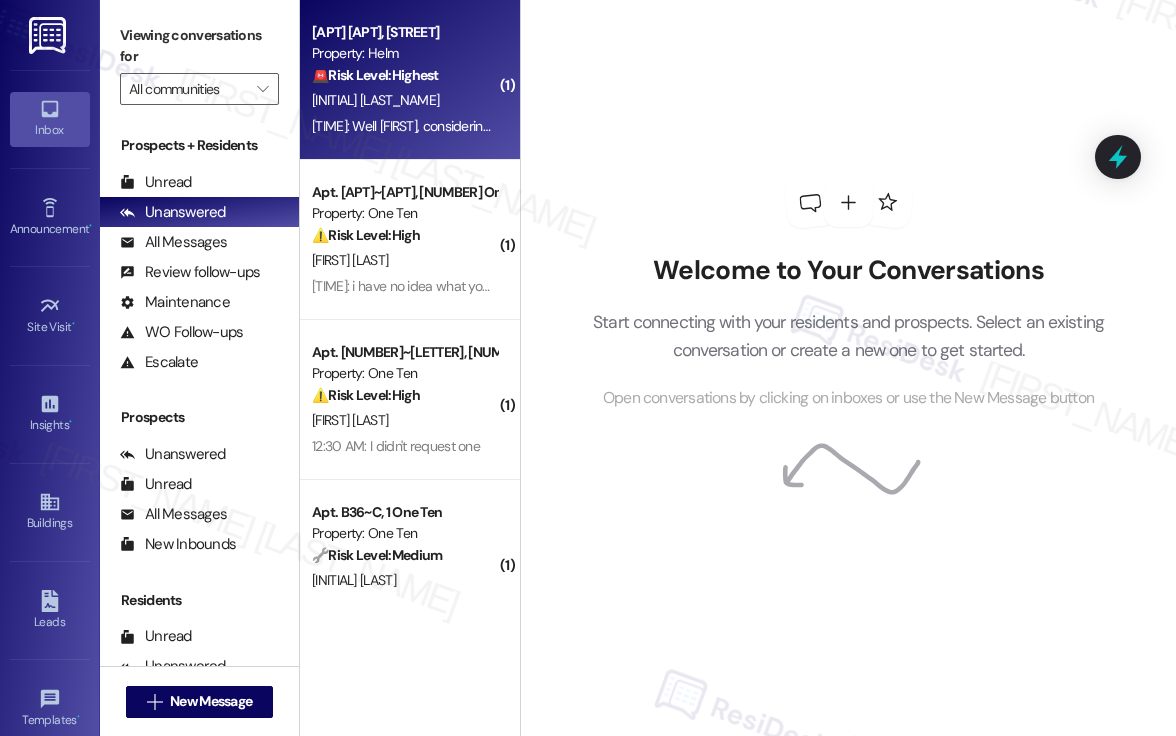 click on "[INITIAL] [LAST_NAME]" at bounding box center [404, 100] 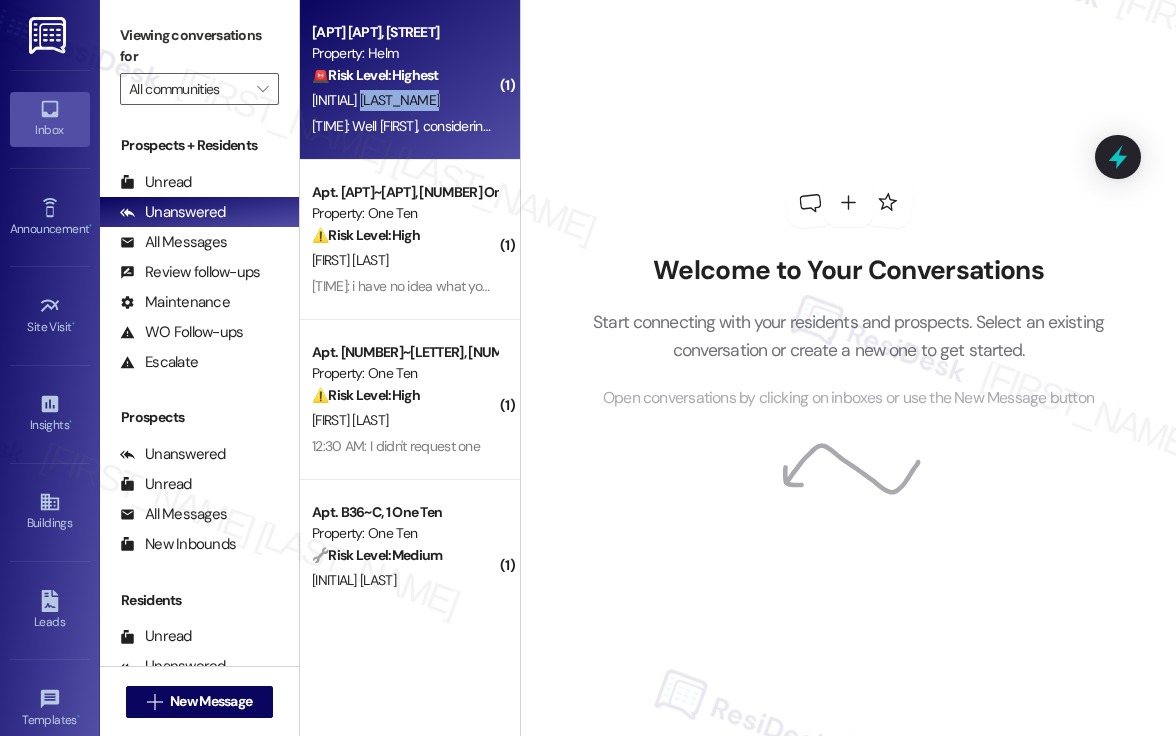 click on "[INITIAL] [LAST_NAME]" at bounding box center [404, 100] 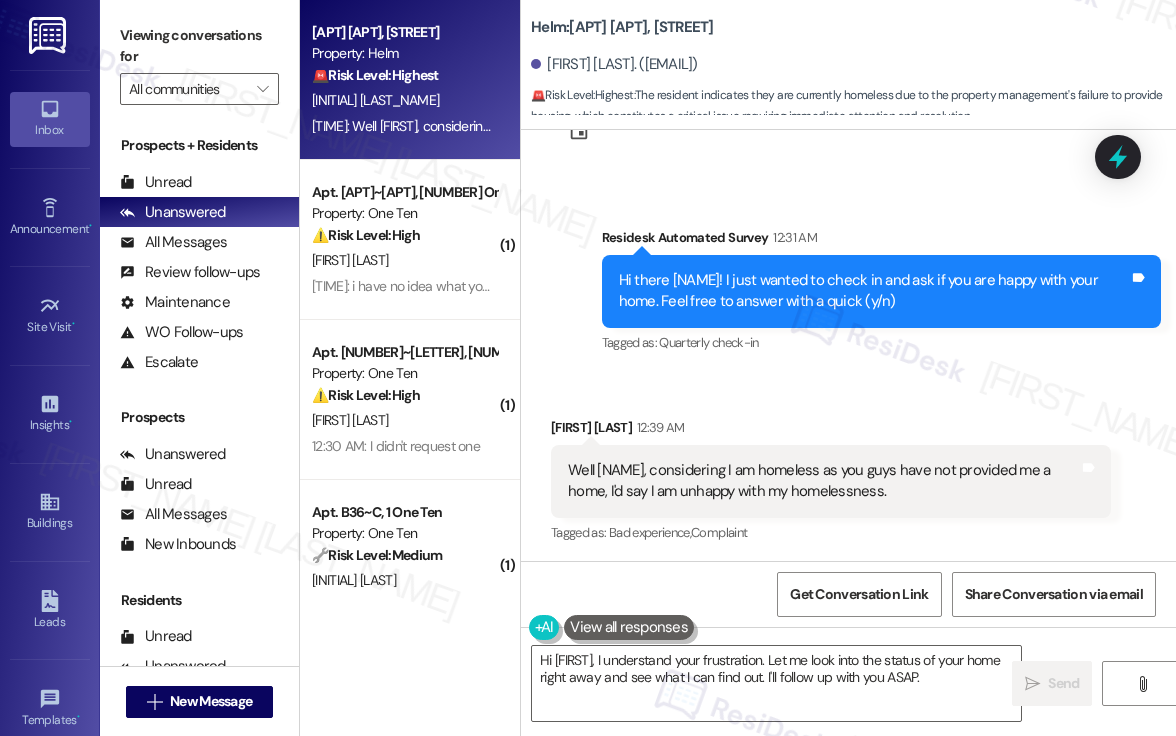 scroll, scrollTop: 961, scrollLeft: 0, axis: vertical 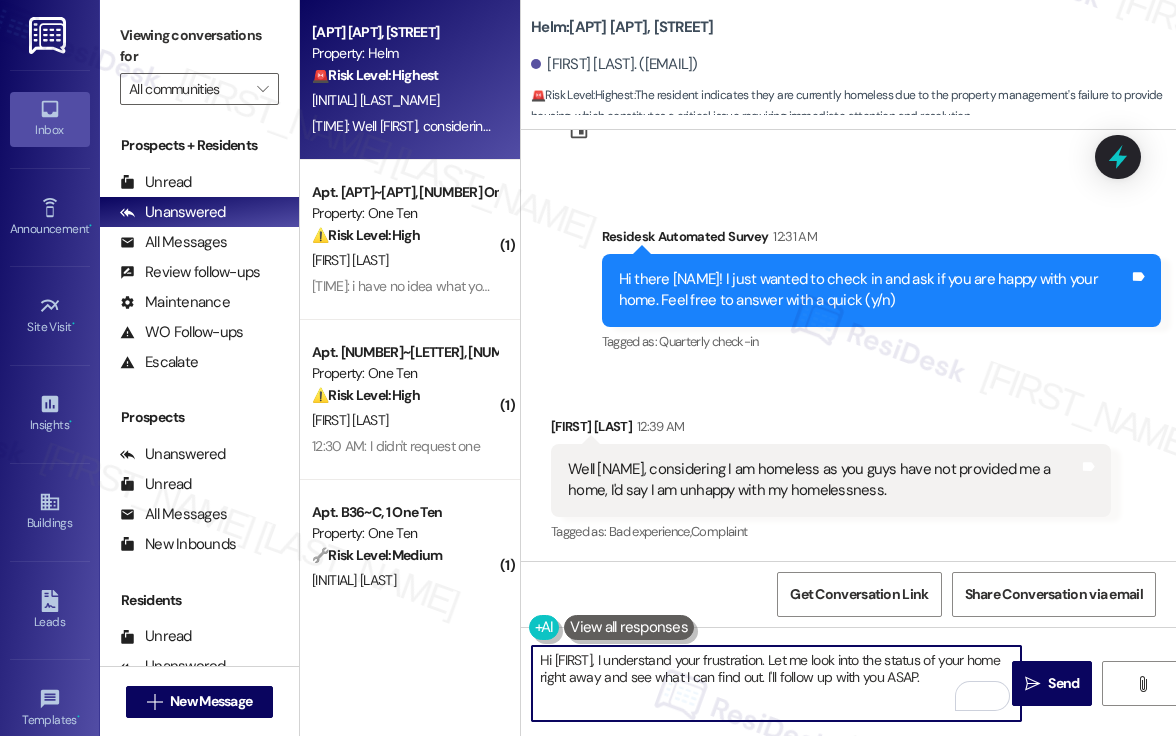 drag, startPoint x: 969, startPoint y: 681, endPoint x: 644, endPoint y: 657, distance: 325.88495 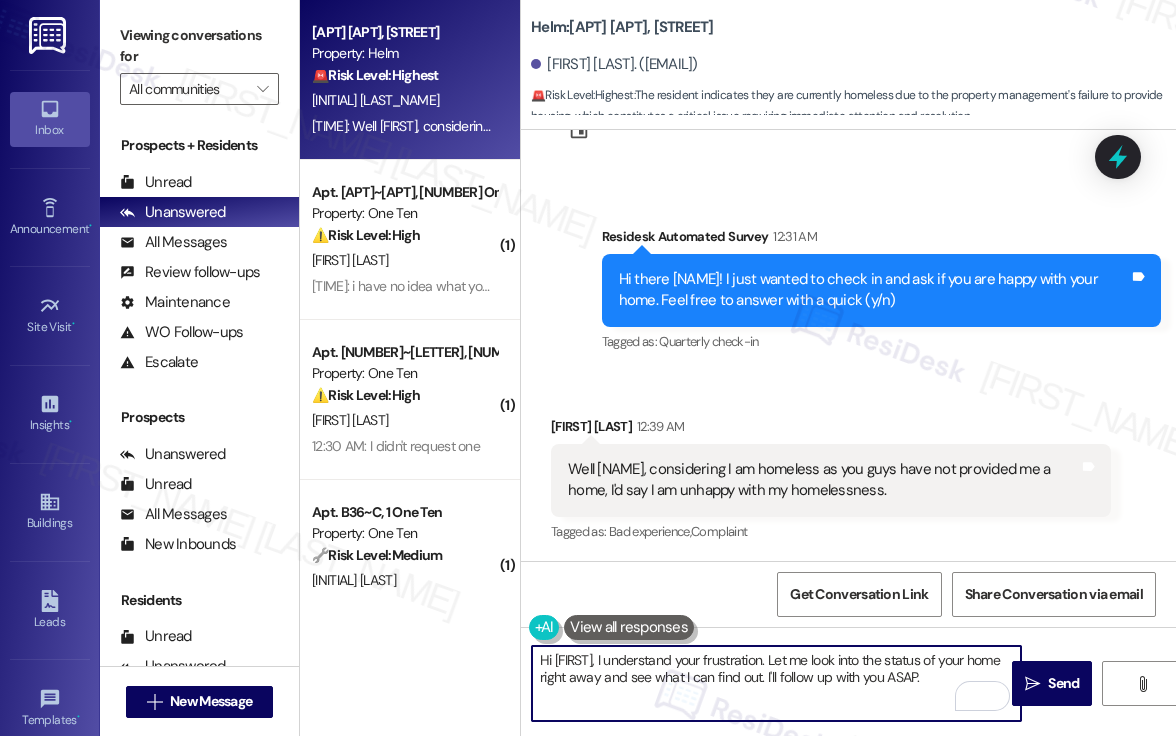 click on "Hi [FIRST], I understand your frustration. Let me look into the status of your home right away and see what I can find out. I'll follow up with you ASAP." at bounding box center [776, 683] 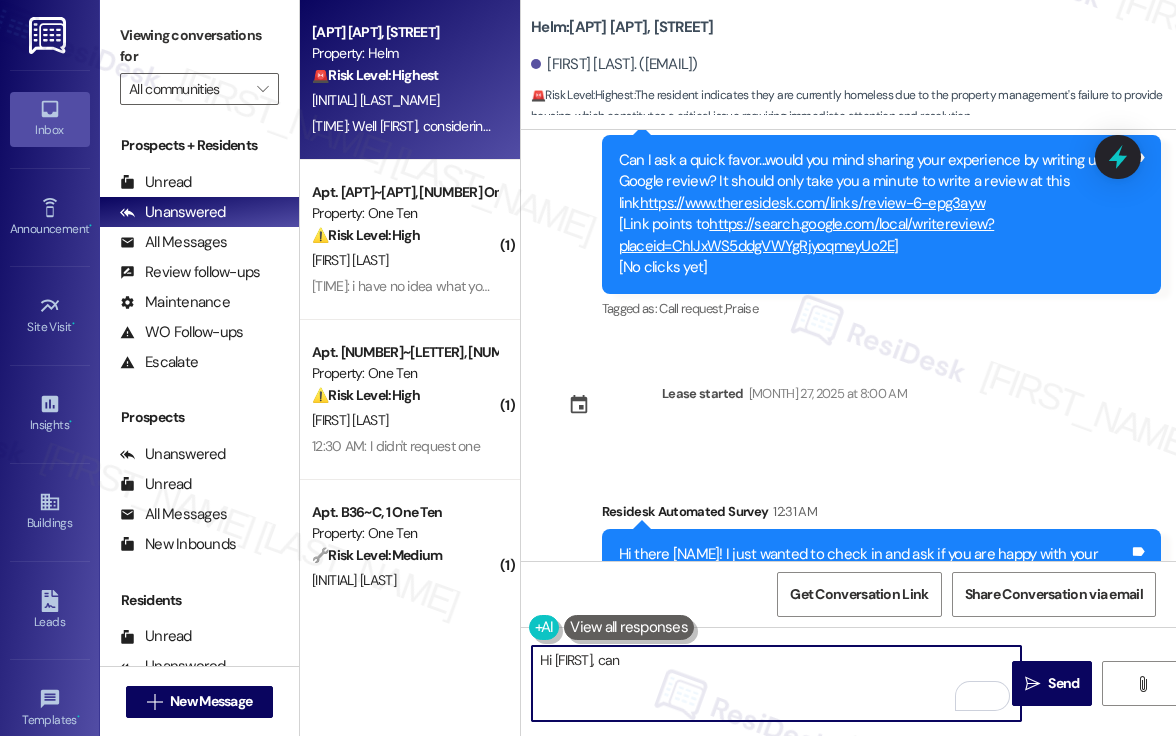 scroll, scrollTop: 961, scrollLeft: 0, axis: vertical 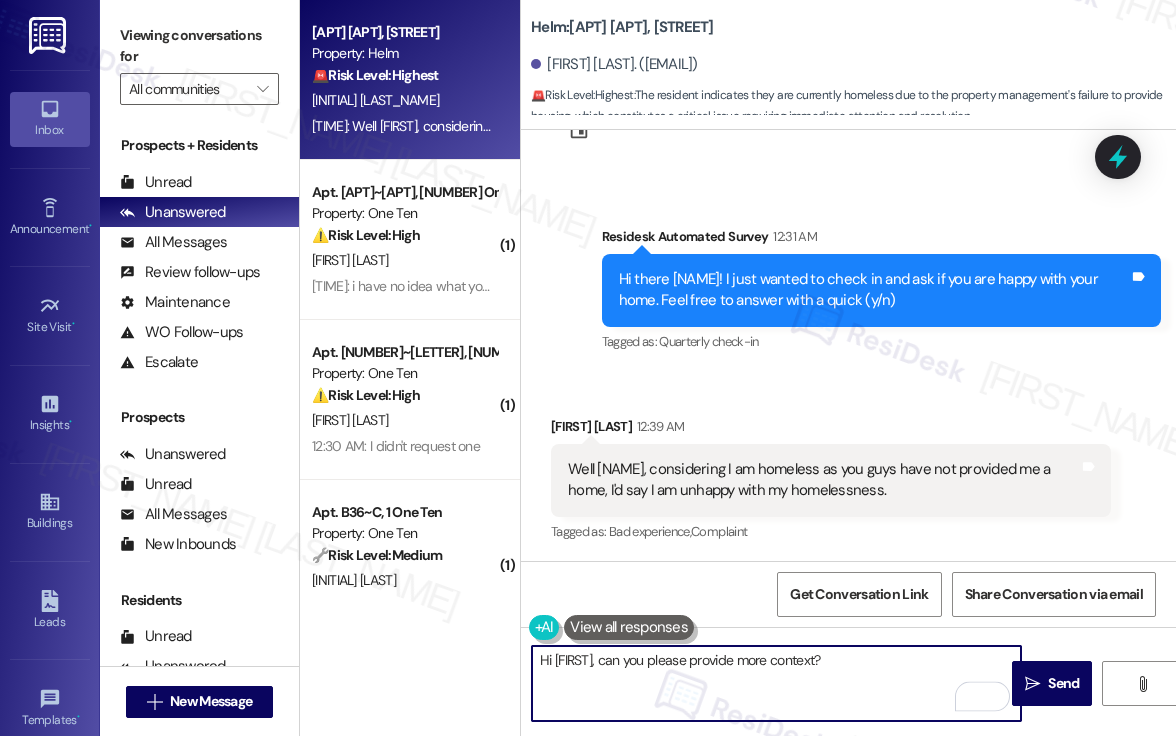 click on "Hi [FIRST], can you please provide more context?" at bounding box center (776, 683) 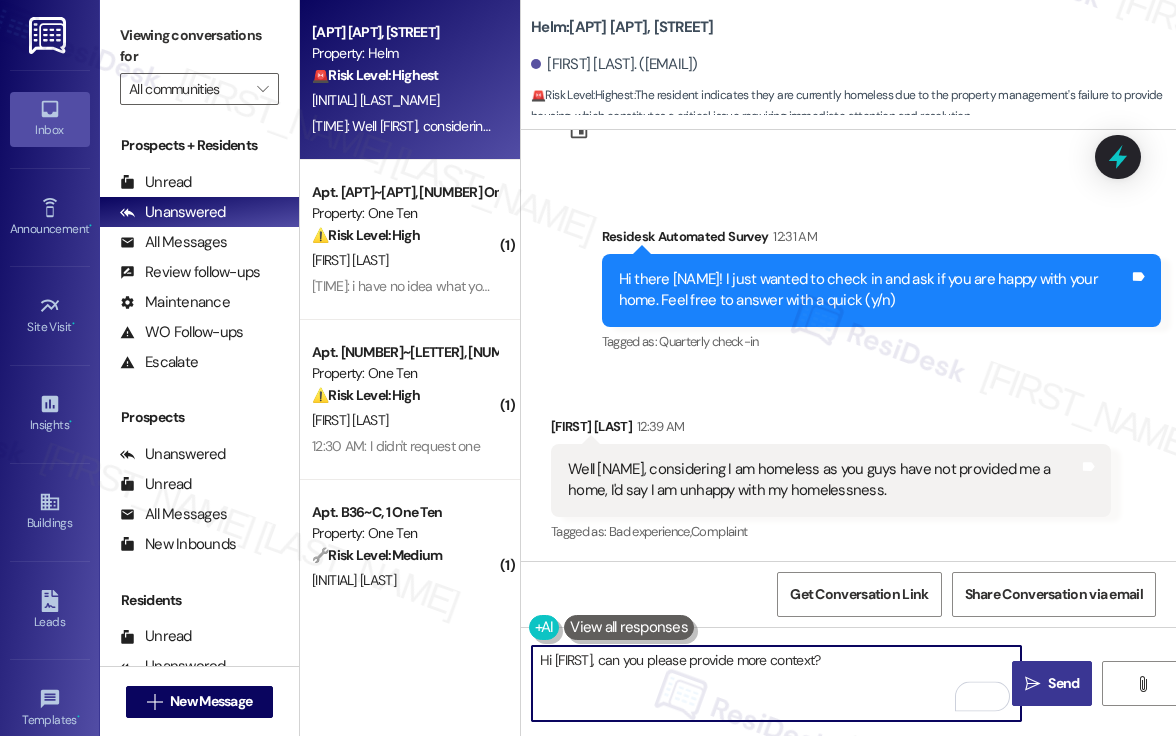 type on "Hi [FIRST], can you please provide more context?" 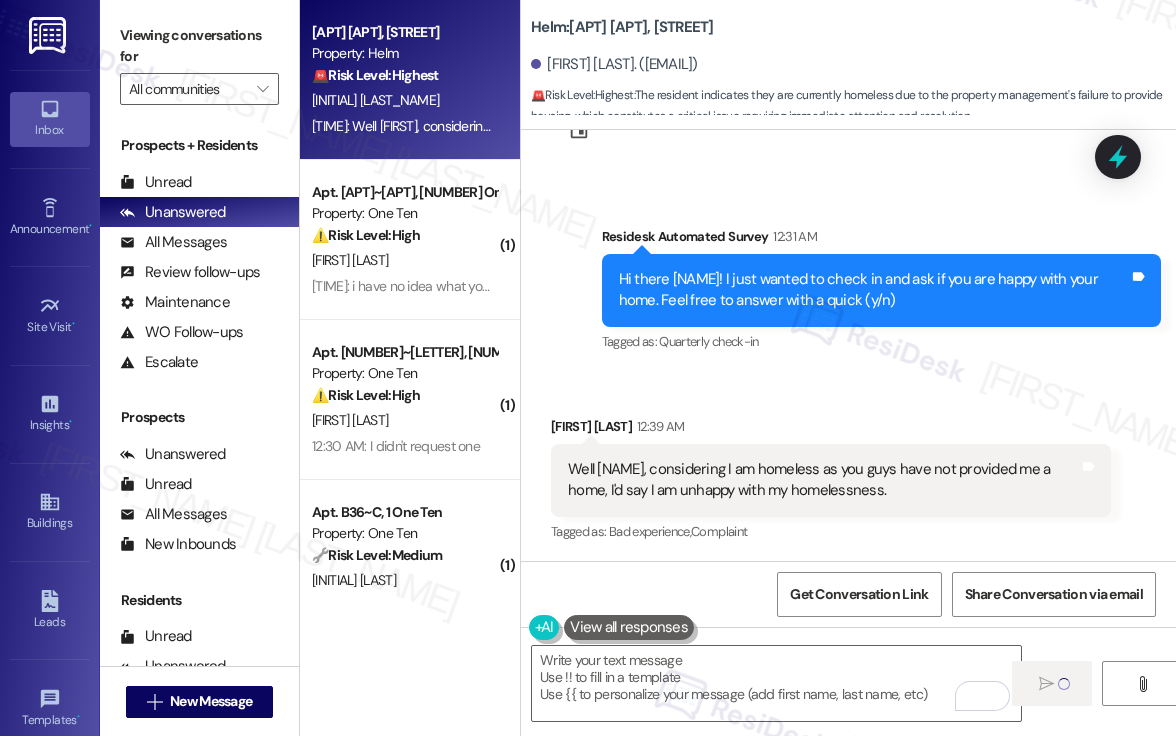 type on "Fetching suggested responses. Please feel free to read through the conversation in the meantime." 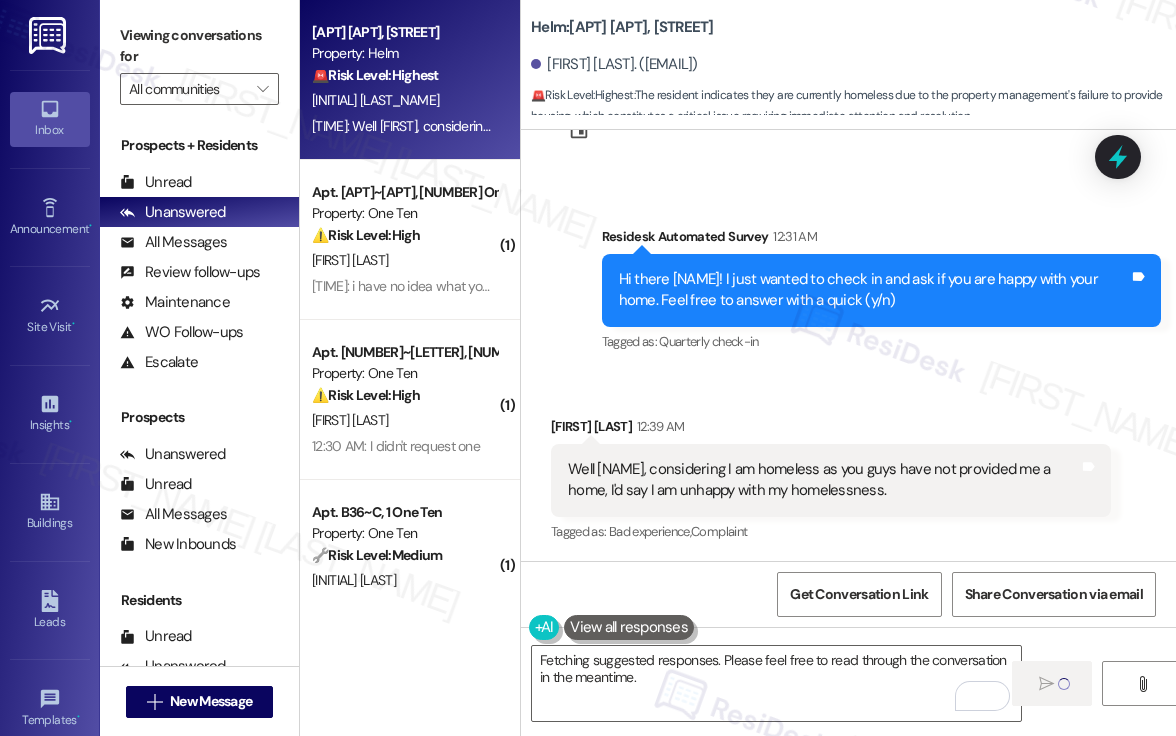 scroll, scrollTop: 960, scrollLeft: 0, axis: vertical 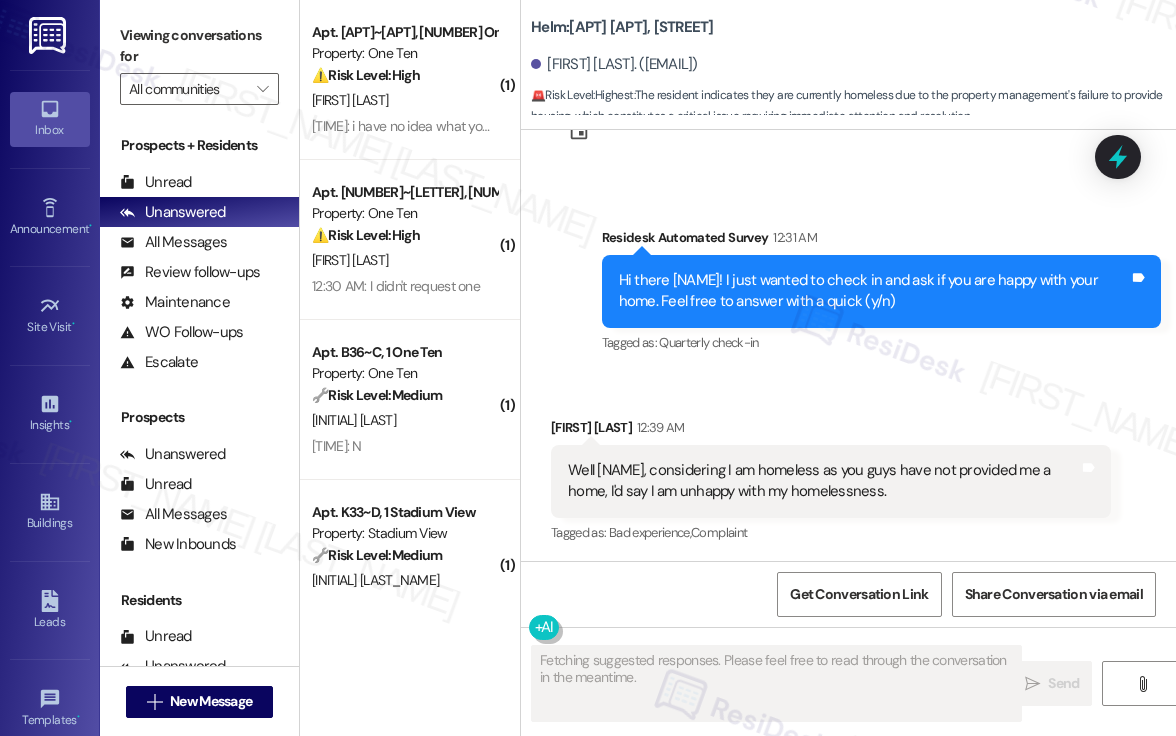 click on "12:30 AM: I didn't request one 12:30 AM: I didn't request one" at bounding box center [404, 286] 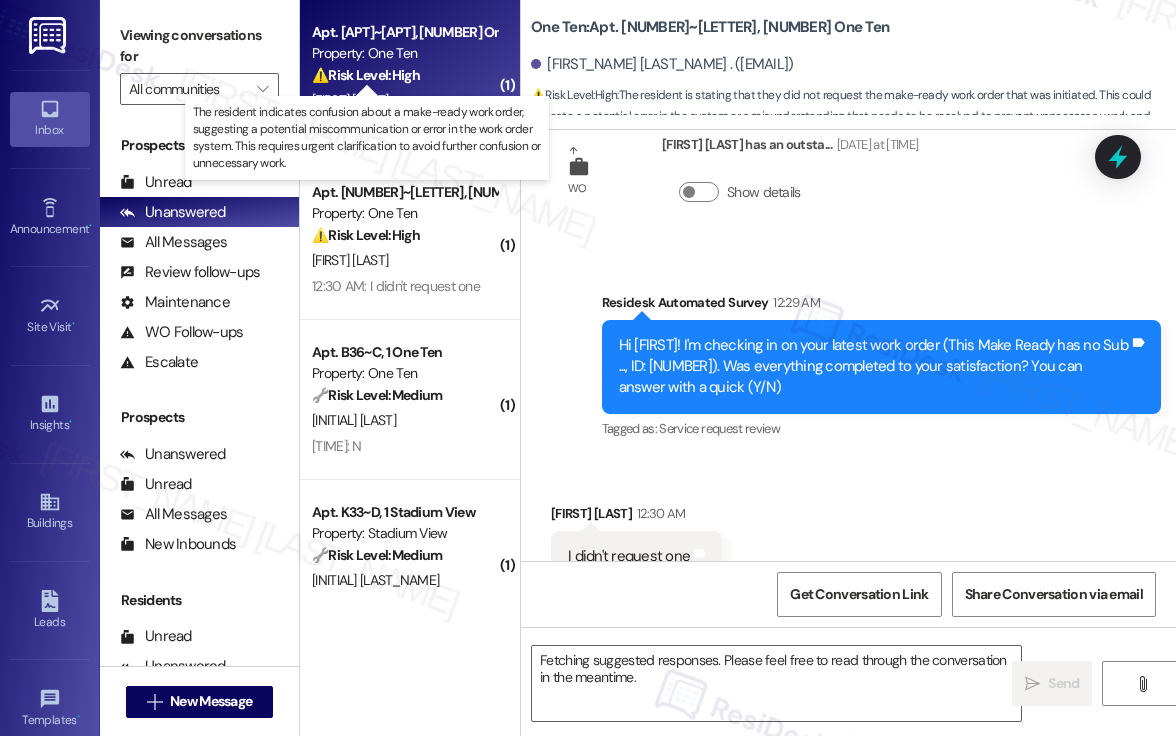scroll, scrollTop: 3302, scrollLeft: 0, axis: vertical 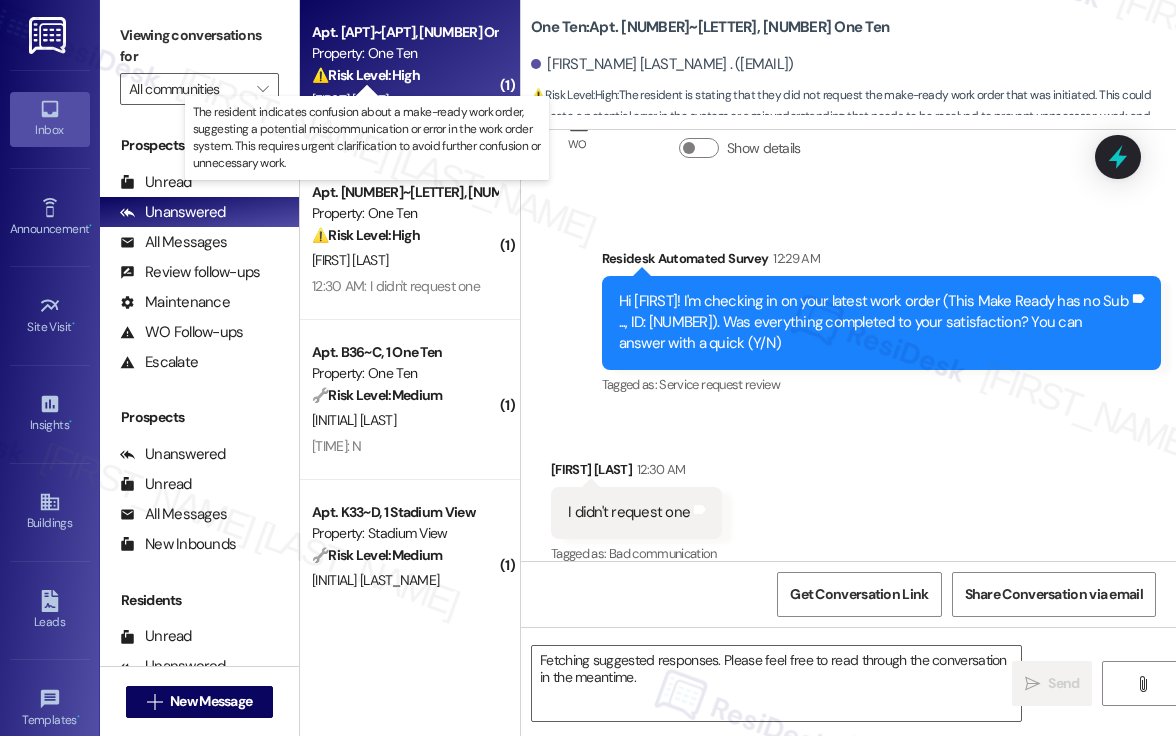 click on "⚠️  Risk Level:  High" at bounding box center (366, 75) 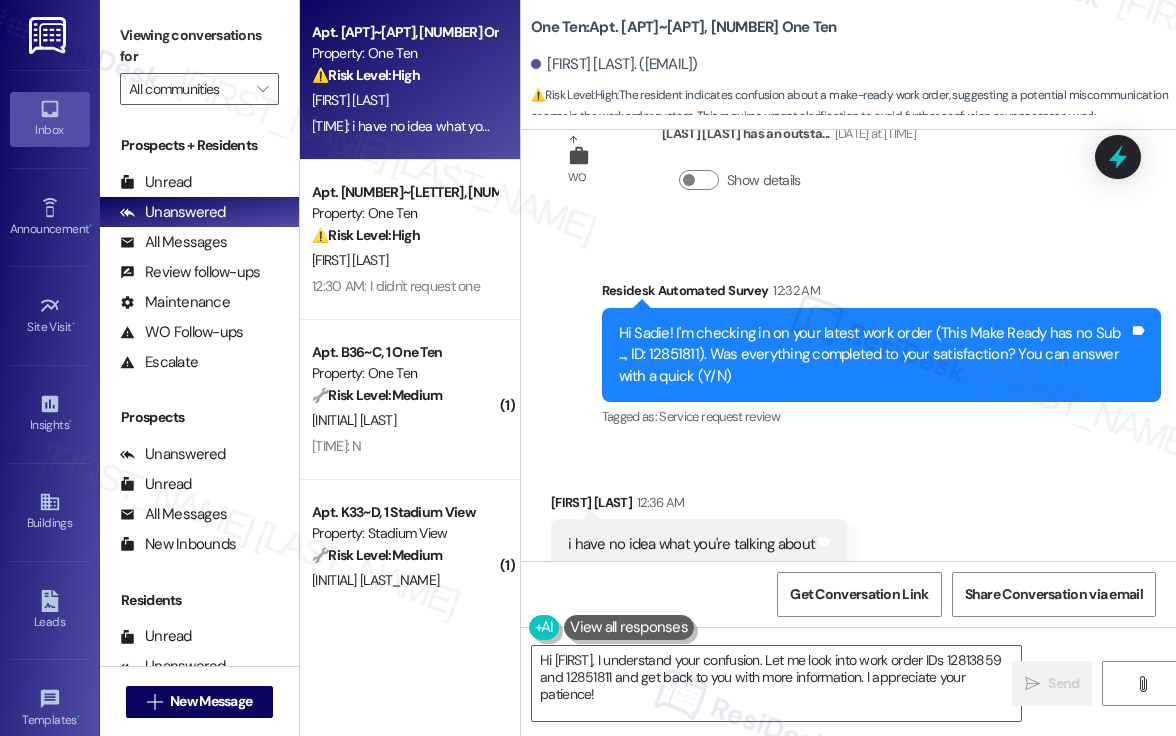 scroll, scrollTop: 4098, scrollLeft: 0, axis: vertical 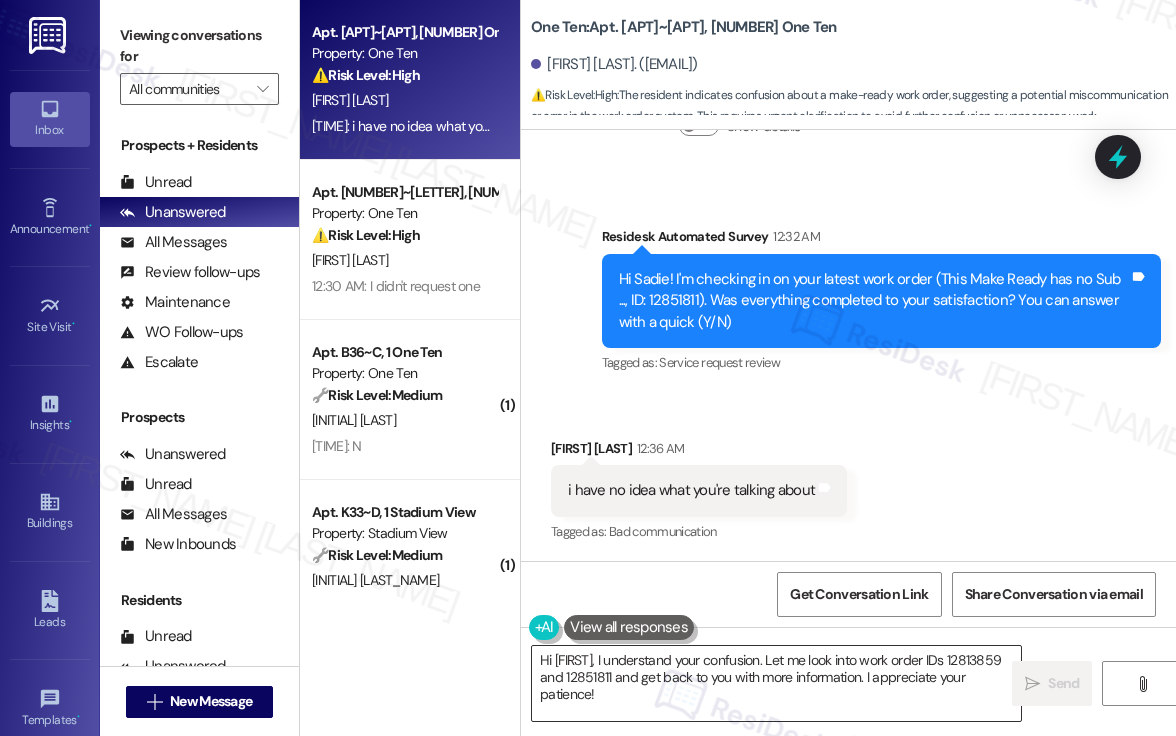 click on "Hi {{first_name}}, I understand your confusion. Let me look into work order IDs 12813859 and 12851811 and get back to you with more information. I appreciate your patience!" at bounding box center (776, 683) 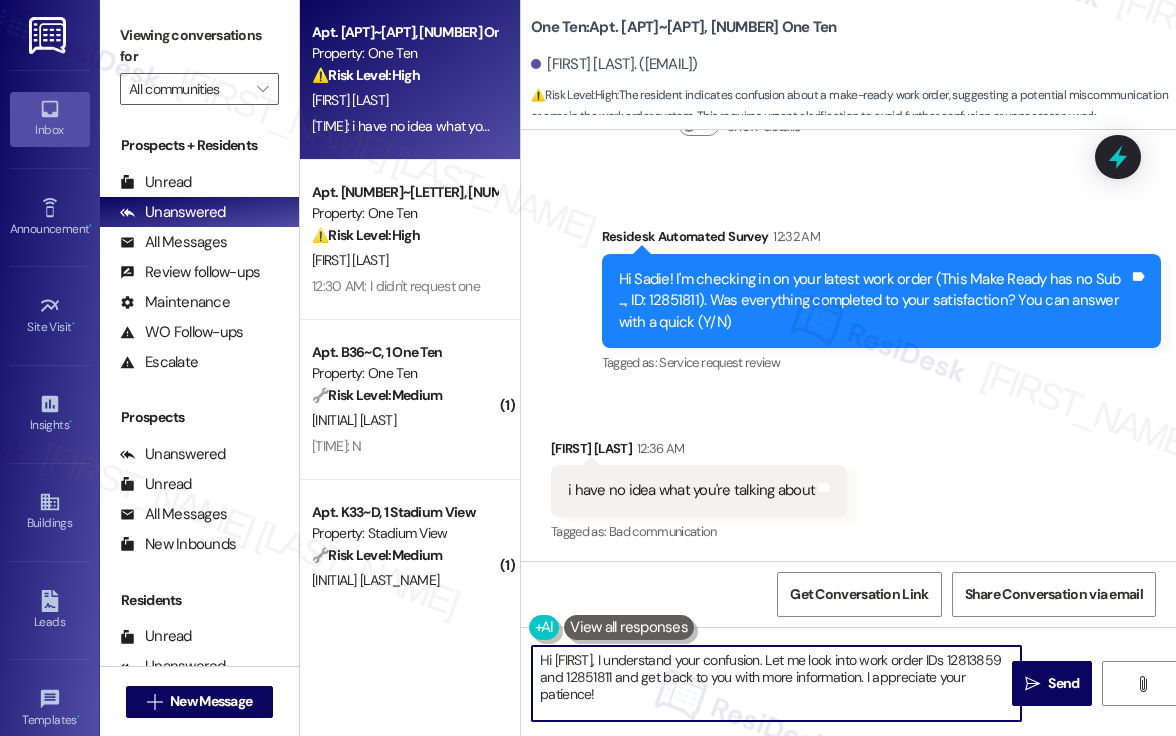 click on "Hi {{first_name}}, I understand your confusion. Let me look into work order IDs 12813859 and 12851811 and get back to you with more information. I appreciate your patience!" at bounding box center (776, 683) 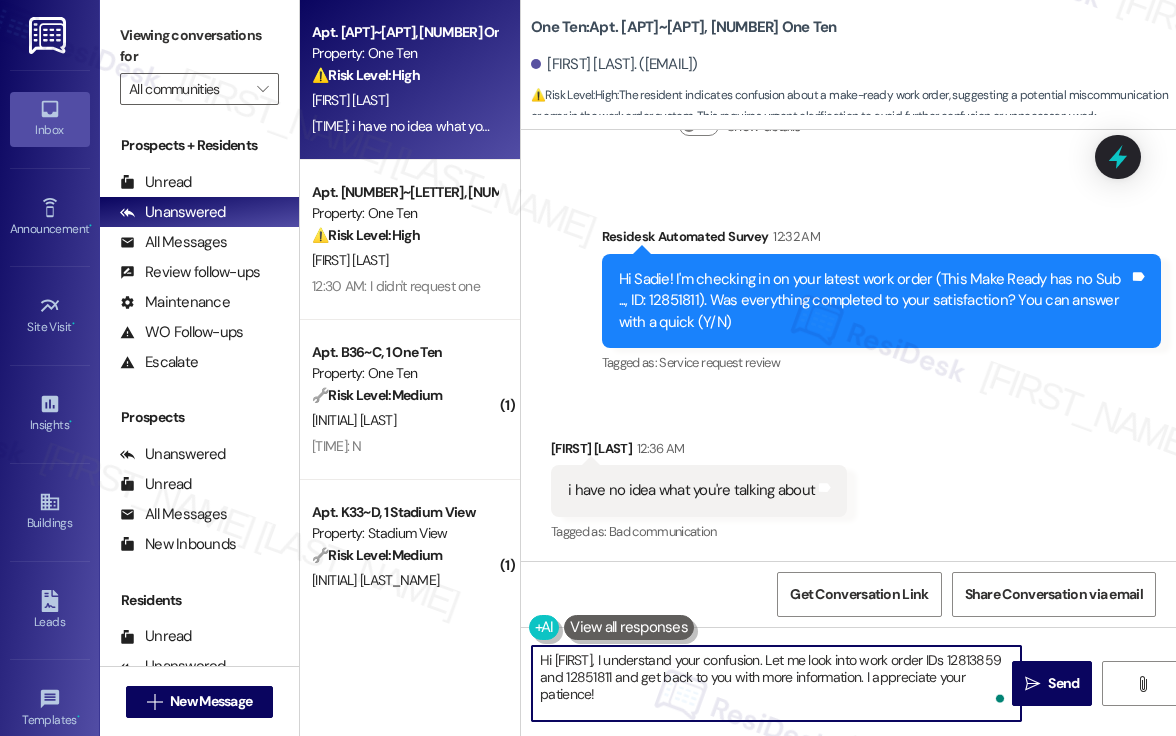 click on "Hi {{first_name}}, I understand your confusion. Let me look into work order IDs 12813859 and 12851811 and get back to you with more information. I appreciate your patience!" at bounding box center (776, 683) 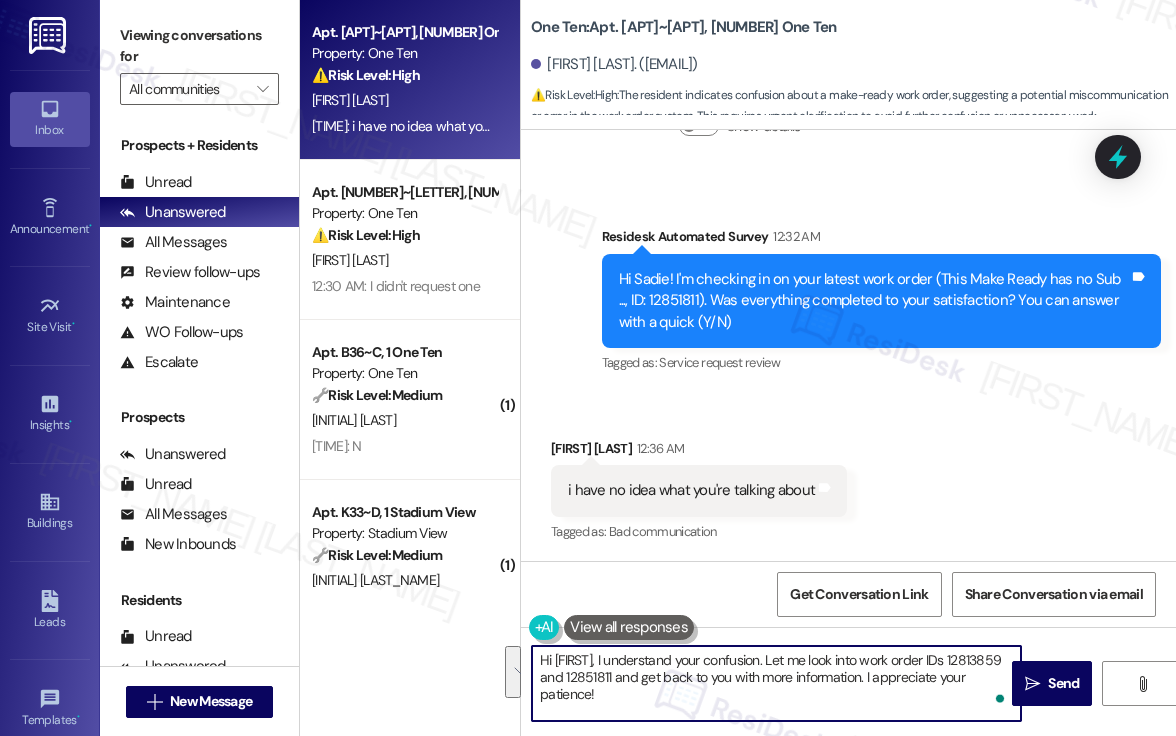 drag, startPoint x: 643, startPoint y: 661, endPoint x: 649, endPoint y: 697, distance: 36.496574 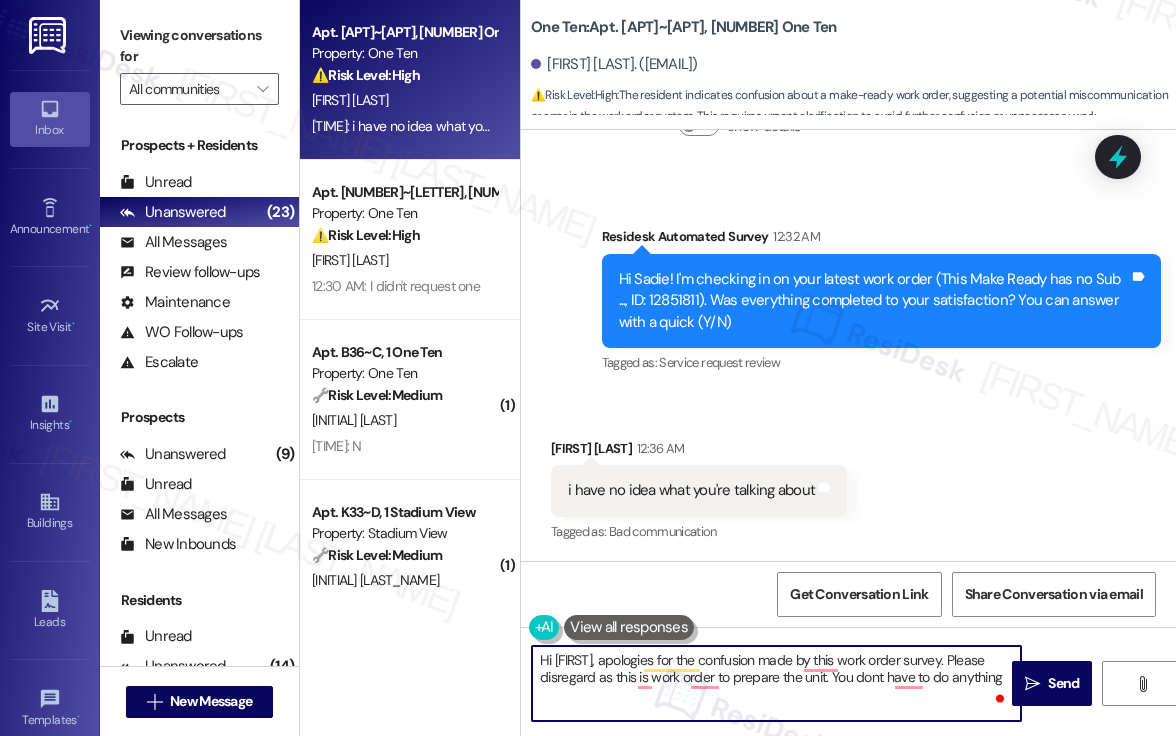 click on "Sadie Silvers 12:36 AM" at bounding box center [699, 452] 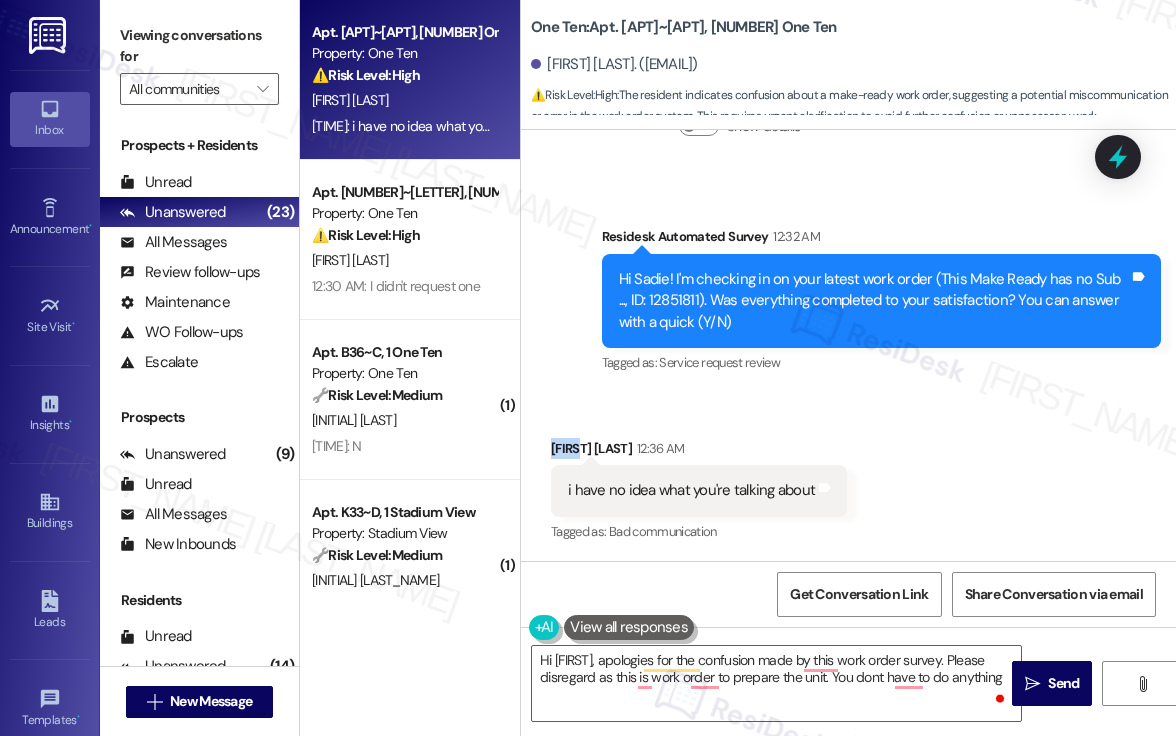 copy on "Sadie" 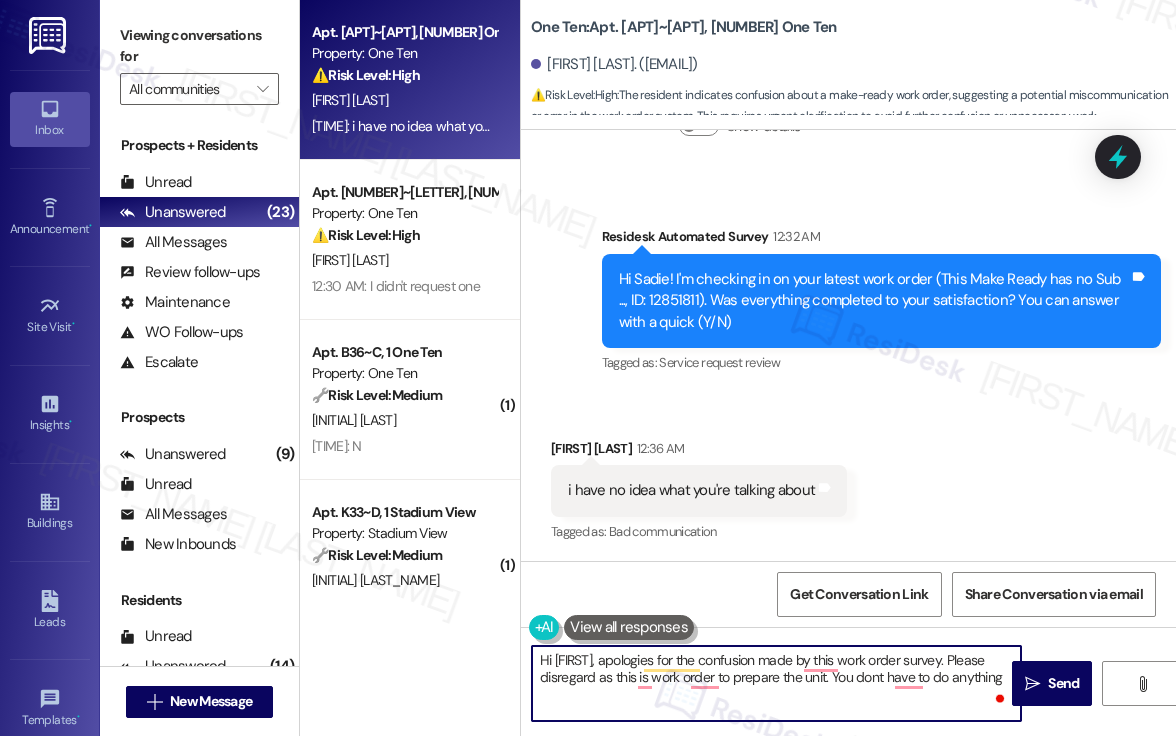 drag, startPoint x: 556, startPoint y: 659, endPoint x: 637, endPoint y: 658, distance: 81.00617 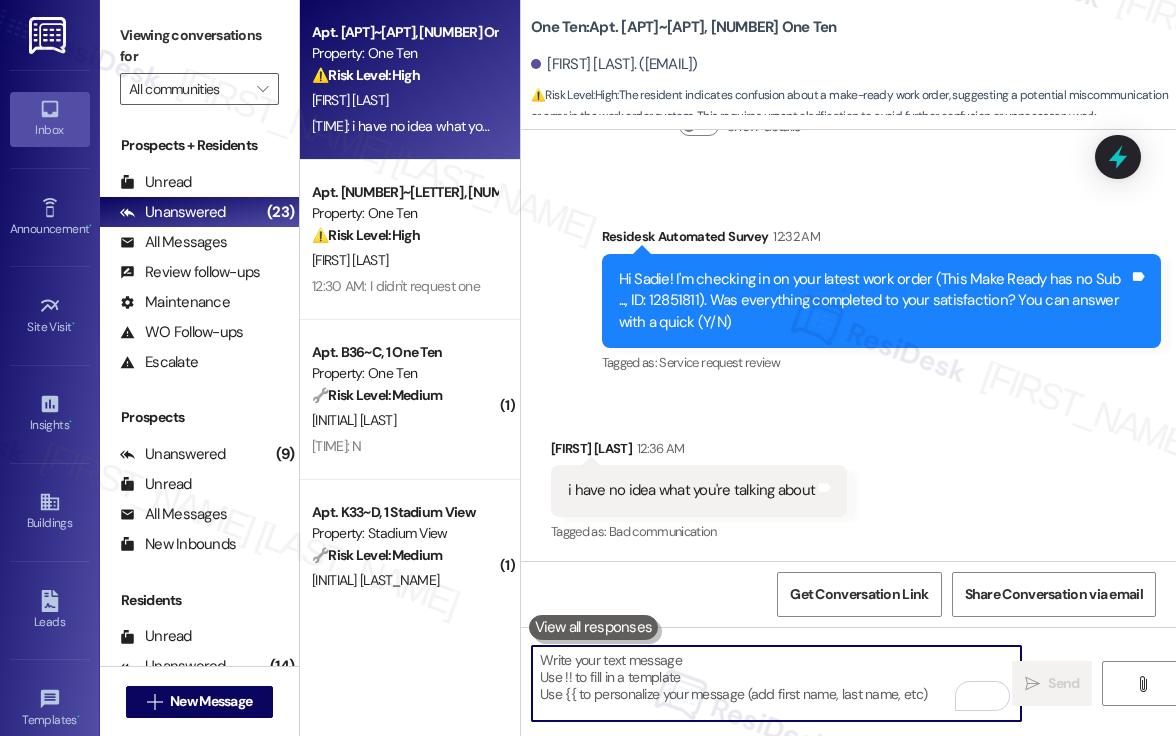 click at bounding box center (776, 683) 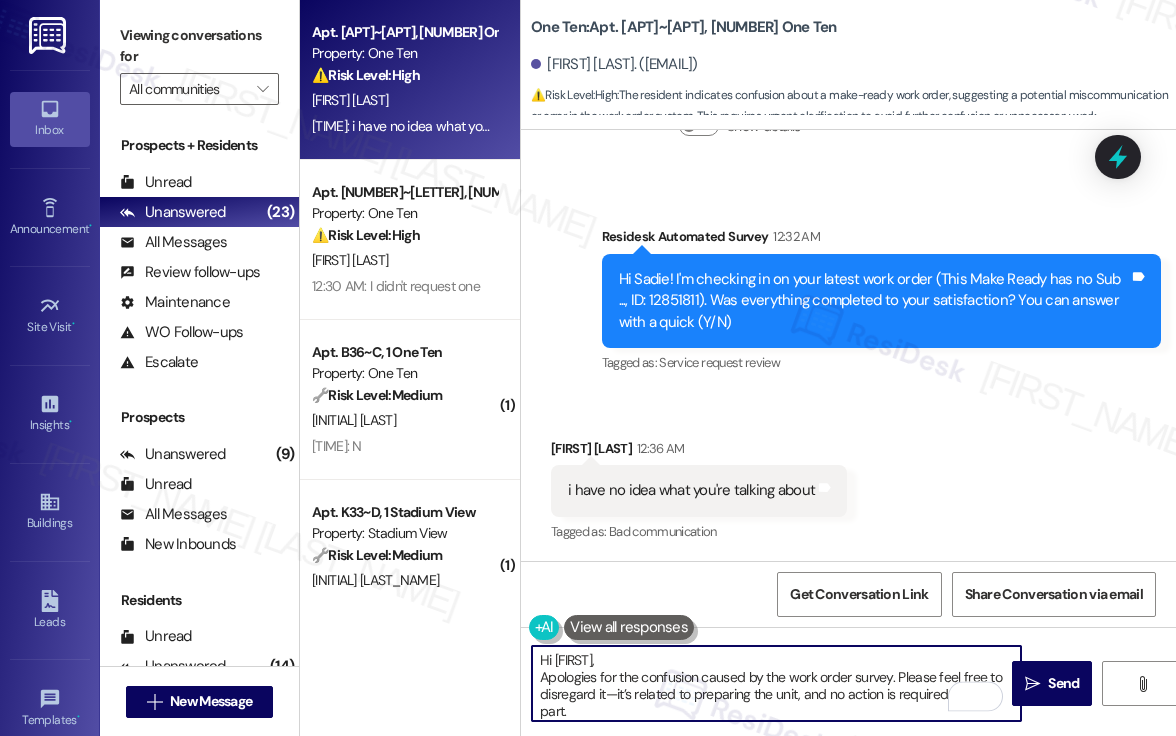 click on "Hi Sadie,
Apologies for the confusion caused by the work order survey. Please feel free to disregard it—it’s related to preparing the unit, and no action is required on your part." at bounding box center (776, 683) 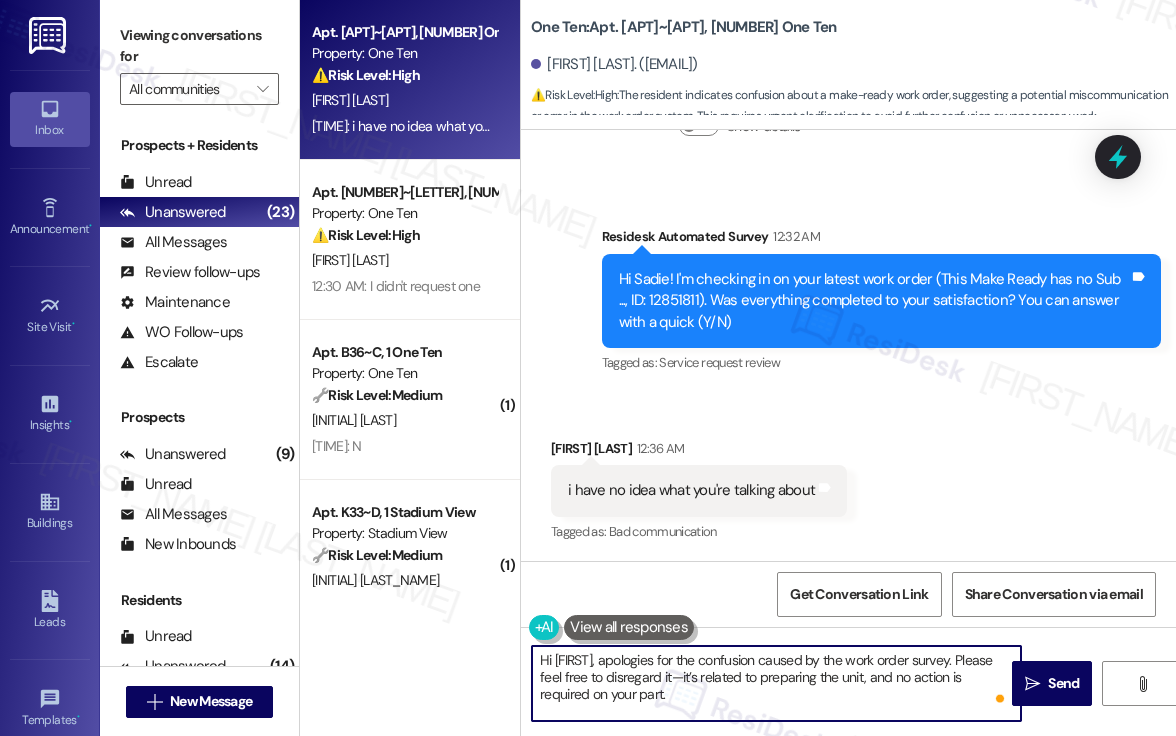 click on "Hi Sadie, apologies for the confusion caused by the work order survey. Please feel free to disregard it—it’s related to preparing the unit, and no action is required on your part." at bounding box center [776, 683] 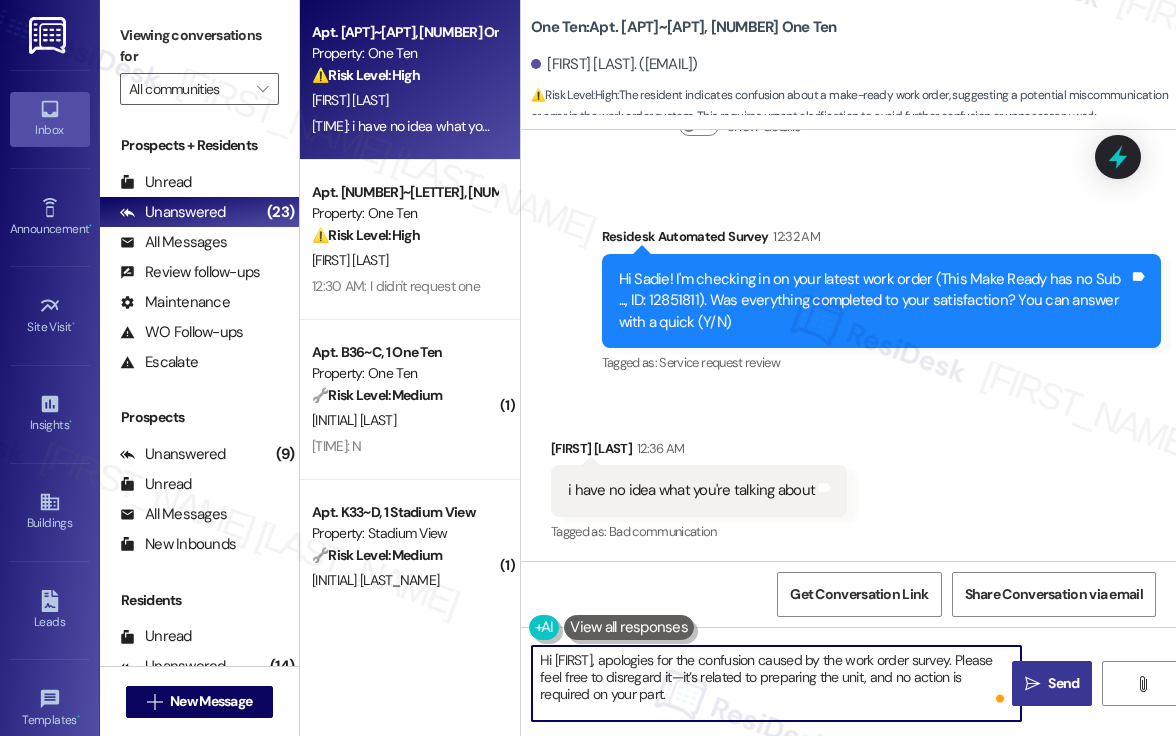 type on "Hi Sadie, apologies for the confusion caused by the work order survey. Please feel free to disregard it—it’s related to preparing the unit, and no action is required on your part." 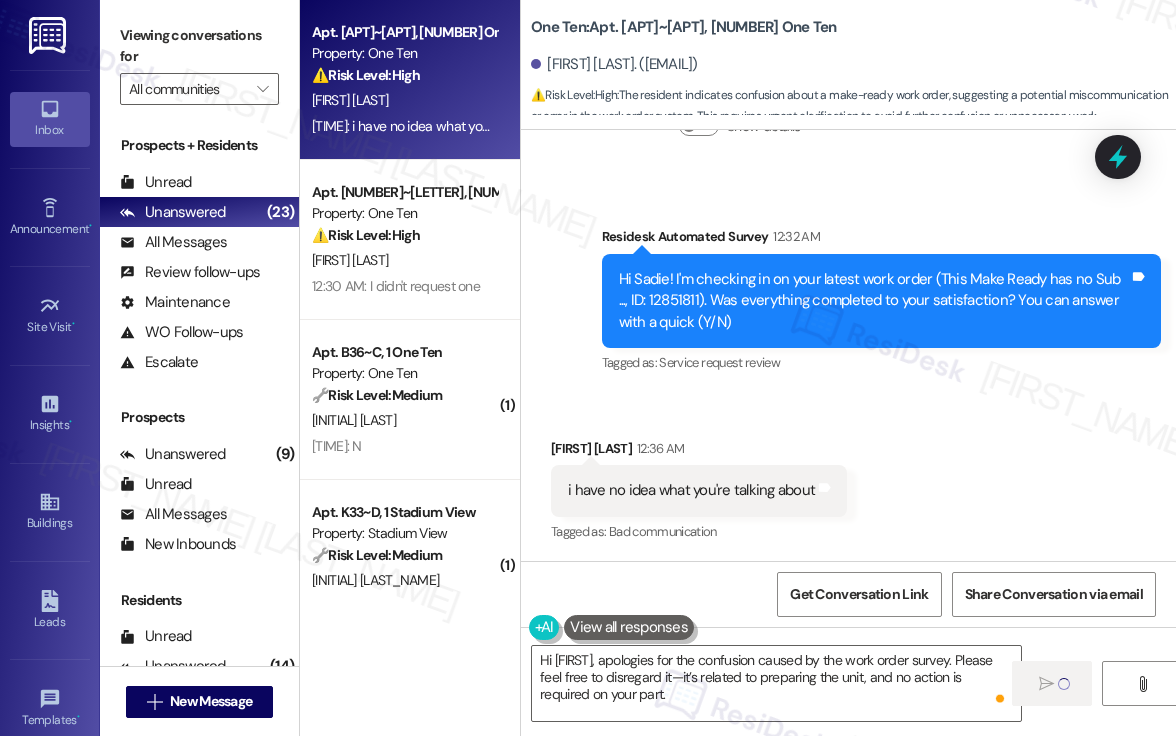 type 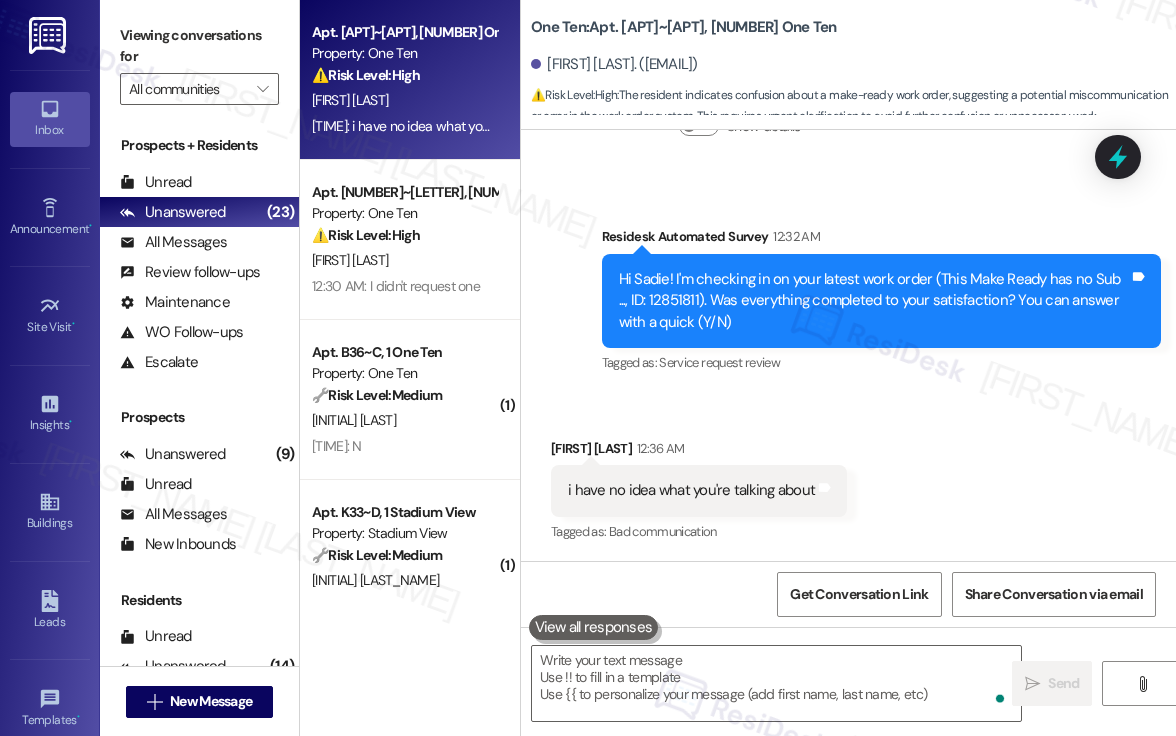 scroll, scrollTop: 4281, scrollLeft: 0, axis: vertical 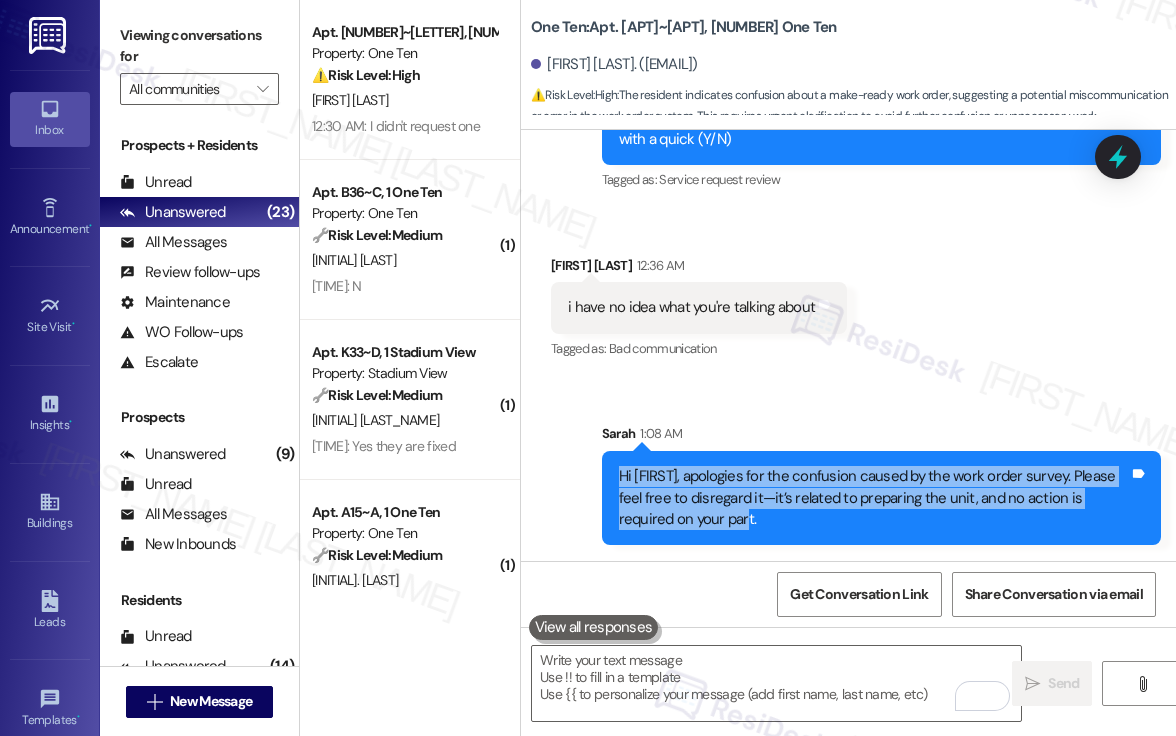 drag, startPoint x: 620, startPoint y: 476, endPoint x: 699, endPoint y: 530, distance: 95.692215 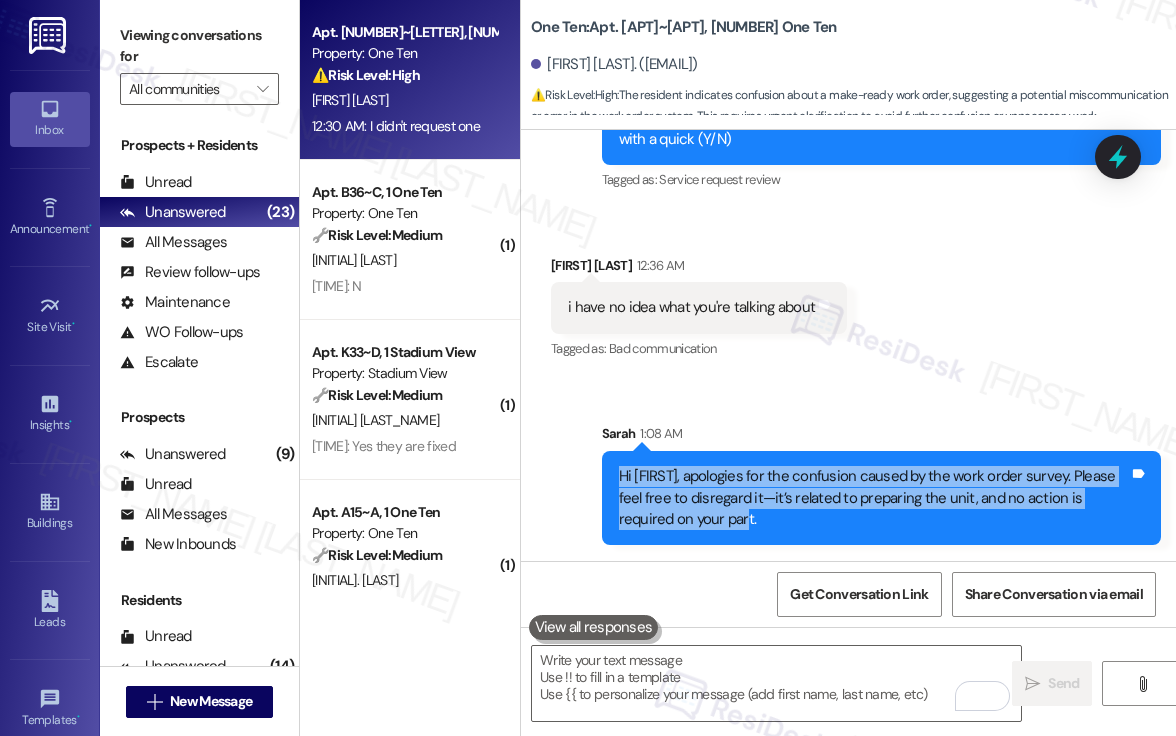 click on "R. Hayes" at bounding box center [404, 100] 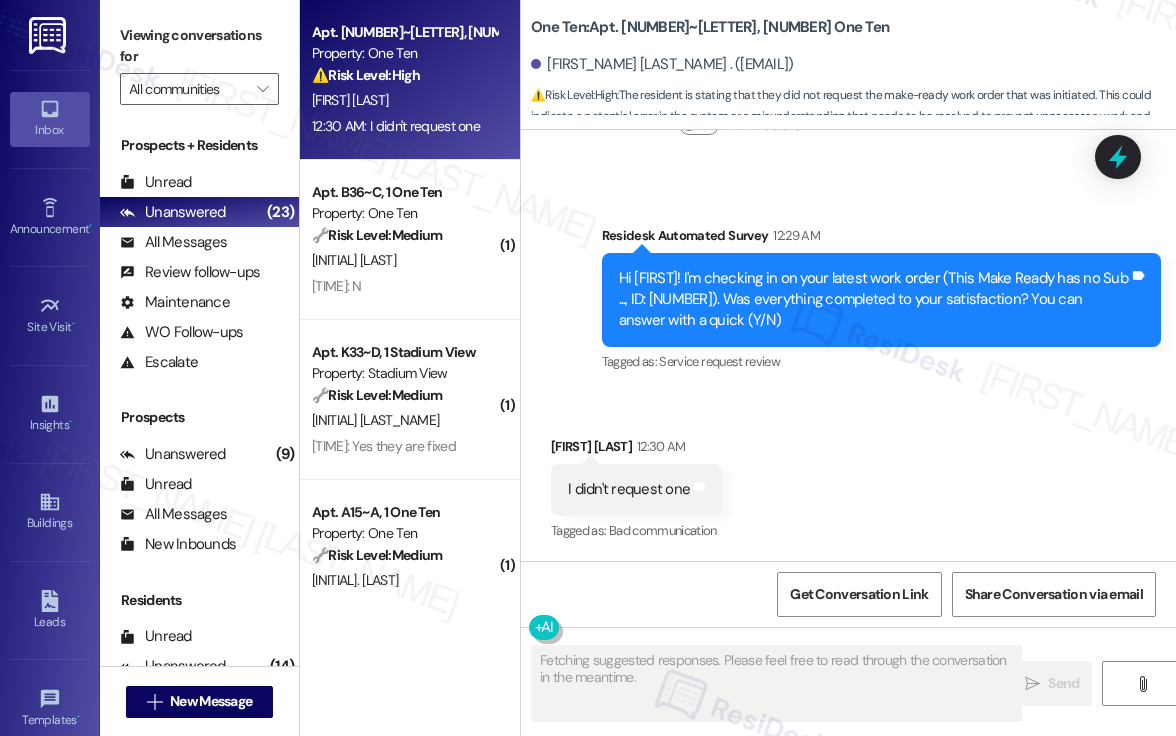 scroll, scrollTop: 3303, scrollLeft: 0, axis: vertical 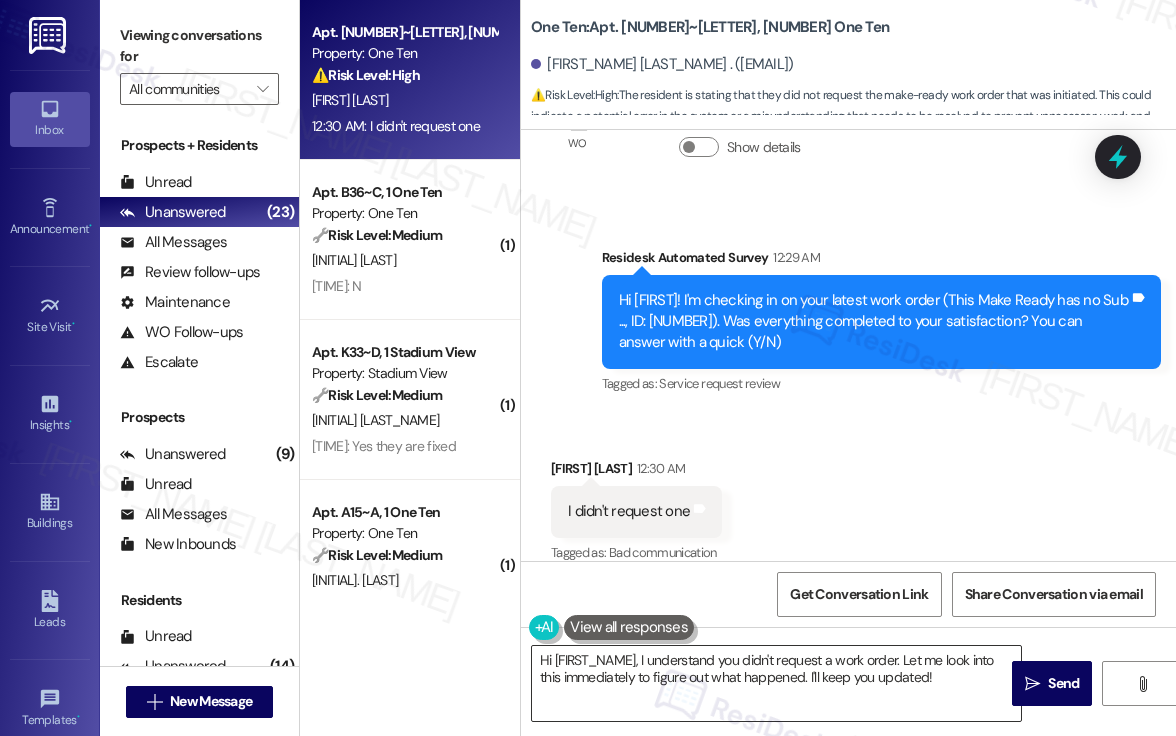 click on "Hi {{first_name}}, I understand you didn't request a work order. Let me look into this immediately to figure out what happened. I'll keep you updated!" at bounding box center [776, 683] 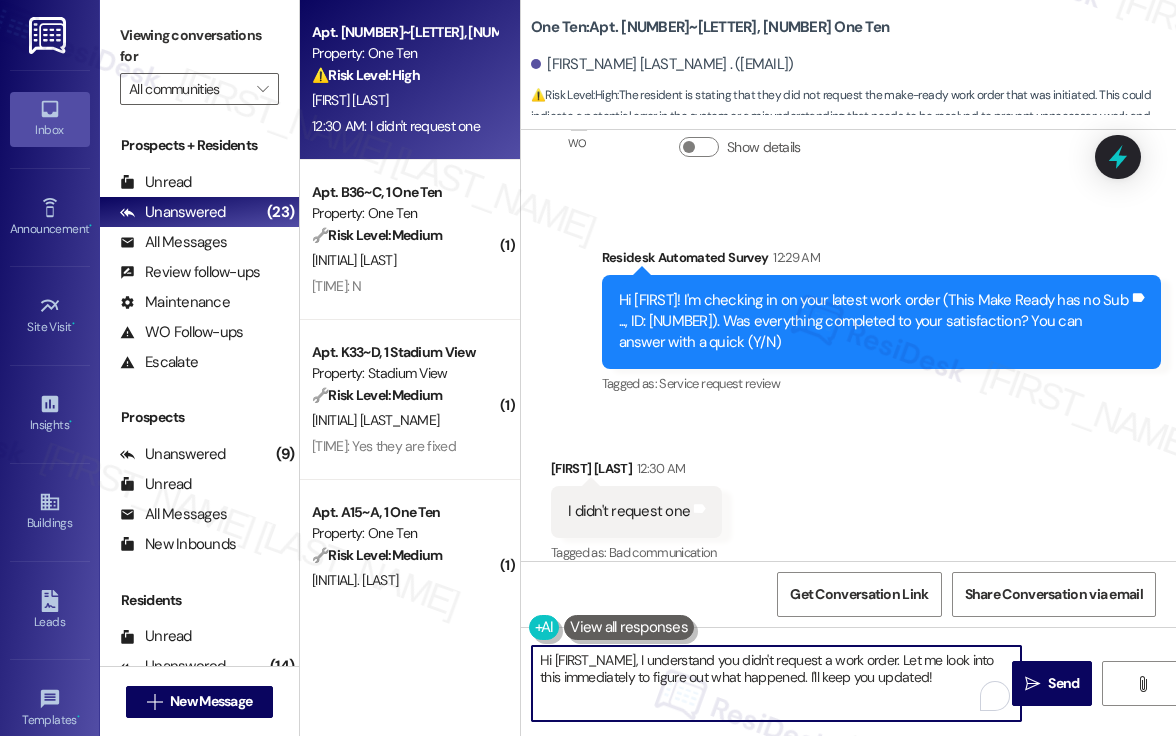 click on "Hi {{first_name}}, I understand you didn't request a work order. Let me look into this immediately to figure out what happened. I'll keep you updated!" at bounding box center (776, 683) 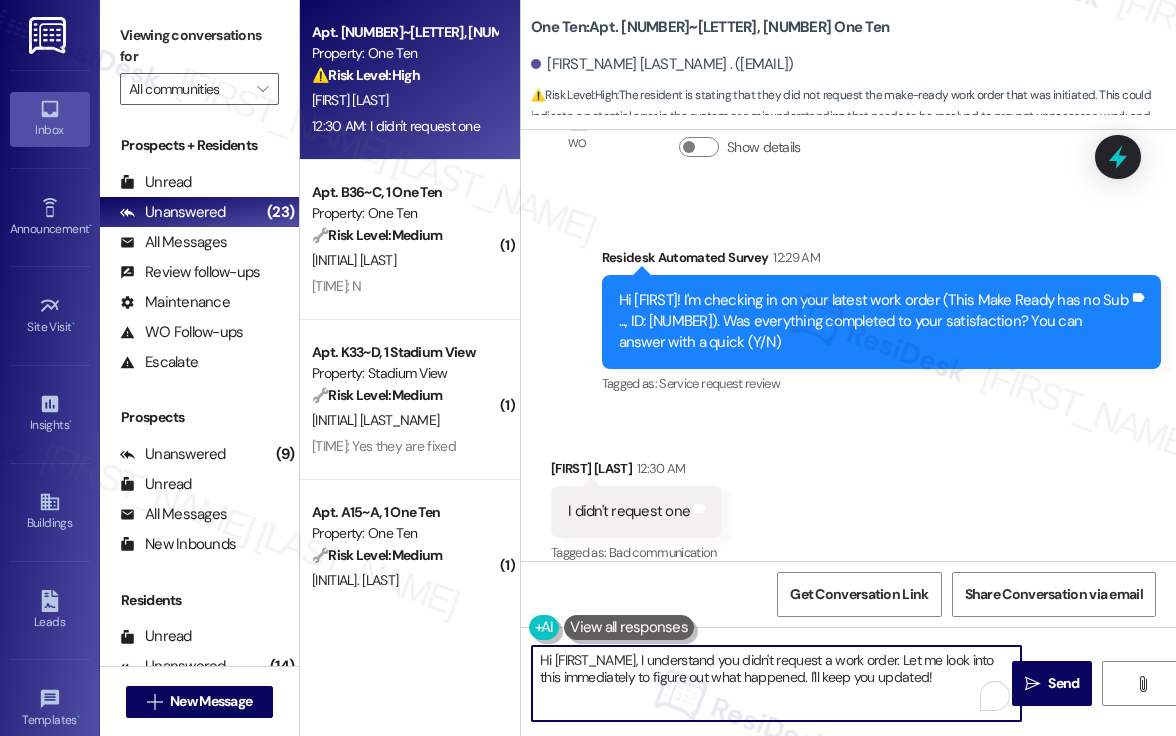 paste on "Sadie, apologies for the confusion caused by the work order survey. Please feel free to disregard it—it’s related to preparing the unit, and no action is required on your part." 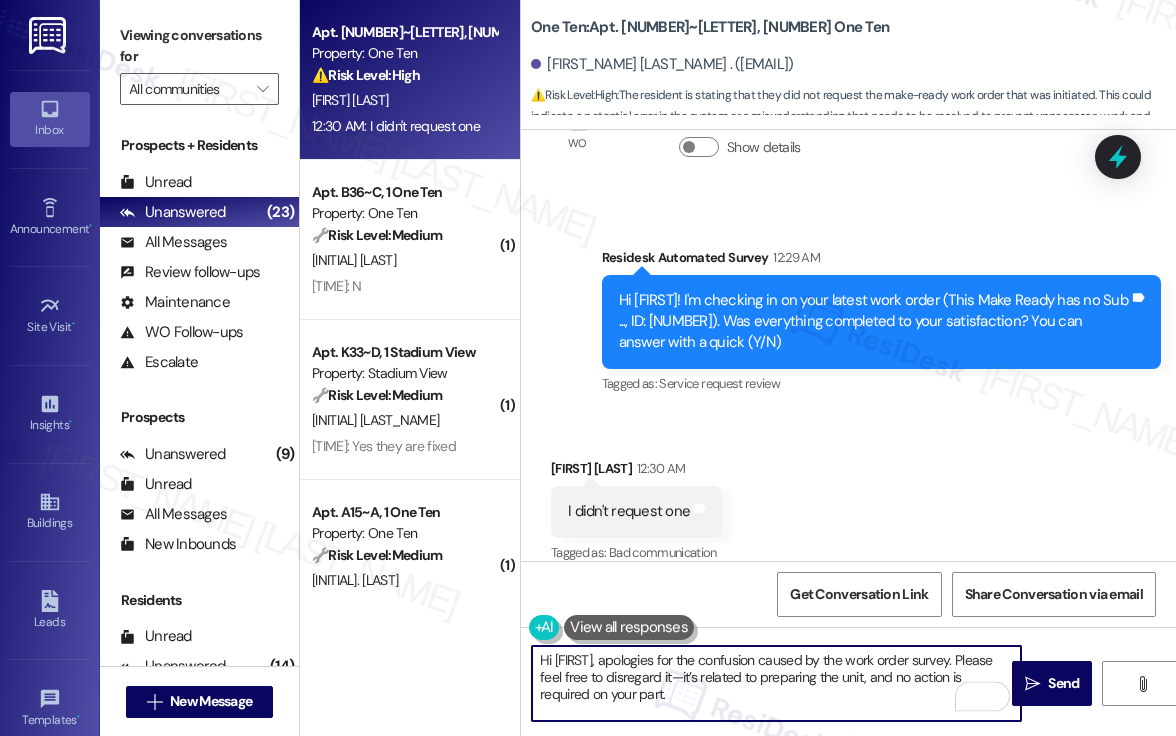 click on "Rosalie Hayes 12:30 AM" at bounding box center [636, 472] 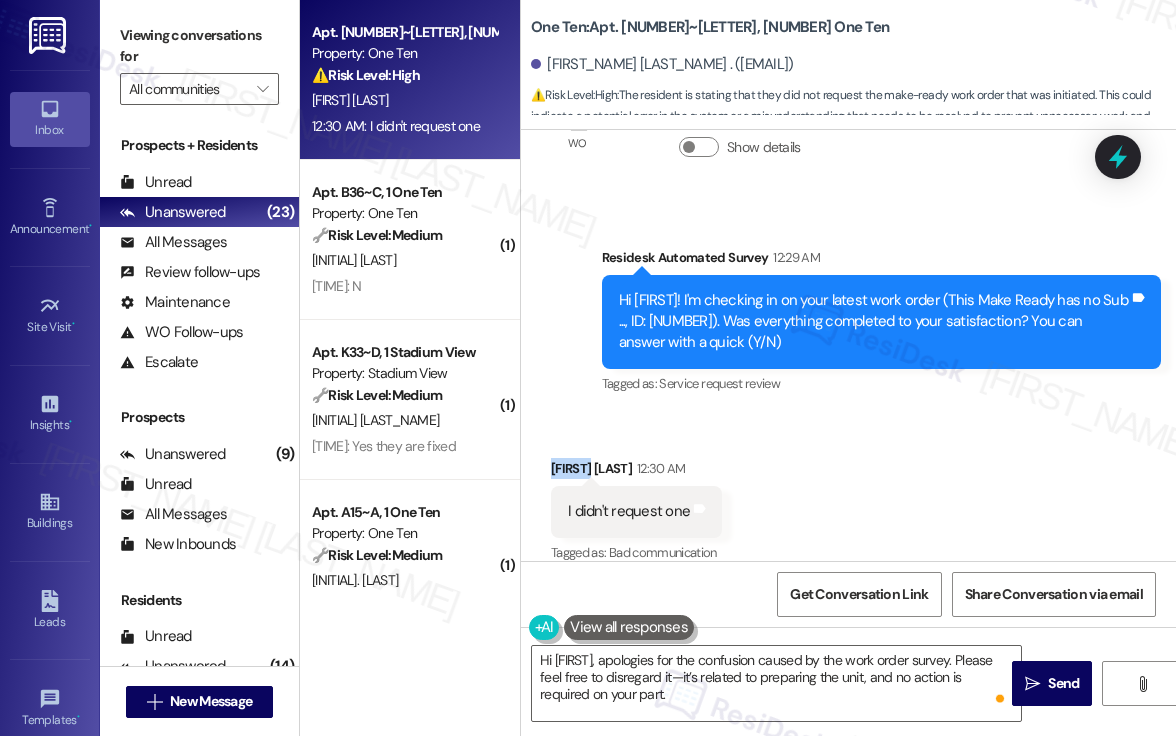 copy on "Rosalie" 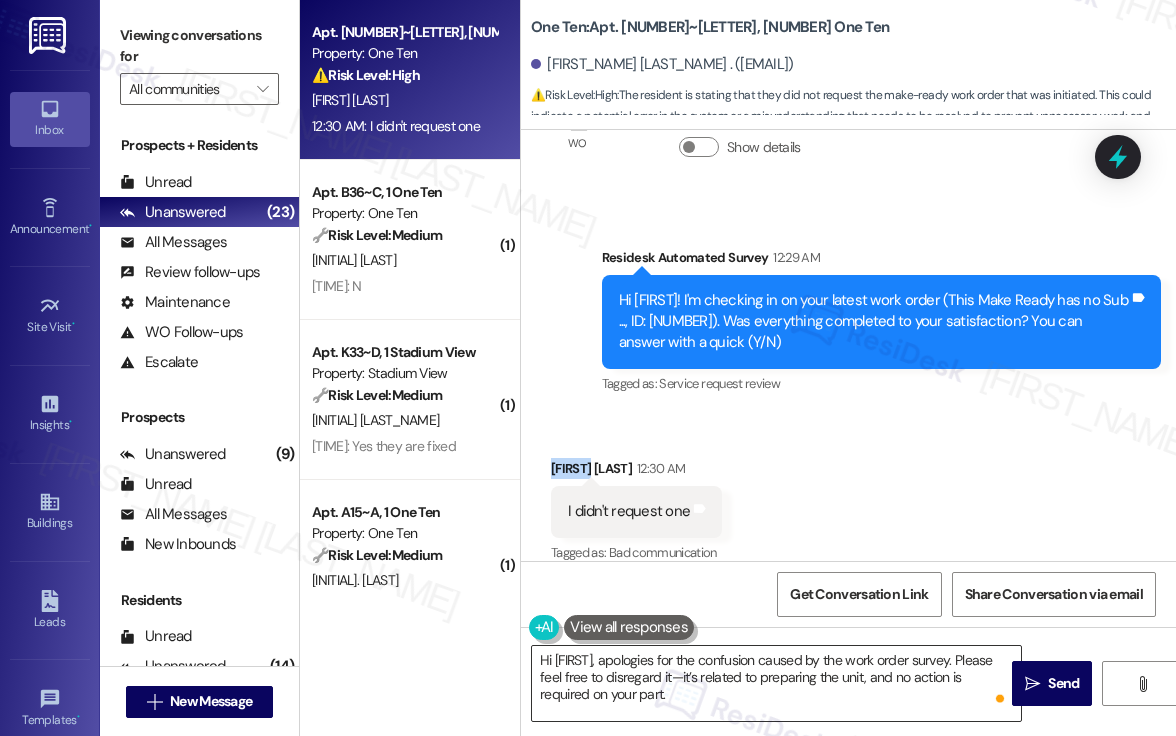 click on "Hi Sadie, apologies for the confusion caused by the work order survey. Please feel free to disregard it—it’s related to preparing the unit, and no action is required on your part." at bounding box center [776, 683] 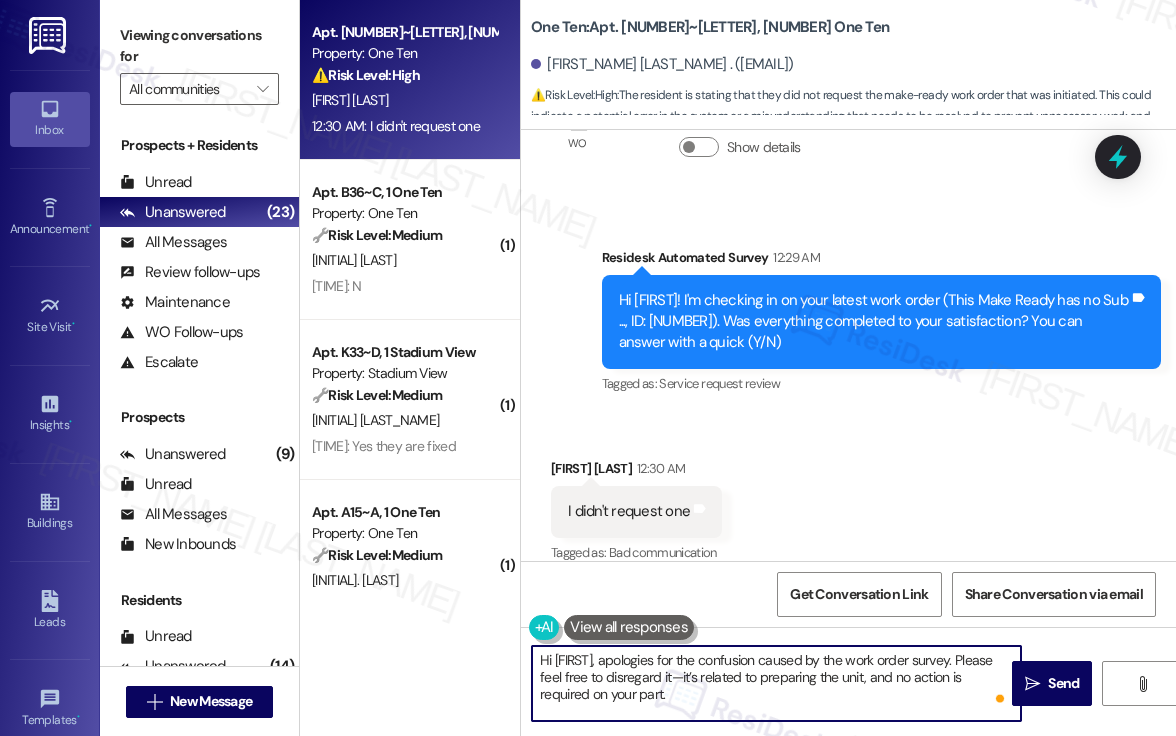 click on "Hi Sadie, apologies for the confusion caused by the work order survey. Please feel free to disregard it—it’s related to preparing the unit, and no action is required on your part." at bounding box center (776, 683) 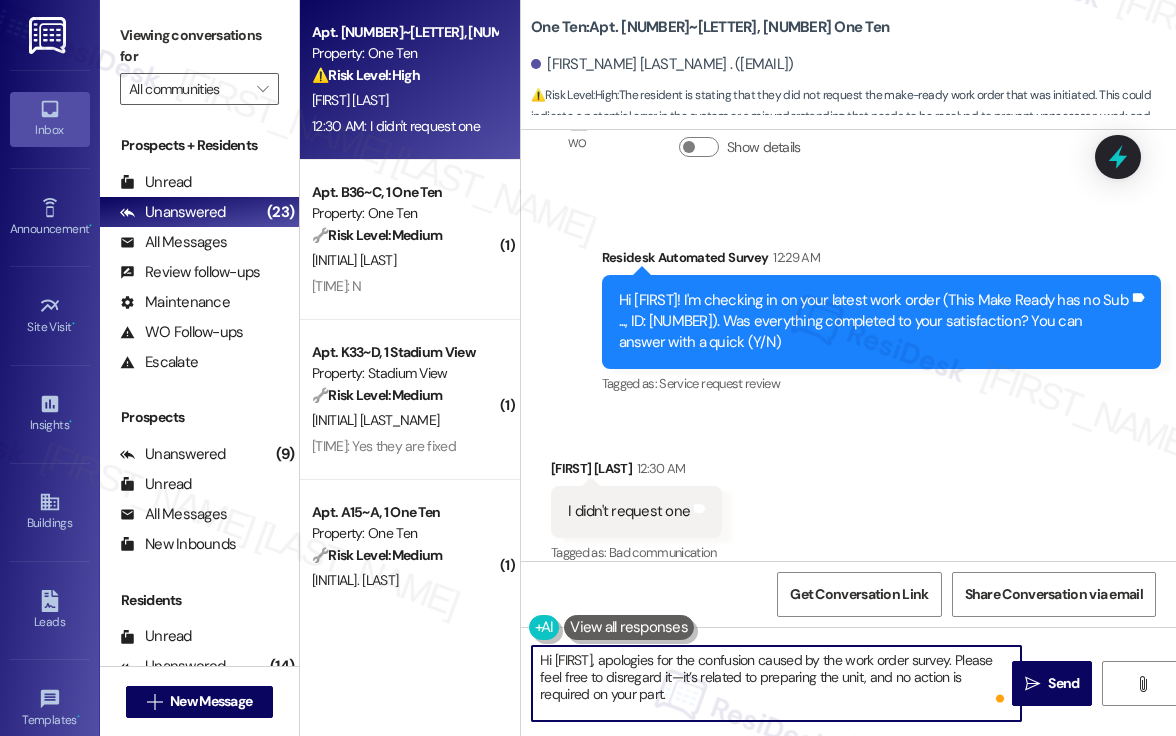 paste on "Rosal" 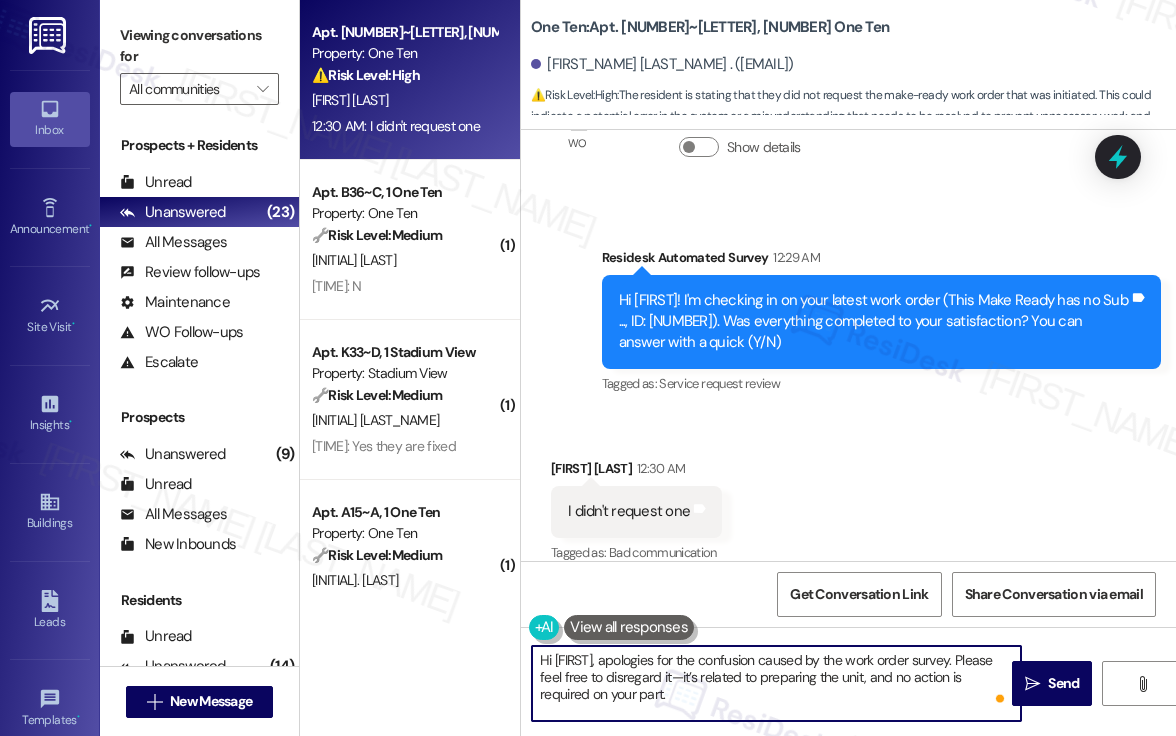 click on "Hi Rosalie, apologies for the confusion caused by the work order survey. Please feel free to disregard it—it’s related to preparing the unit, and no action is required on your part." at bounding box center (776, 683) 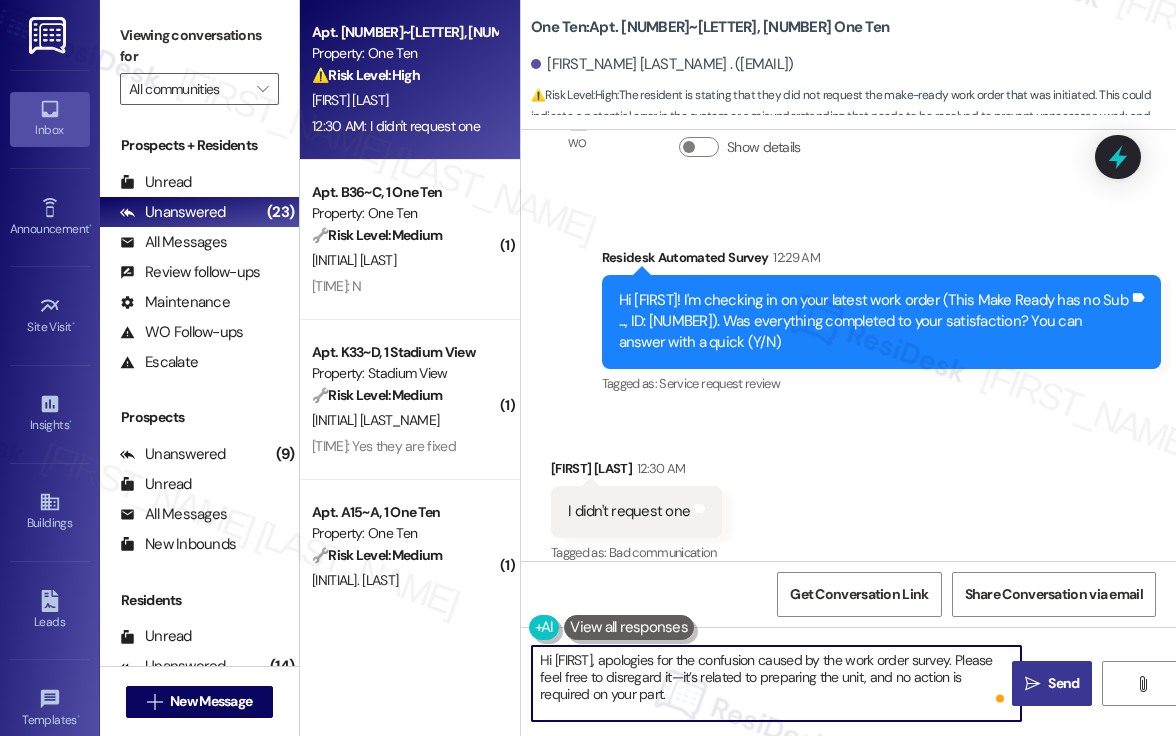 type on "Hi Rosalie, apologies for the confusion caused by the work order survey. Please feel free to disregard it—it’s related to preparing the unit, and no action is required on your part." 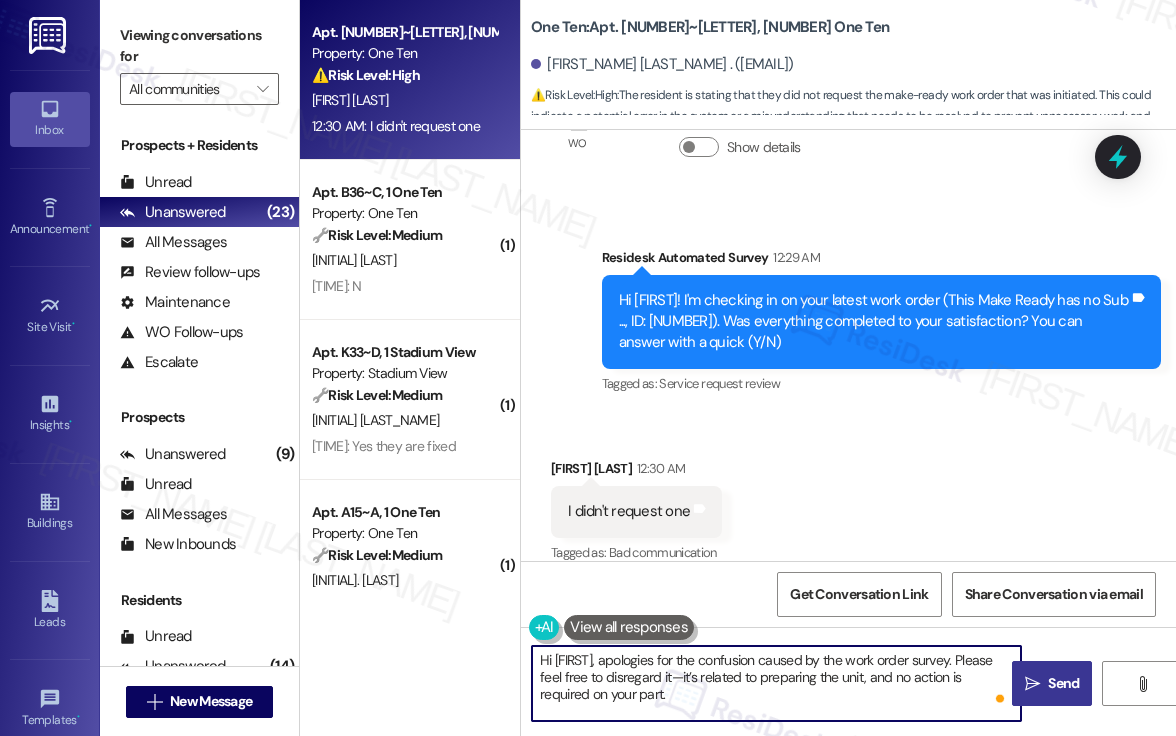 click on "Send" at bounding box center [1063, 683] 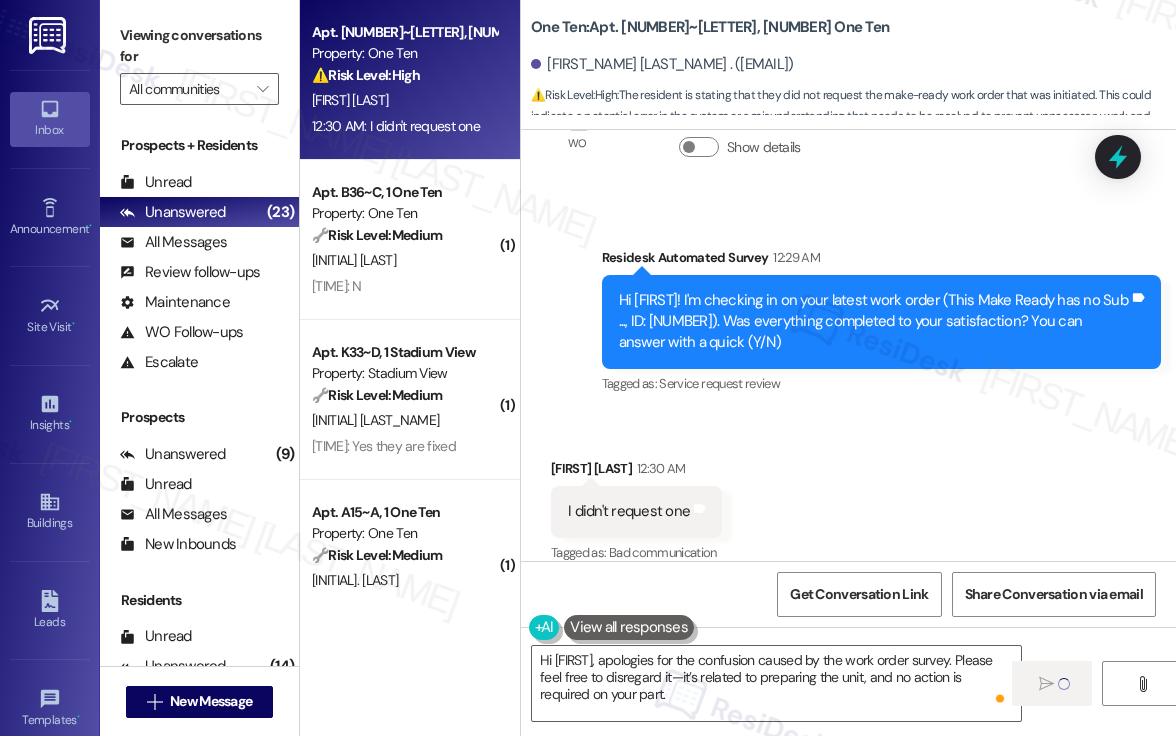 type 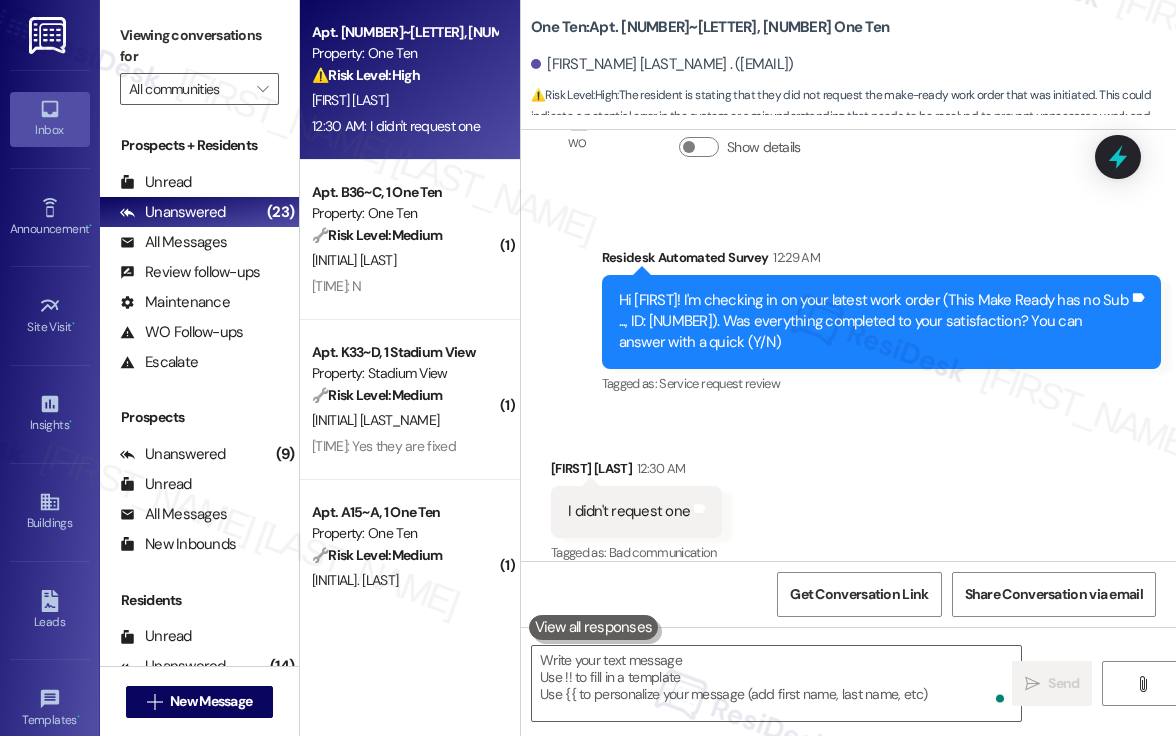scroll, scrollTop: 3486, scrollLeft: 0, axis: vertical 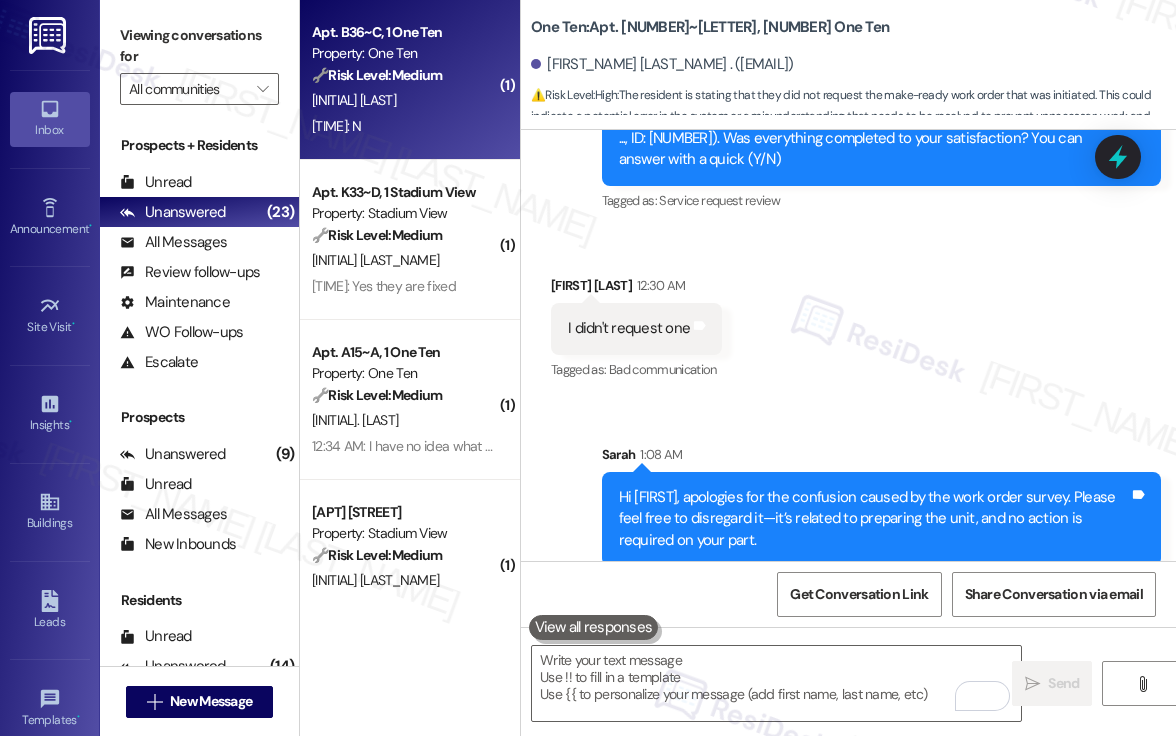 click on "12:47 AM: N 12:47 AM: N" at bounding box center [404, 126] 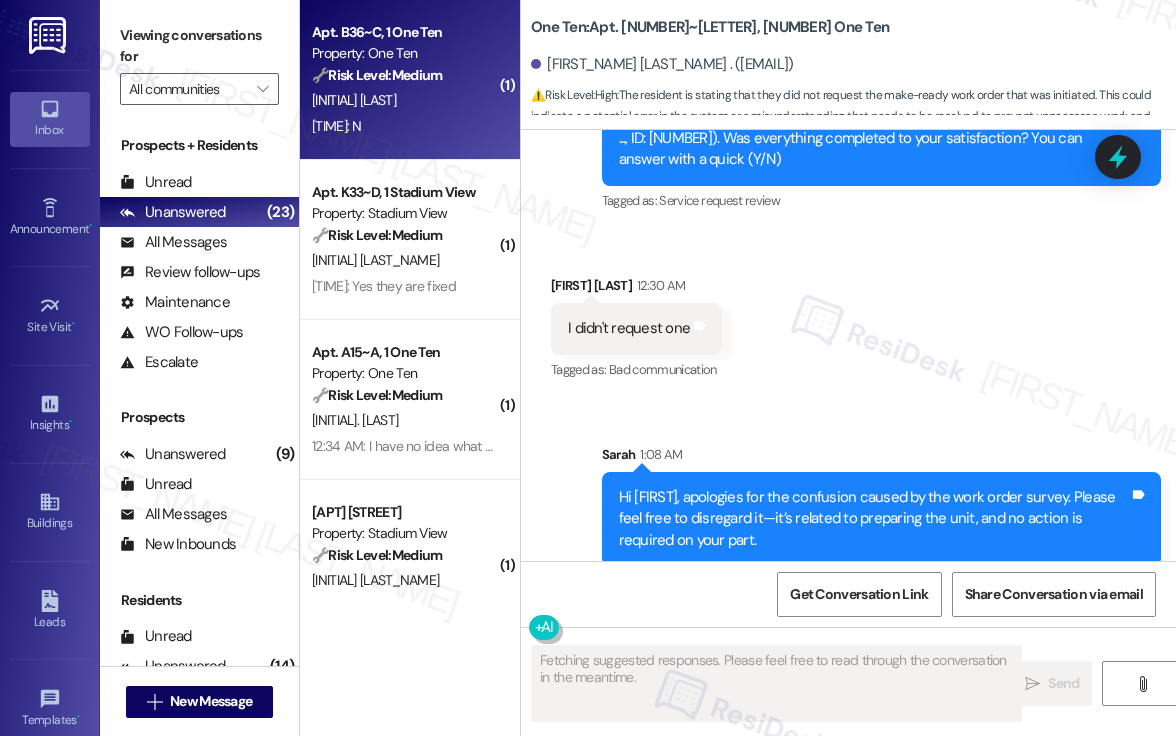 scroll, scrollTop: 2725, scrollLeft: 0, axis: vertical 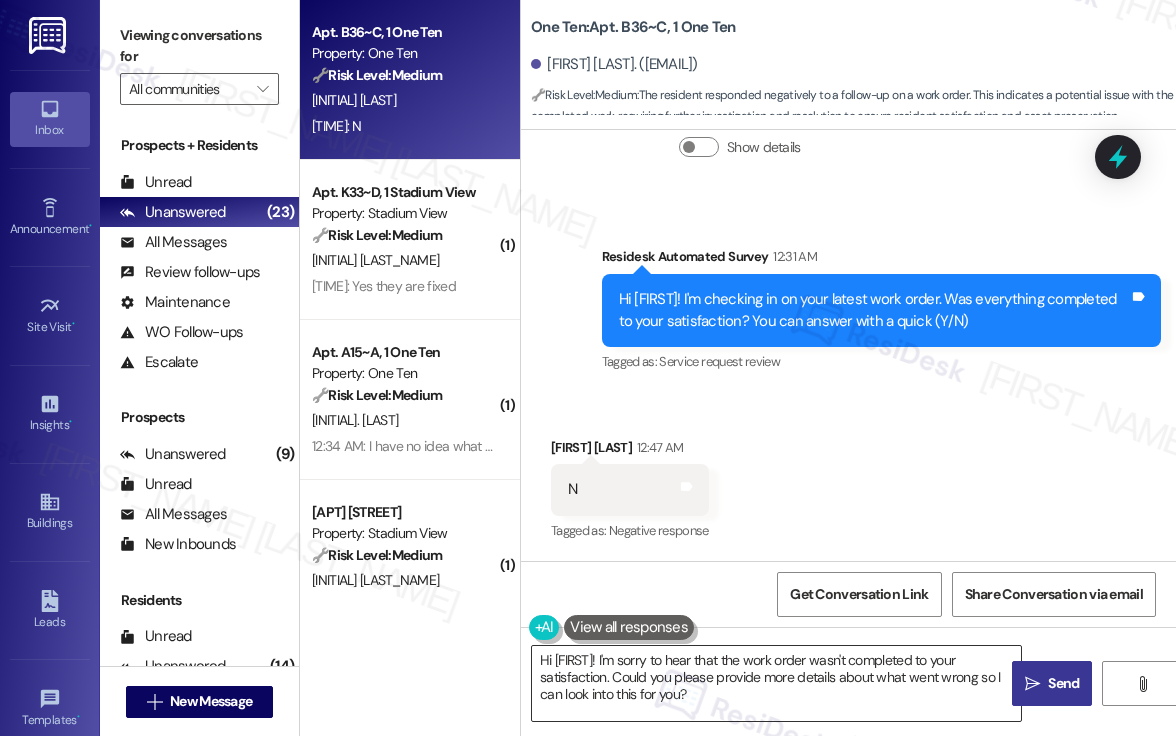 click on "Hi {{first_name}}! I'm sorry to hear that the work order wasn't completed to your satisfaction. Could you please provide more details about what went wrong so I can look into this for you?" at bounding box center (776, 683) 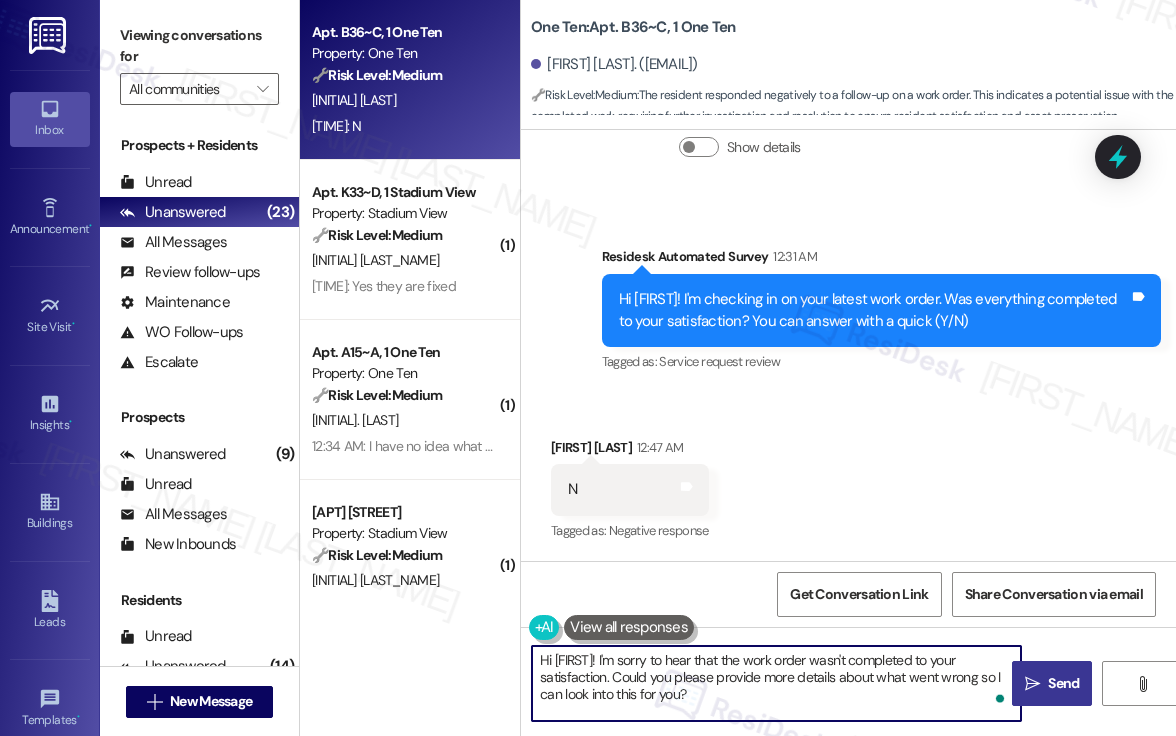 click on "Hi {{first_name}}! I'm sorry to hear that the work order wasn't completed to your satisfaction. Could you please provide more details about what went wrong so I can look into this for you?" at bounding box center (776, 683) 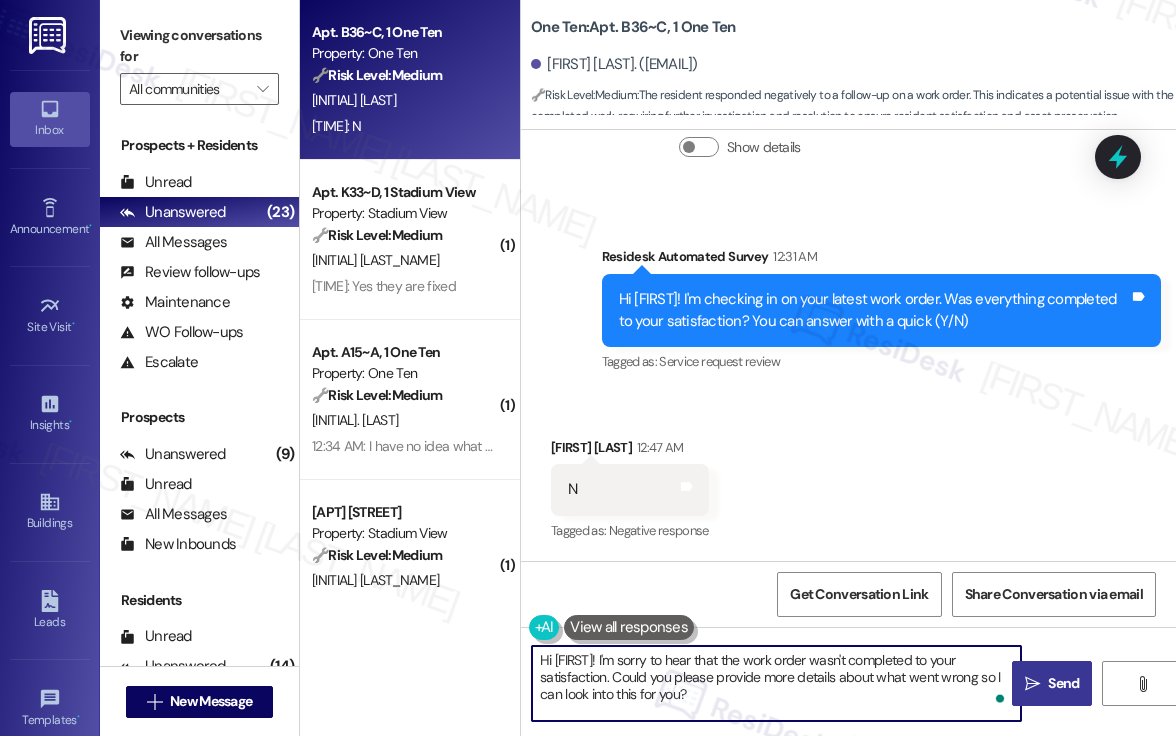 click on "Hi {{first_name}}! I'm sorry to hear that the work order wasn't completed to your satisfaction. Could you please provide more details about what went wrong so I can look into this for you?" at bounding box center [776, 683] 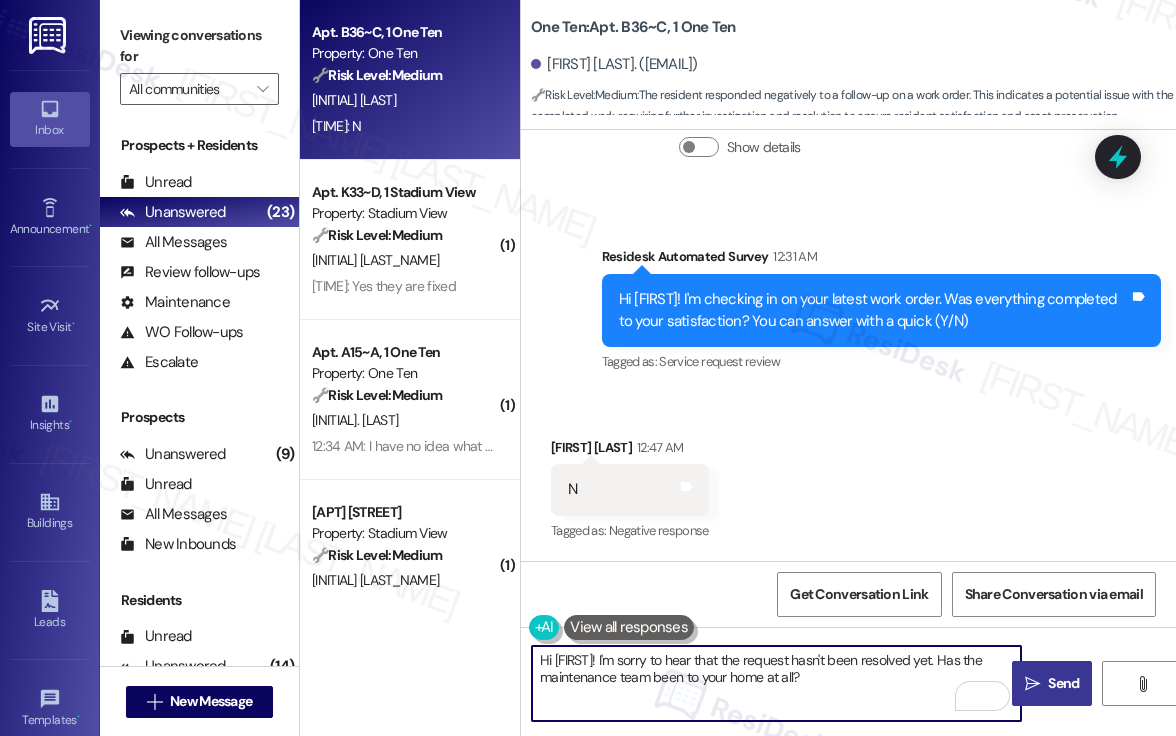 type on "Hi {{first_name}}! I'm sorry to hear that the request hasn't been resolved yet. Has the maintenance team been to your home at all?" 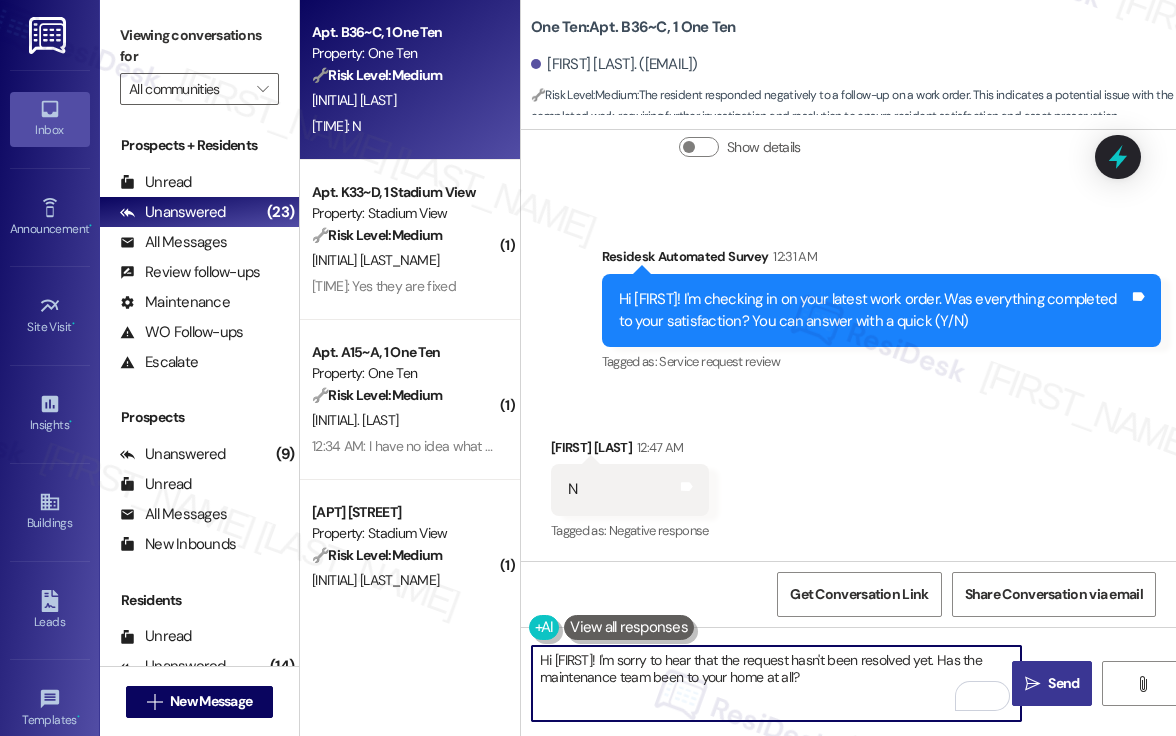 click on "Send" at bounding box center [1063, 683] 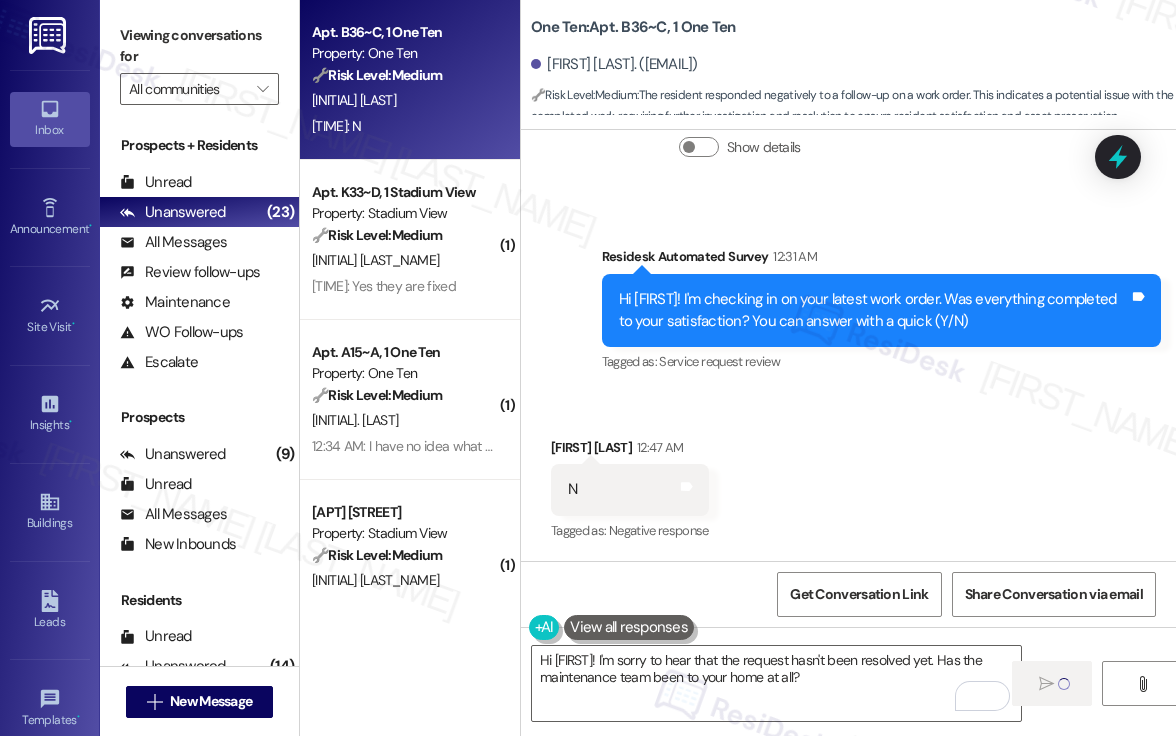 type 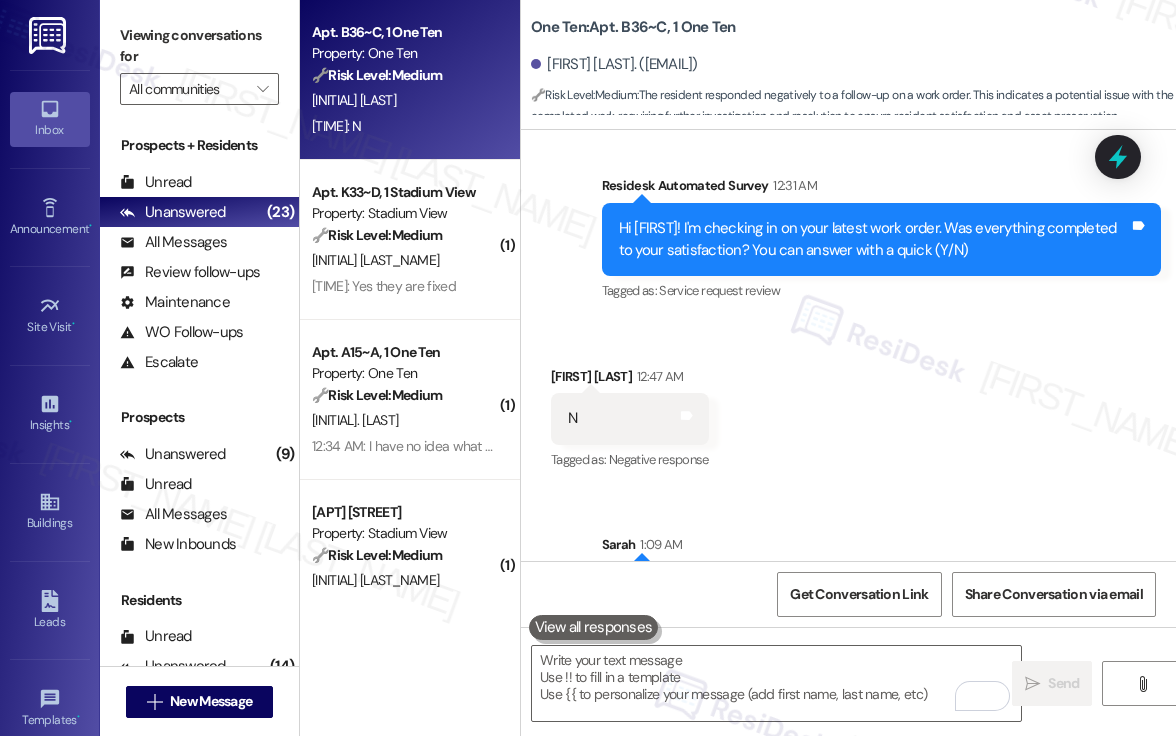 scroll, scrollTop: 2886, scrollLeft: 0, axis: vertical 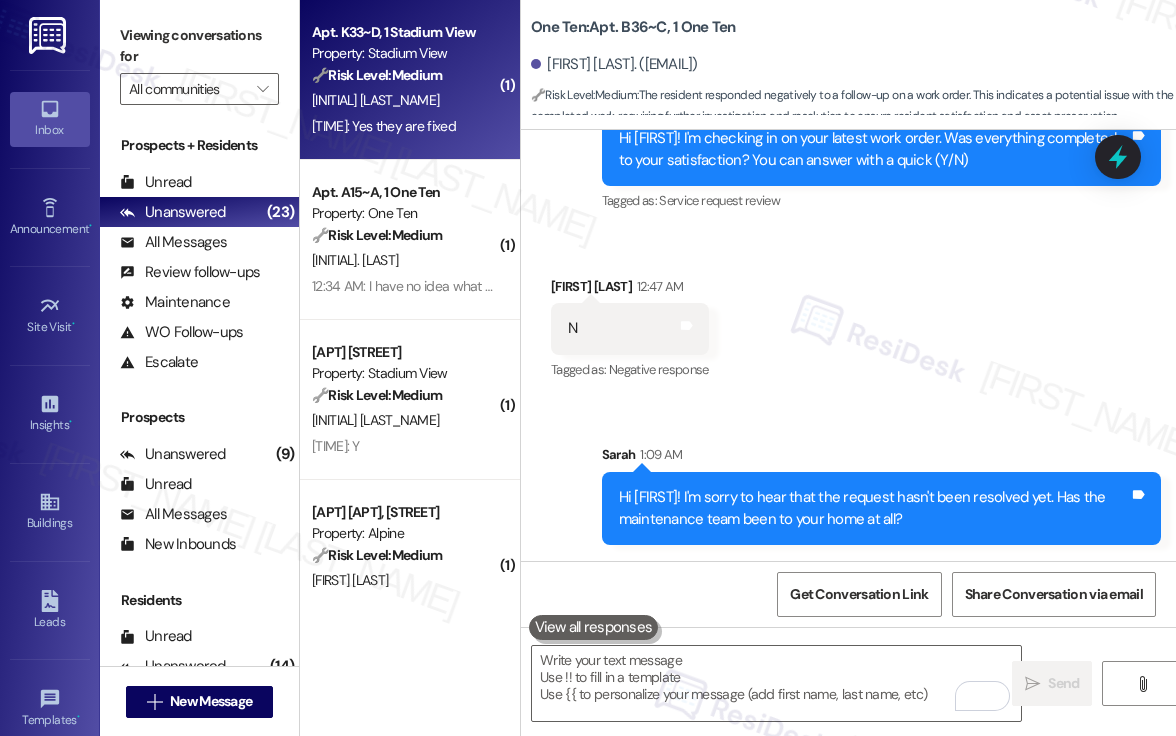 click on "12:40 AM: Yes they are fixed  12:40 AM: Yes they are fixed" at bounding box center [404, 126] 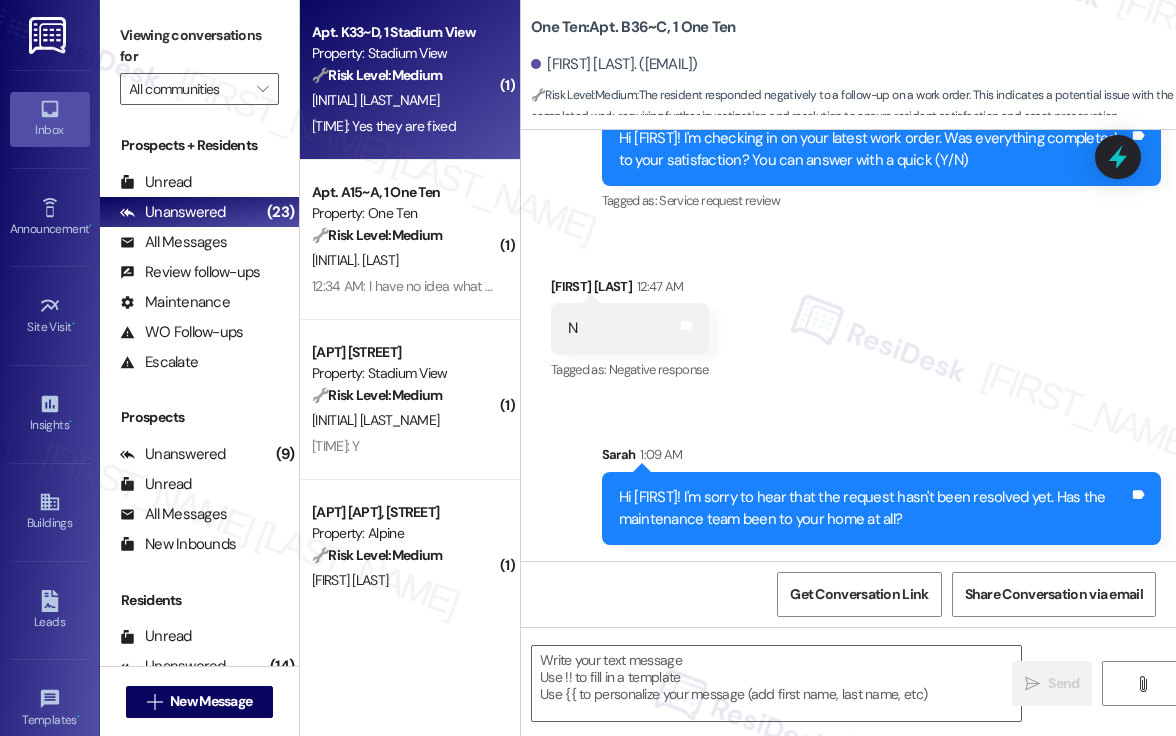 type on "Fetching suggested responses. Please feel free to read through the conversation in the meantime." 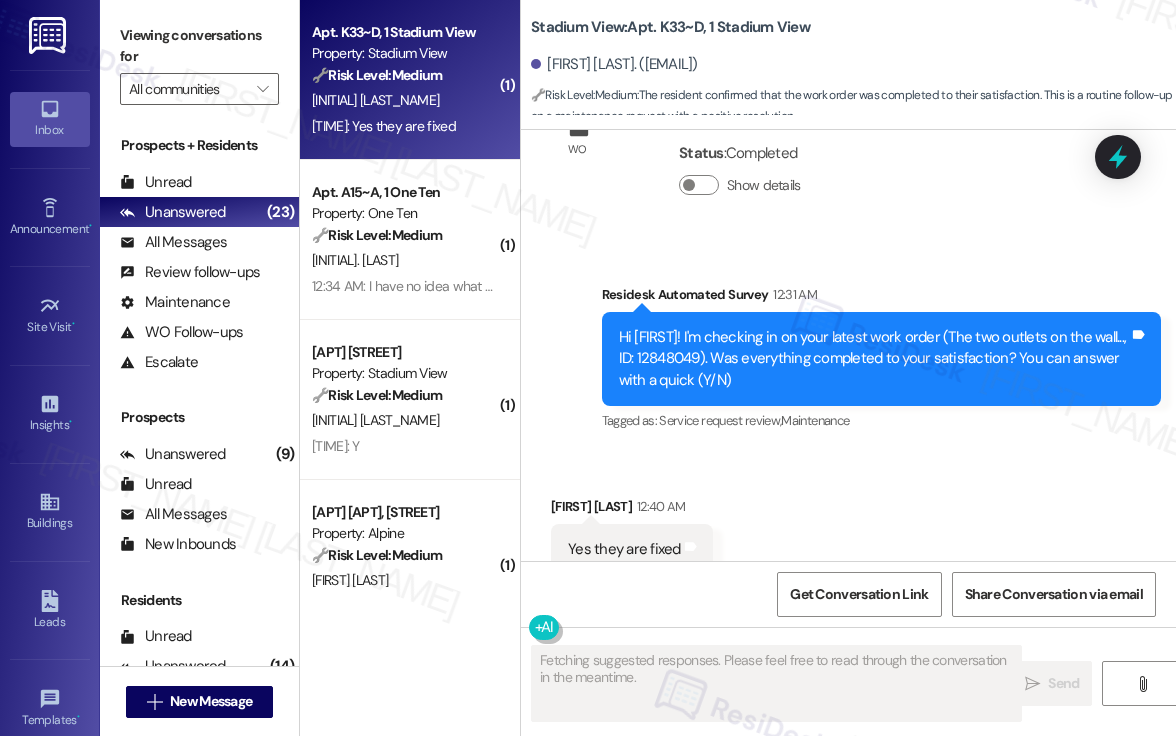 scroll, scrollTop: 3604, scrollLeft: 0, axis: vertical 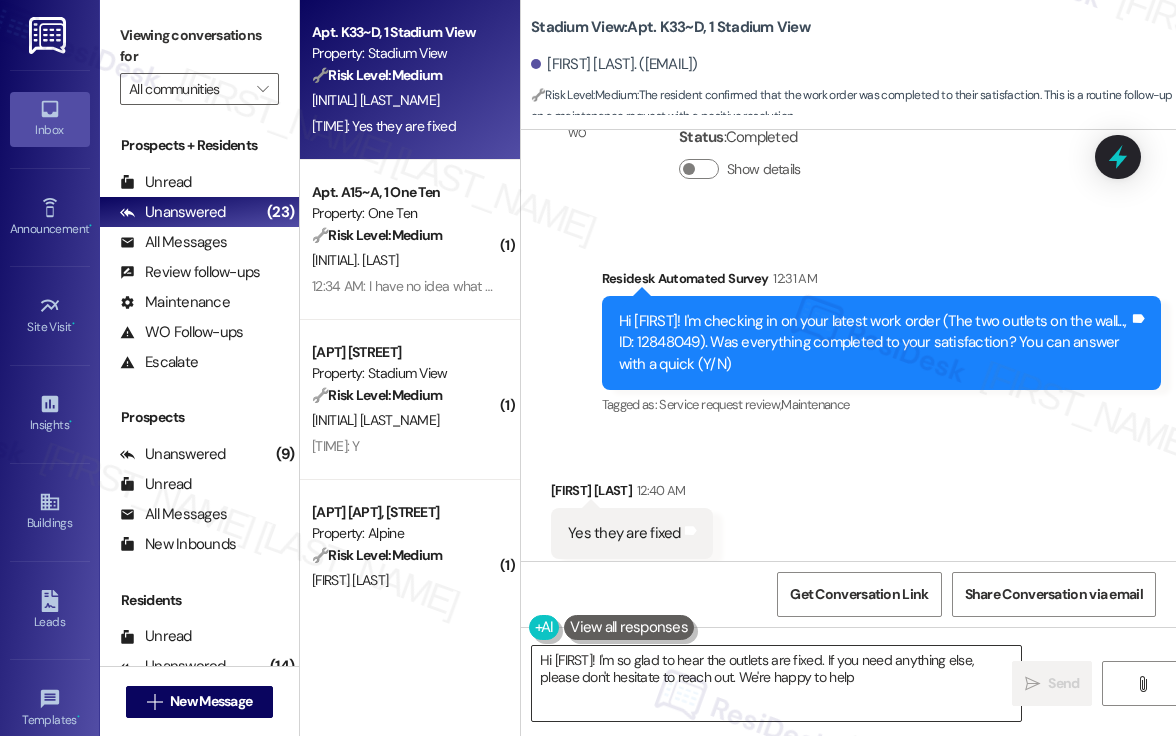 type on "Hi {{first_name}}! I'm so glad to hear the outlets are fixed. If you need anything else, please don't hesitate to reach out. We're happy to help!" 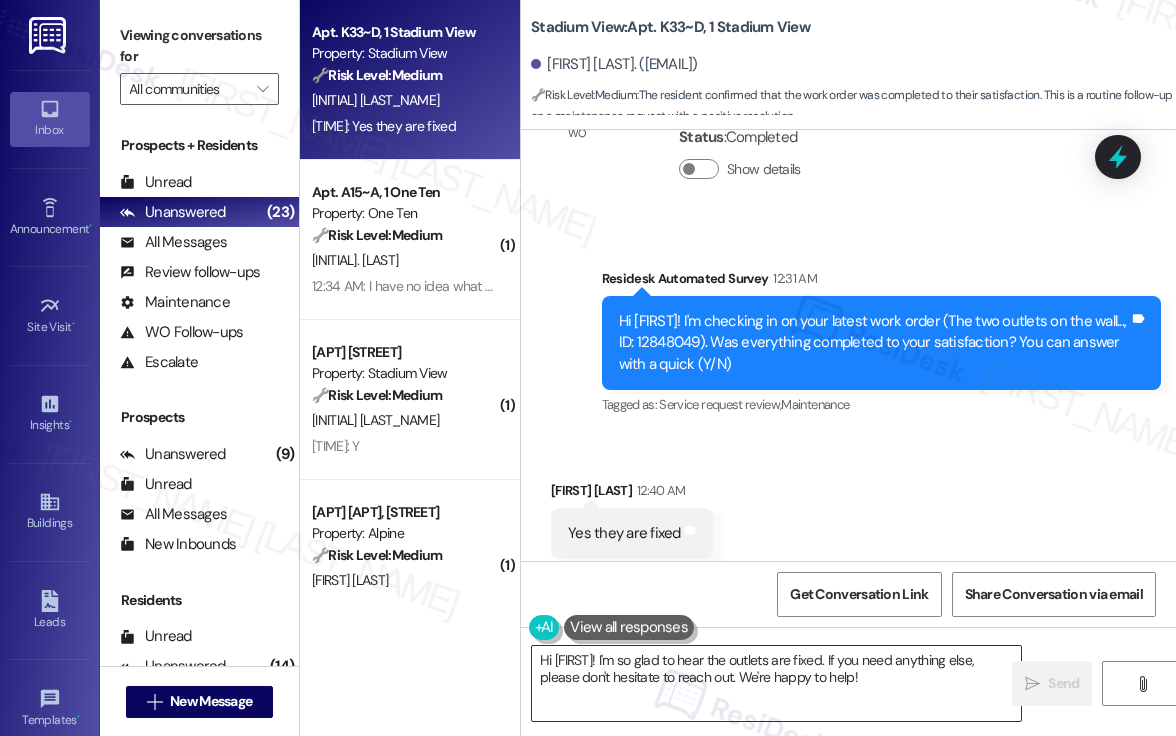 click on "Hi {{first_name}}! I'm so glad to hear the outlets are fixed. If you need anything else, please don't hesitate to reach out. We're happy to help!" at bounding box center (776, 683) 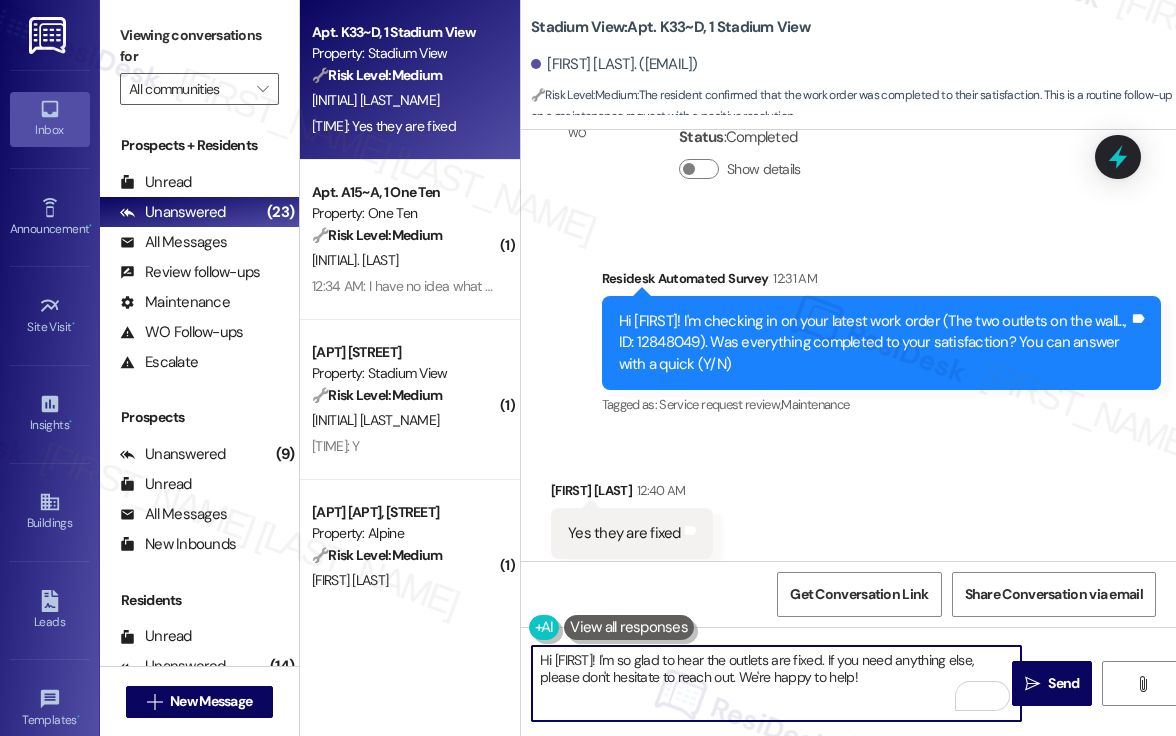 click on "Hi {{first_name}}! I'm so glad to hear the outlets are fixed. If you need anything else, please don't hesitate to reach out. We're happy to help!" at bounding box center (776, 683) 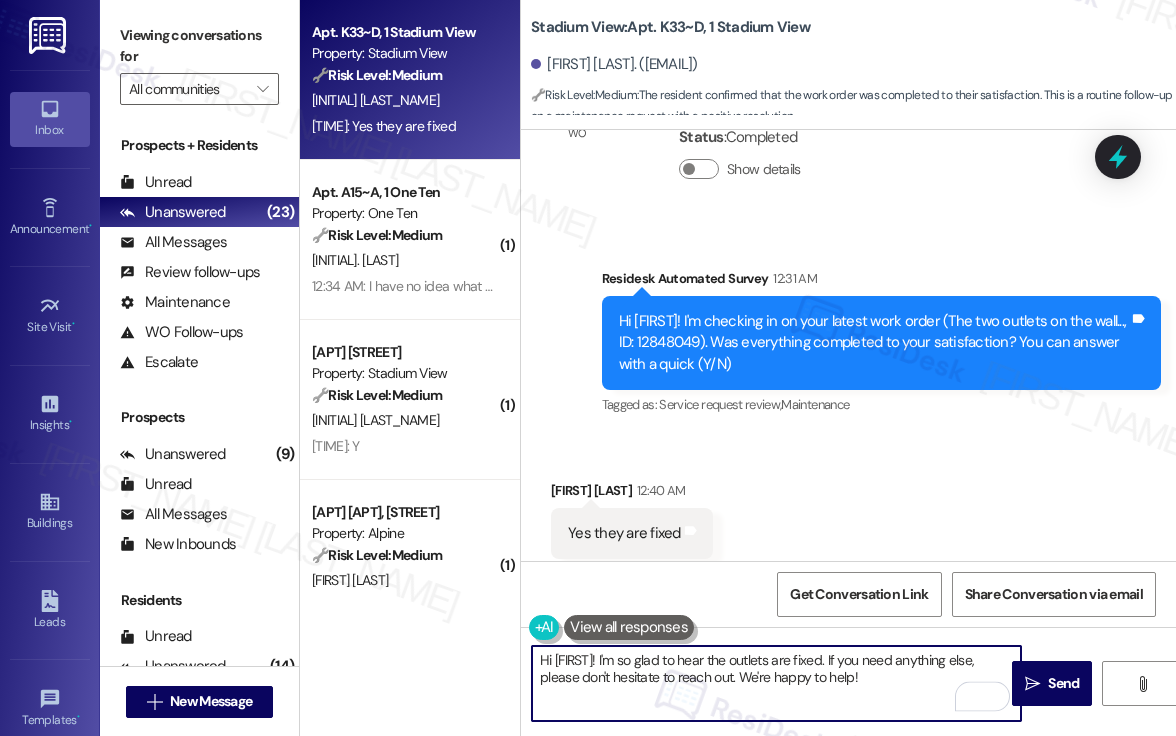click on "Hi {{first_name}}! I'm so glad to hear the outlets are fixed. If you need anything else, please don't hesitate to reach out. We're happy to help!" at bounding box center [776, 683] 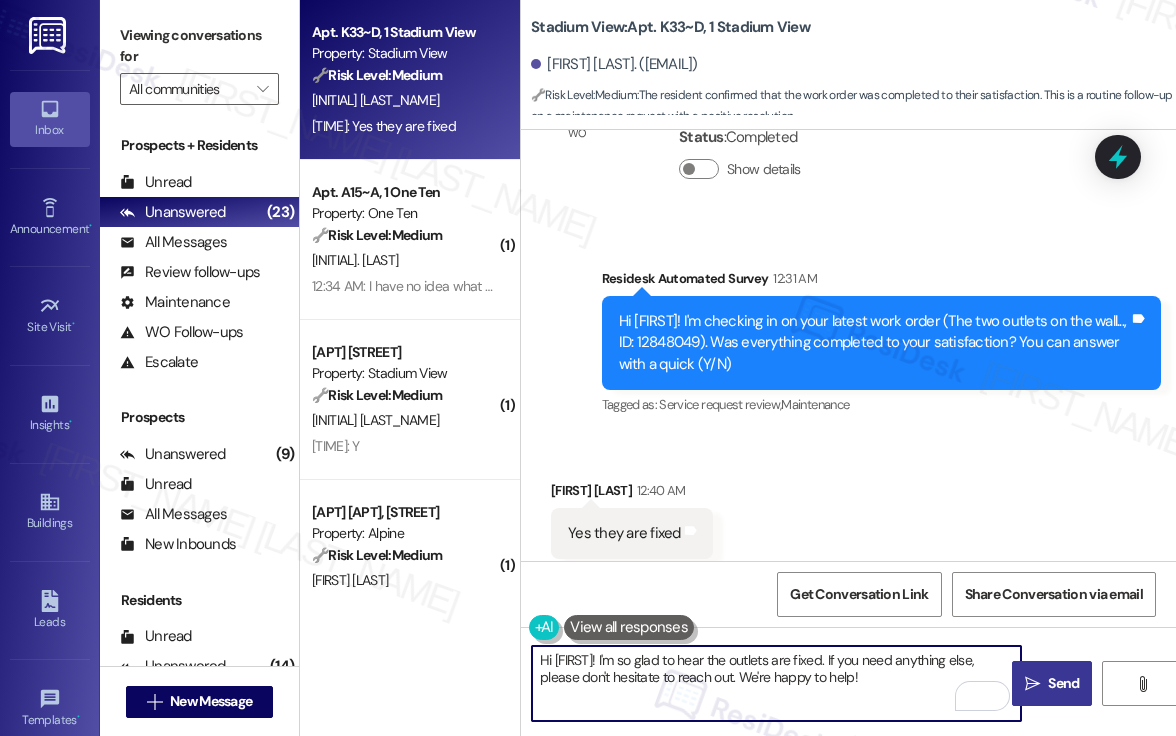 click on "" at bounding box center [1032, 684] 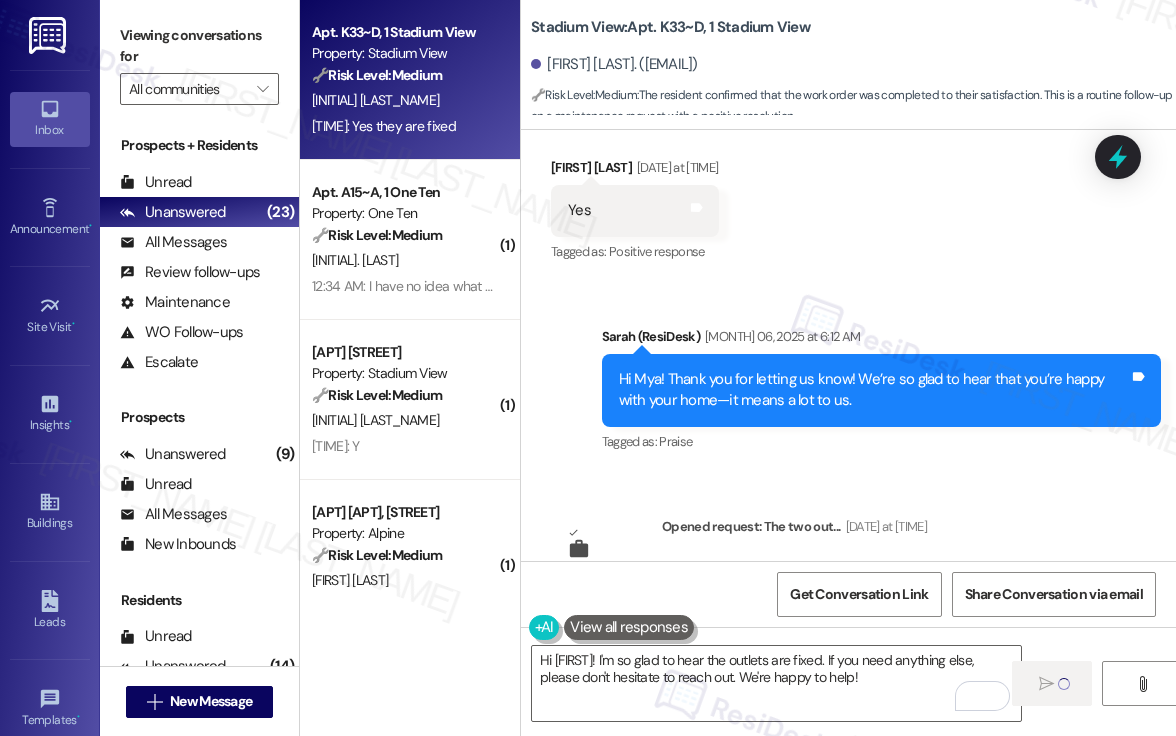 type 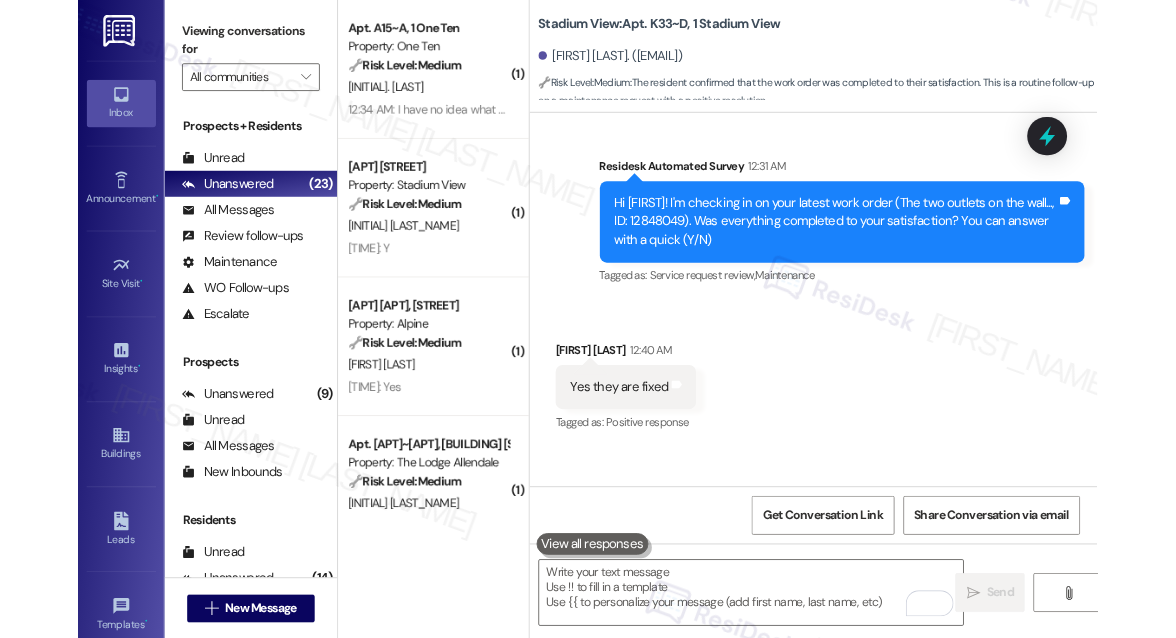 scroll, scrollTop: 3765, scrollLeft: 0, axis: vertical 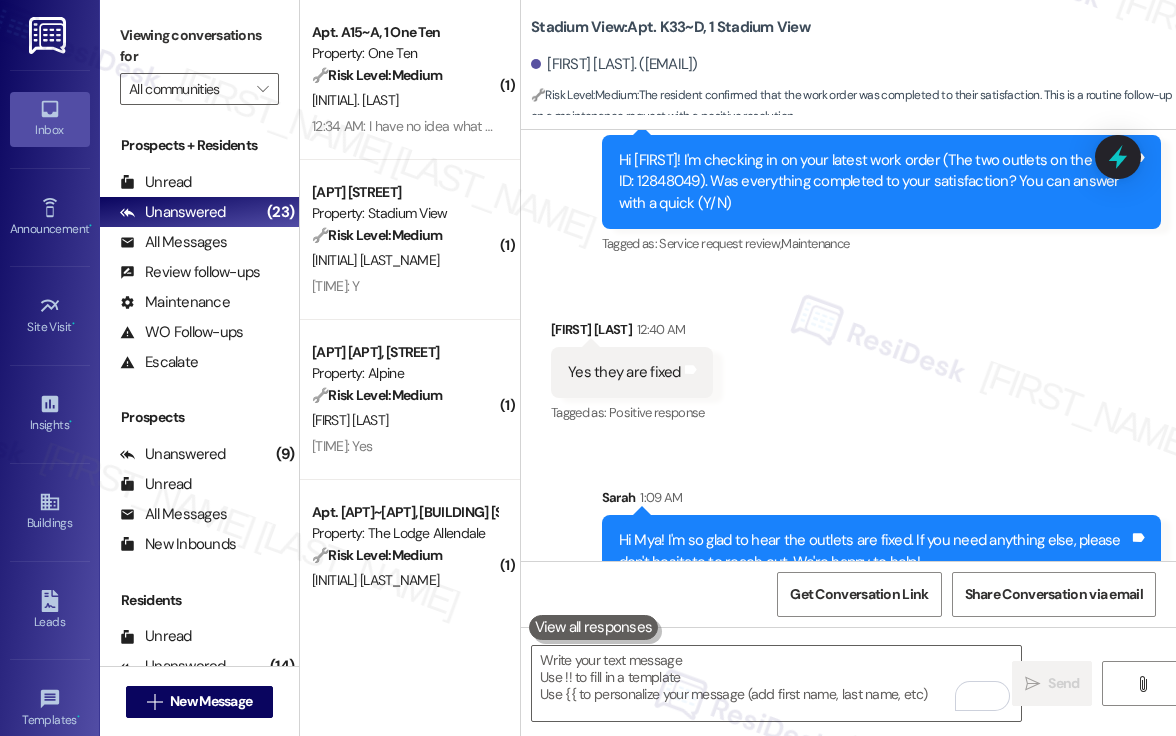 click on "Hi Mya! I'm so glad to hear the outlets are fixed. If you need anything else, please don't hesitate to reach out. We're happy to help!" at bounding box center (874, 551) 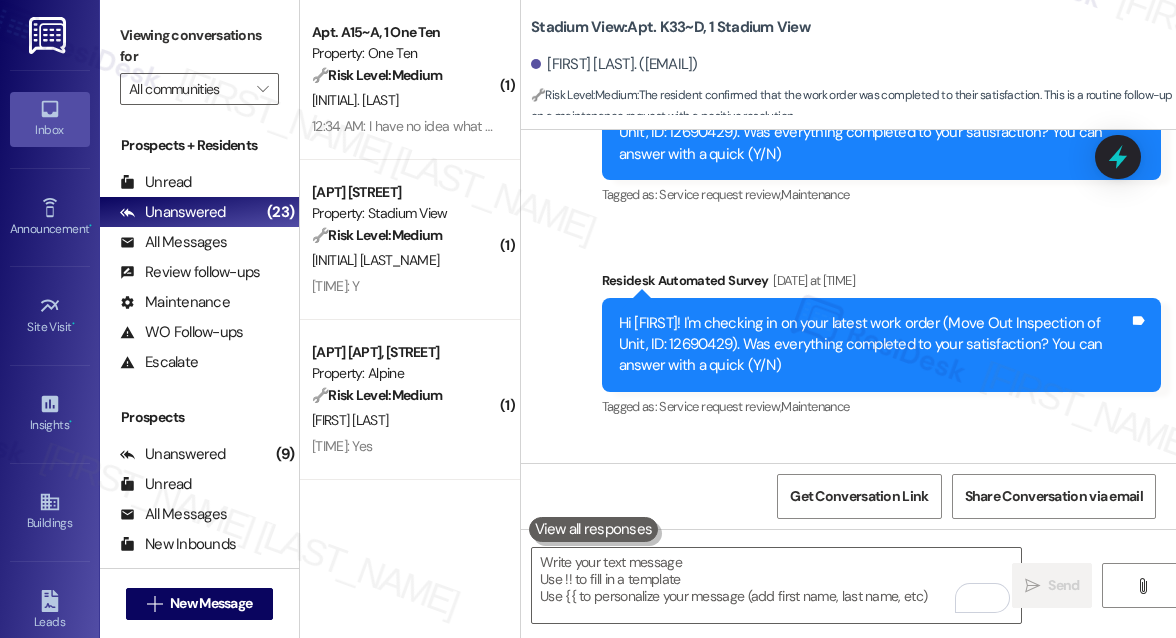 scroll, scrollTop: 2518, scrollLeft: 0, axis: vertical 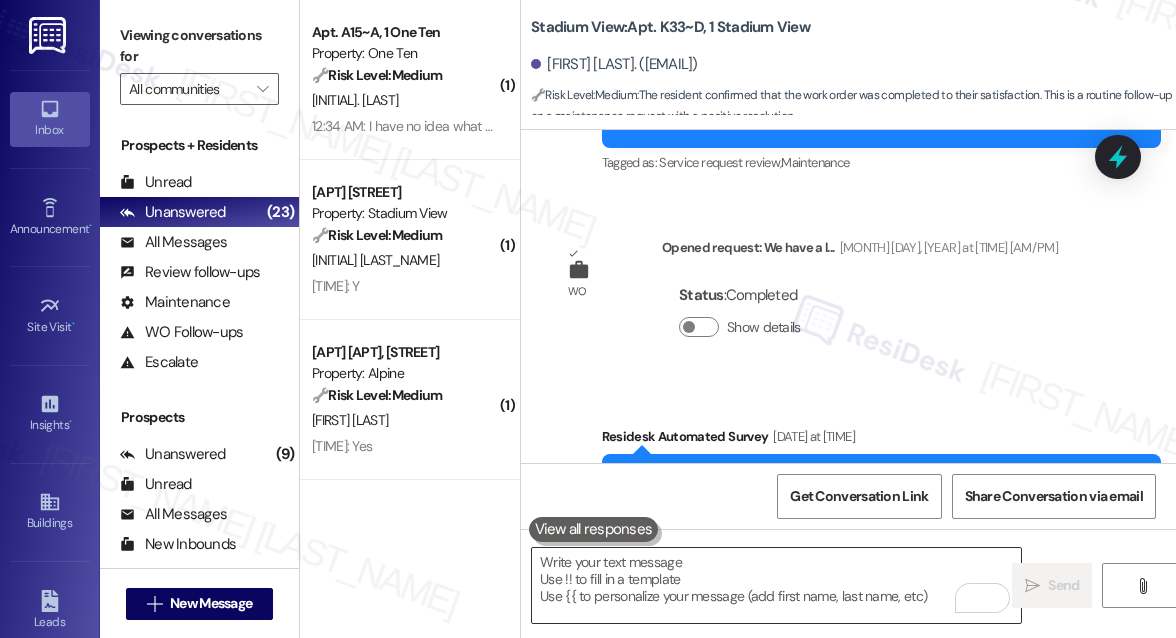 click at bounding box center (776, 585) 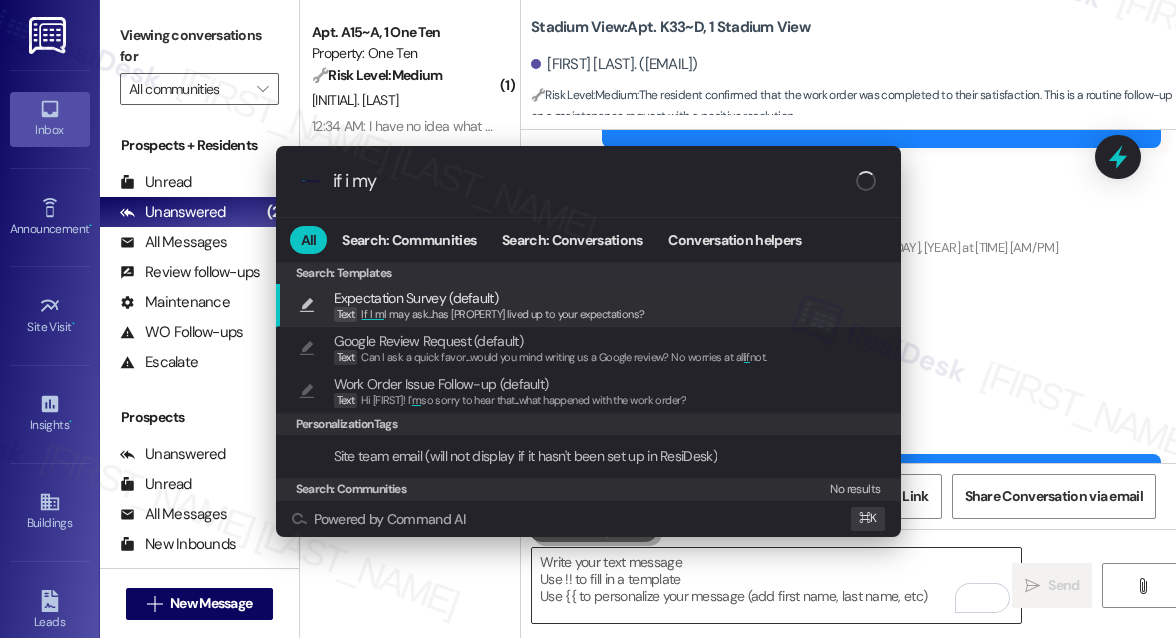 type on "if i my" 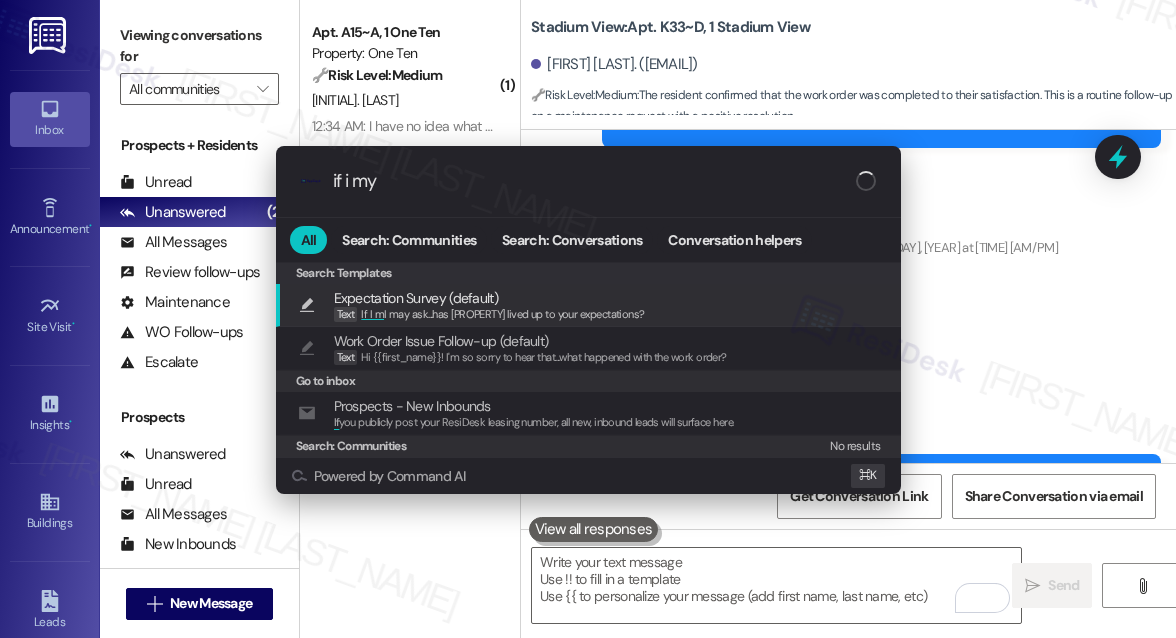 click on "If I m ay ask...has {{property}} lived up to your expectations?" at bounding box center [502, 314] 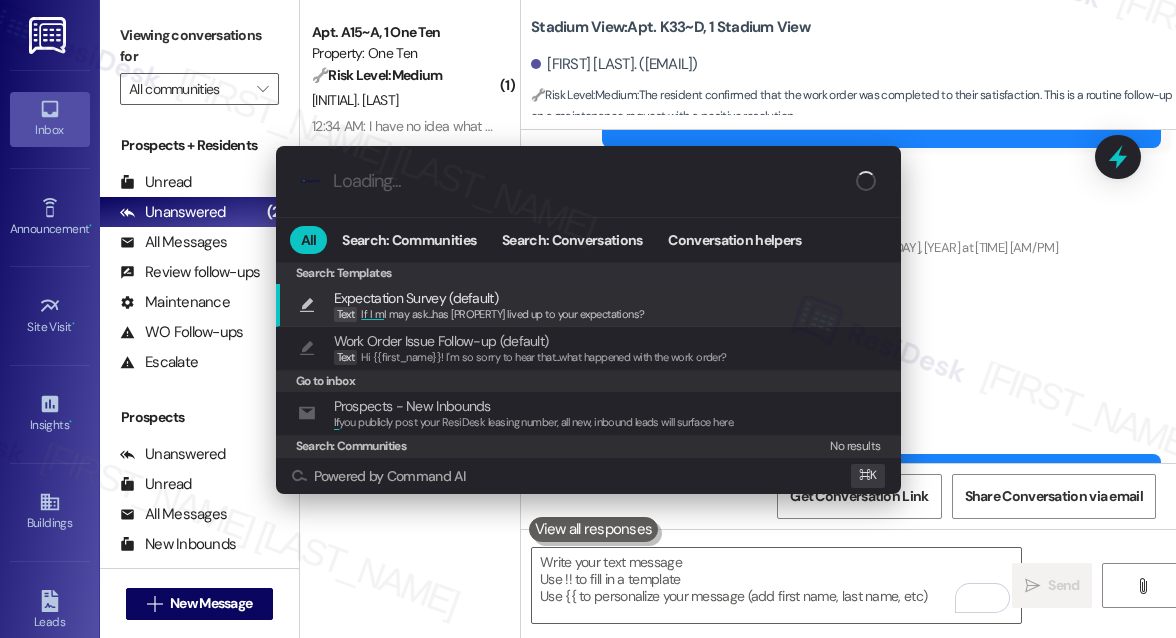 type on "If I may ask...has {{property}} lived up to your expectations?" 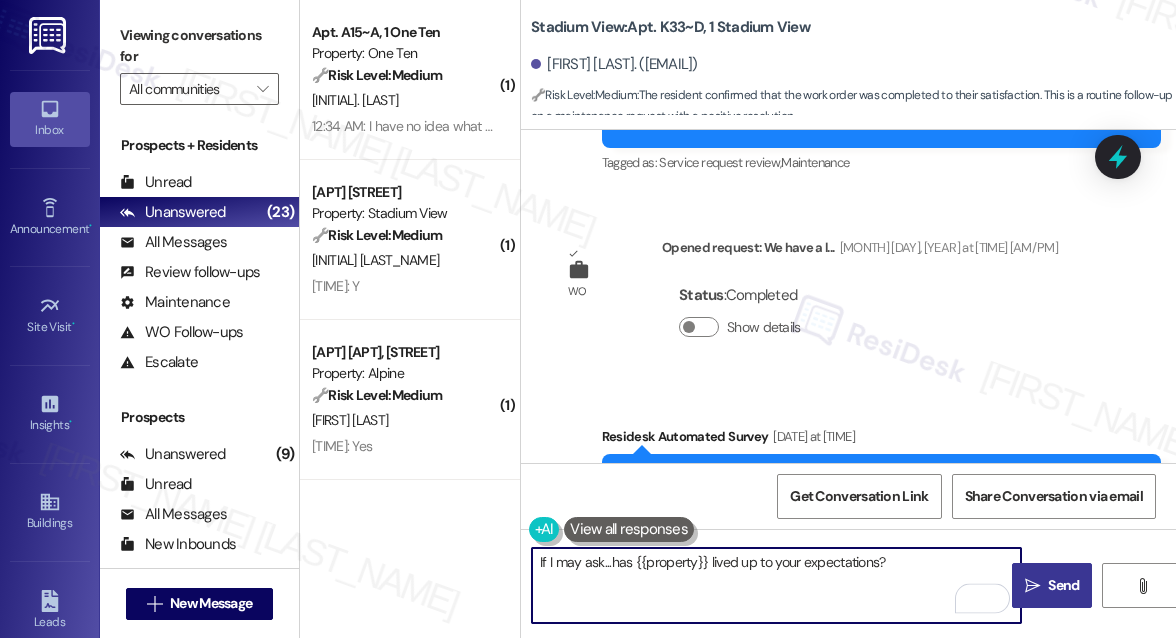 click on "Send" at bounding box center [1063, 585] 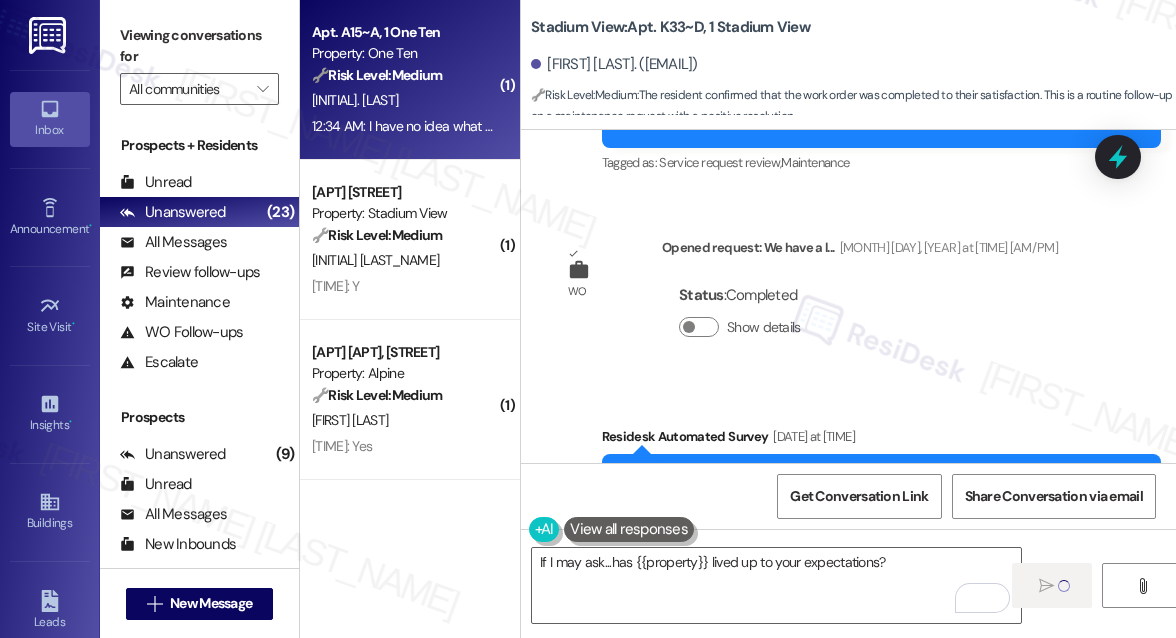 type 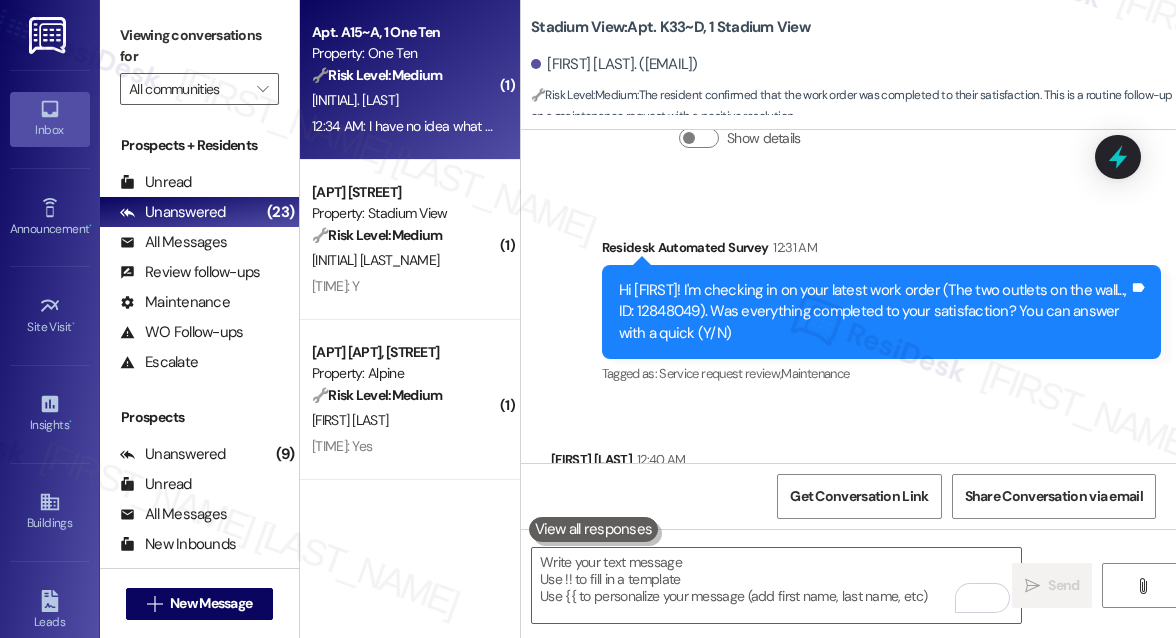 scroll, scrollTop: 3701, scrollLeft: 0, axis: vertical 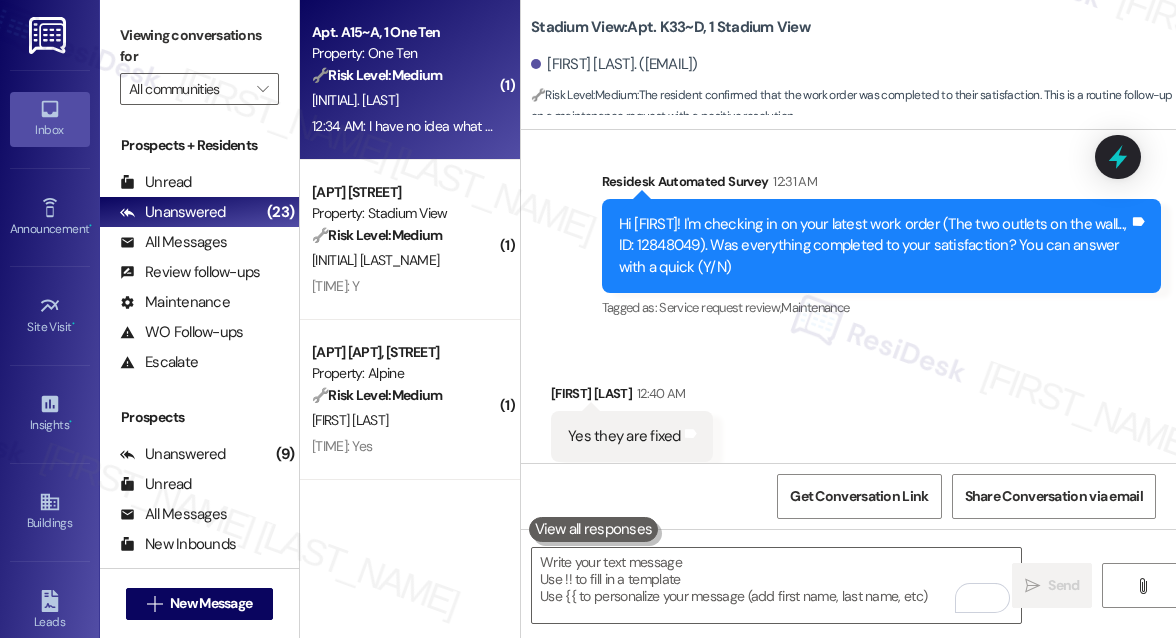 click on "C. Dunlap" at bounding box center [404, 100] 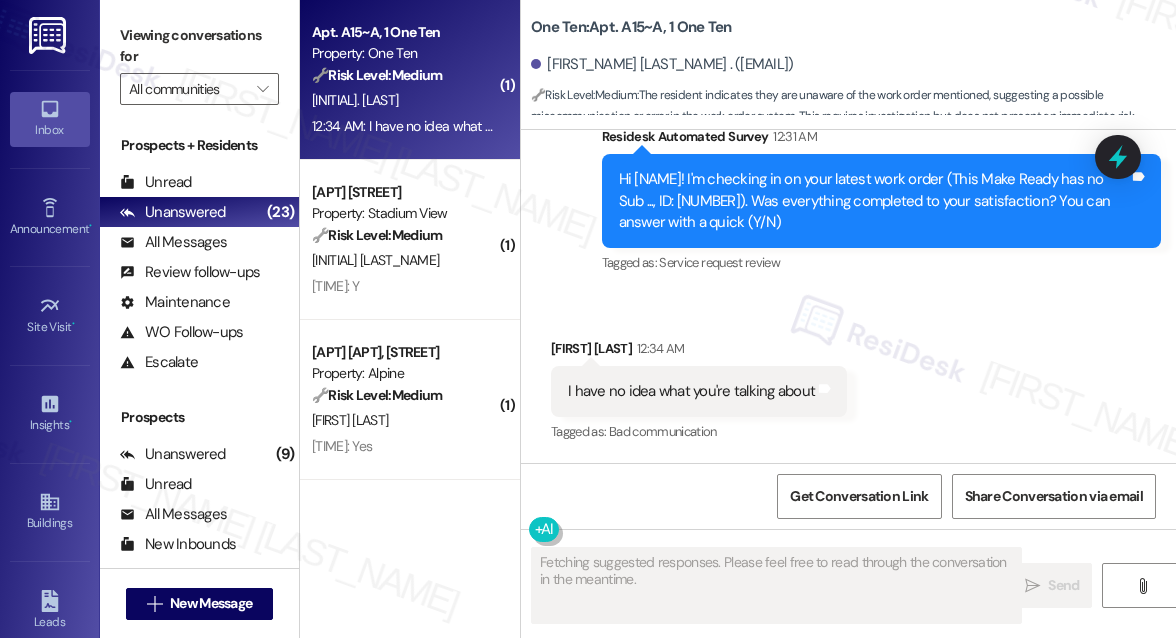 scroll, scrollTop: 2768, scrollLeft: 0, axis: vertical 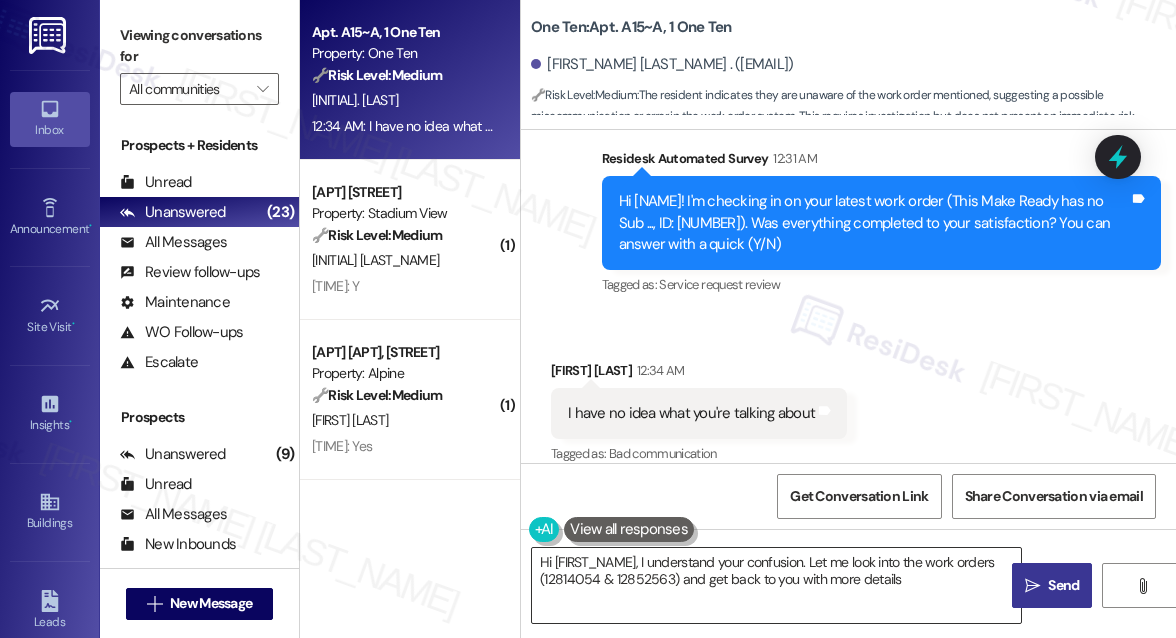 click on "Hi {{first_name}}, I understand your confusion. Let me look into the work orders (12814054 & 12852563) and get back to you" at bounding box center (776, 585) 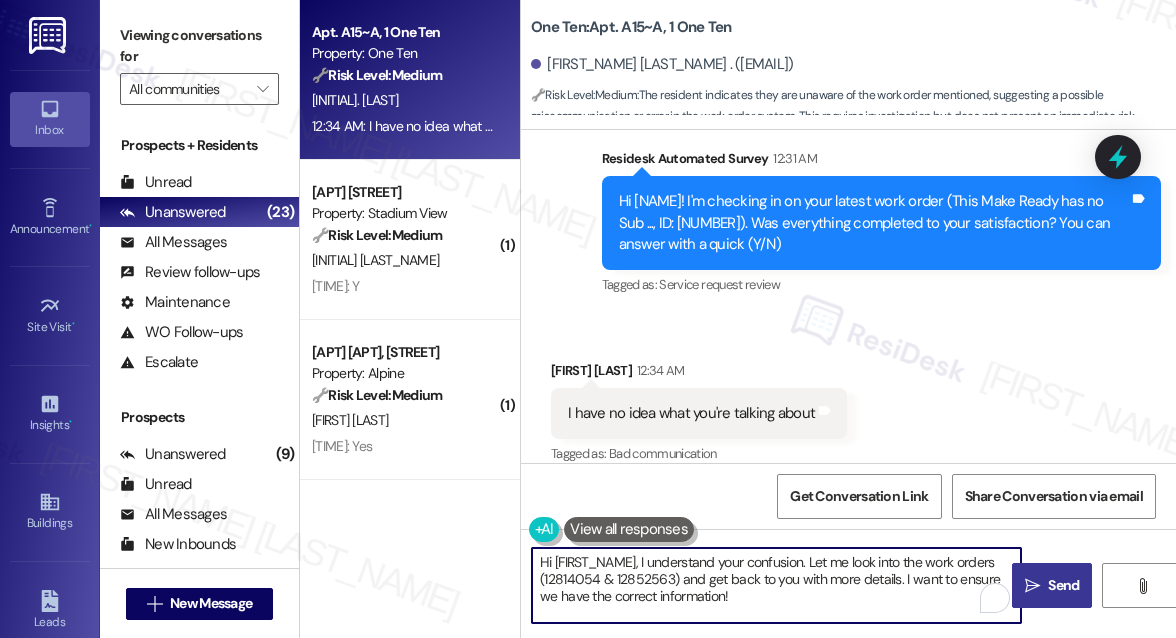 click on "Hi {{first_name}}, I understand your confusion. Let me look into the work orders (12814054 & 12852563) and get back to you with more details. I want to ensure we have the correct information!" at bounding box center (776, 585) 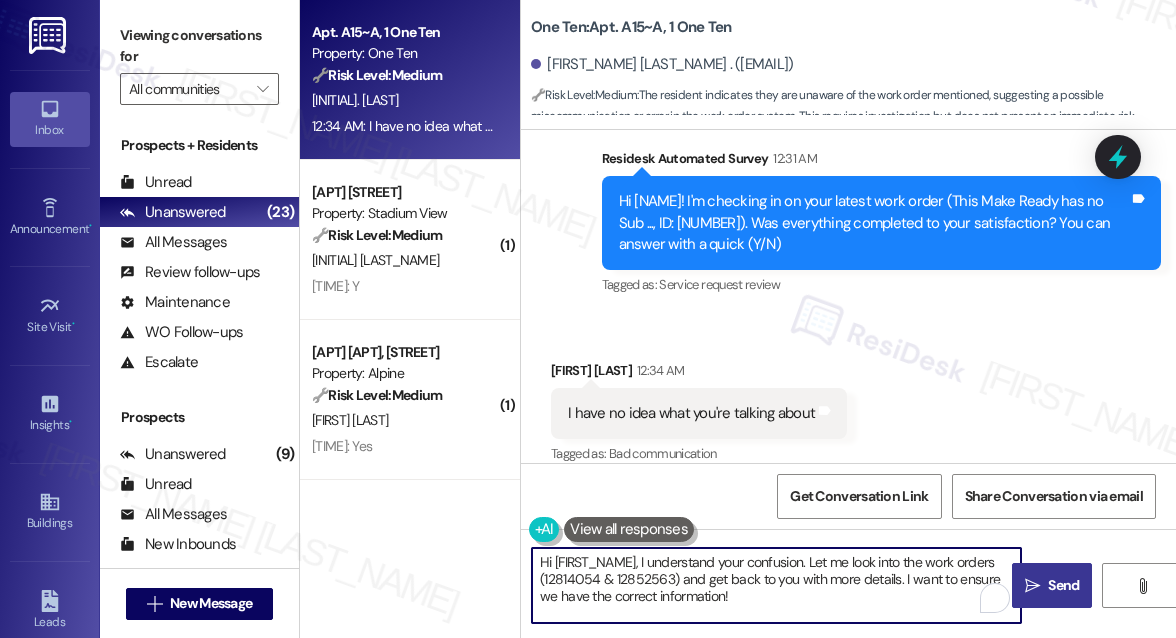 click on "Hi {{first_name}}, I understand your confusion. Let me look into the work orders (12814054 & 12852563) and get back to you with more details. I want to ensure we have the correct information!" at bounding box center (776, 585) 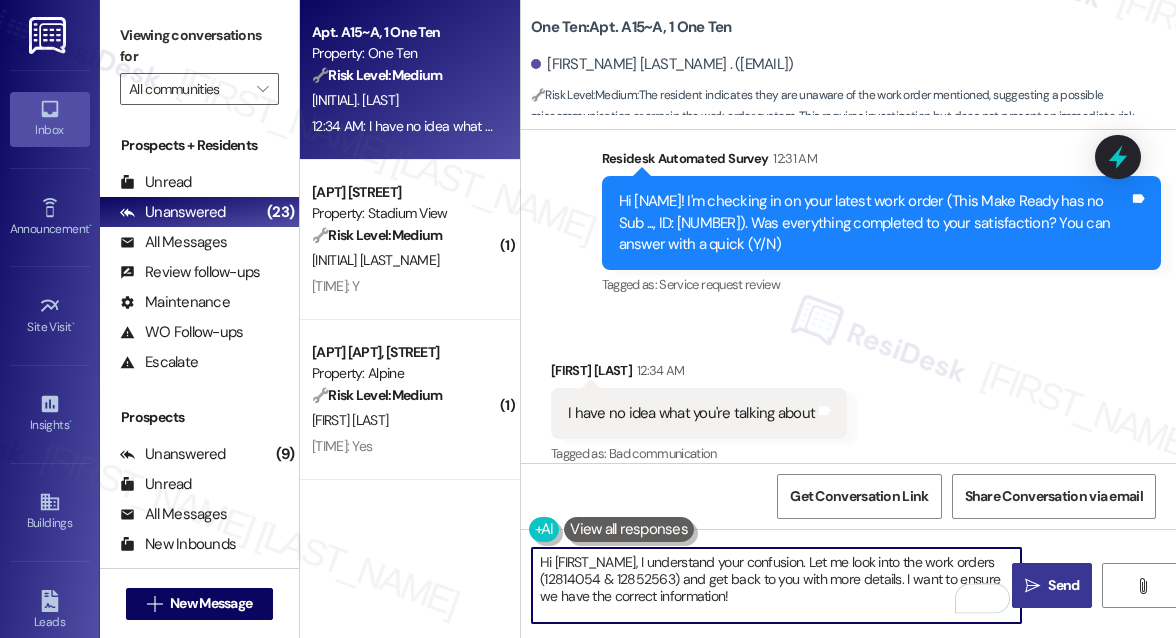 paste on "! I'm sorry to hear that the request hasn't been resolved yet. Has the maintenance team been to your home at all?" 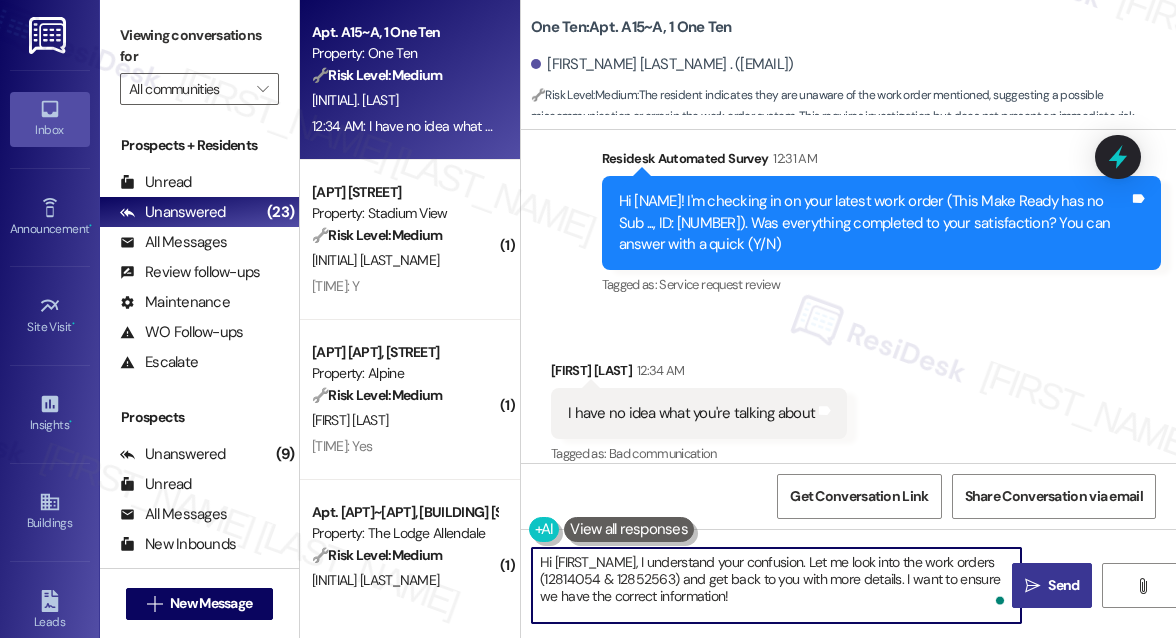 scroll, scrollTop: 2768, scrollLeft: 0, axis: vertical 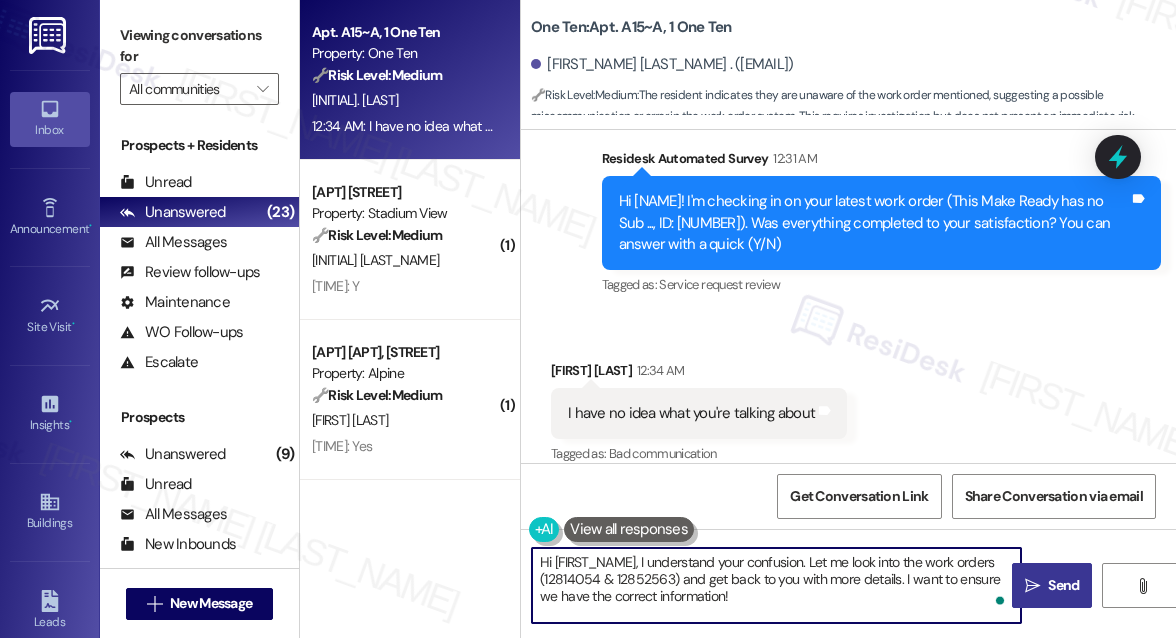 click on "Hi {{first_name}}, I understand your confusion. Let me look into the work orders (12814054 & 12852563) and get back to you with more details. I want to ensure we have the correct information!" at bounding box center (776, 585) 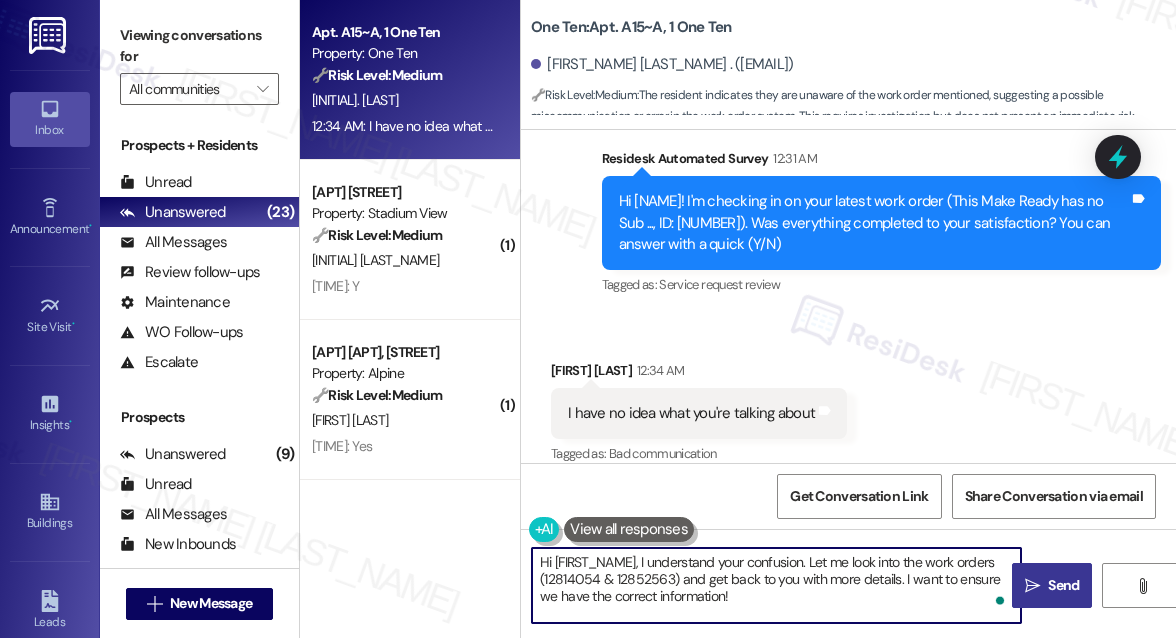 click on "Hi {{first_name}}, I understand your confusion. Let me look into the work orders (12814054 & 12852563) and get back to you with more details. I want to ensure we have the correct information!" at bounding box center (776, 585) 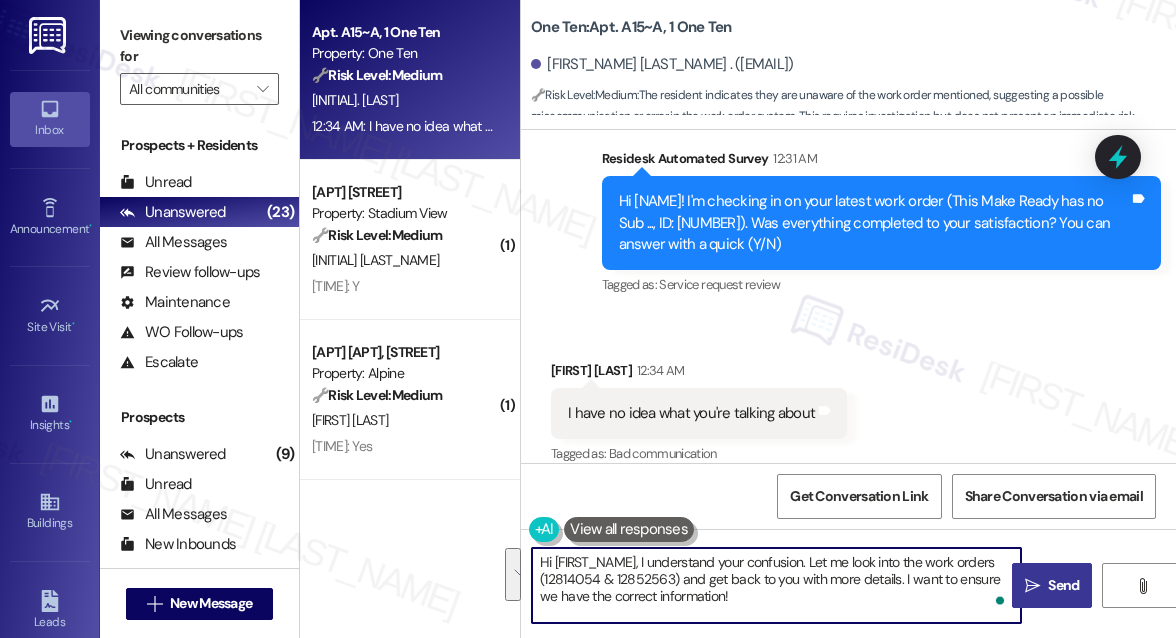 scroll, scrollTop: 2768, scrollLeft: 0, axis: vertical 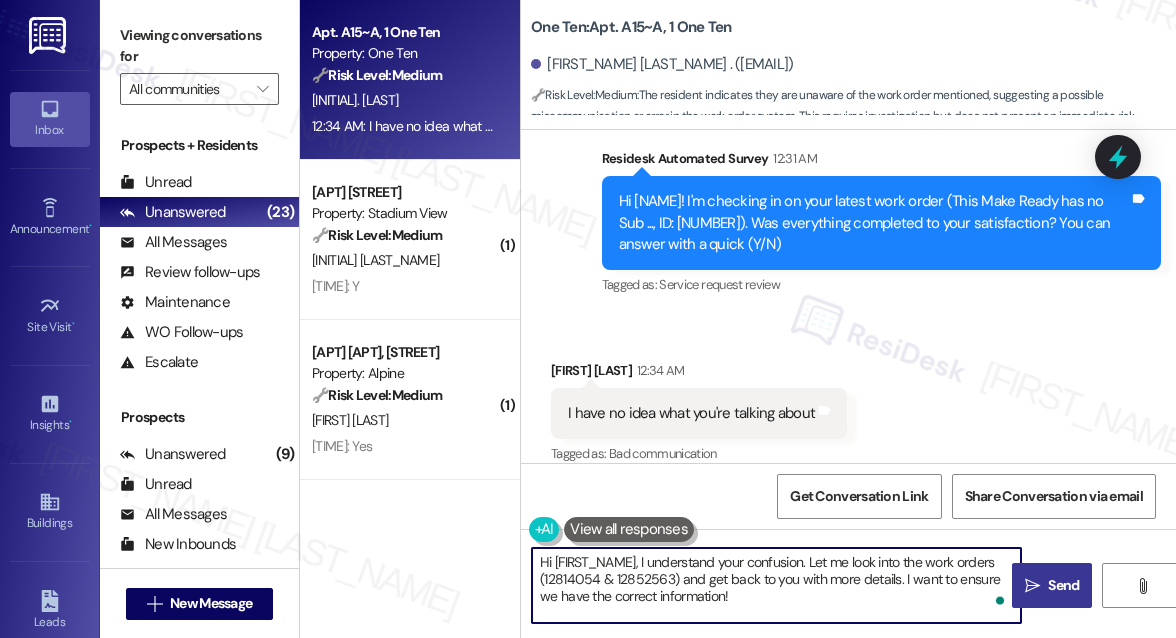 click on "Hi {{first_name}}, I understand your confusion. Let me look into the work orders (12814054 & 12852563) and get back to you with more details. I want to ensure we have the correct information!" at bounding box center [776, 585] 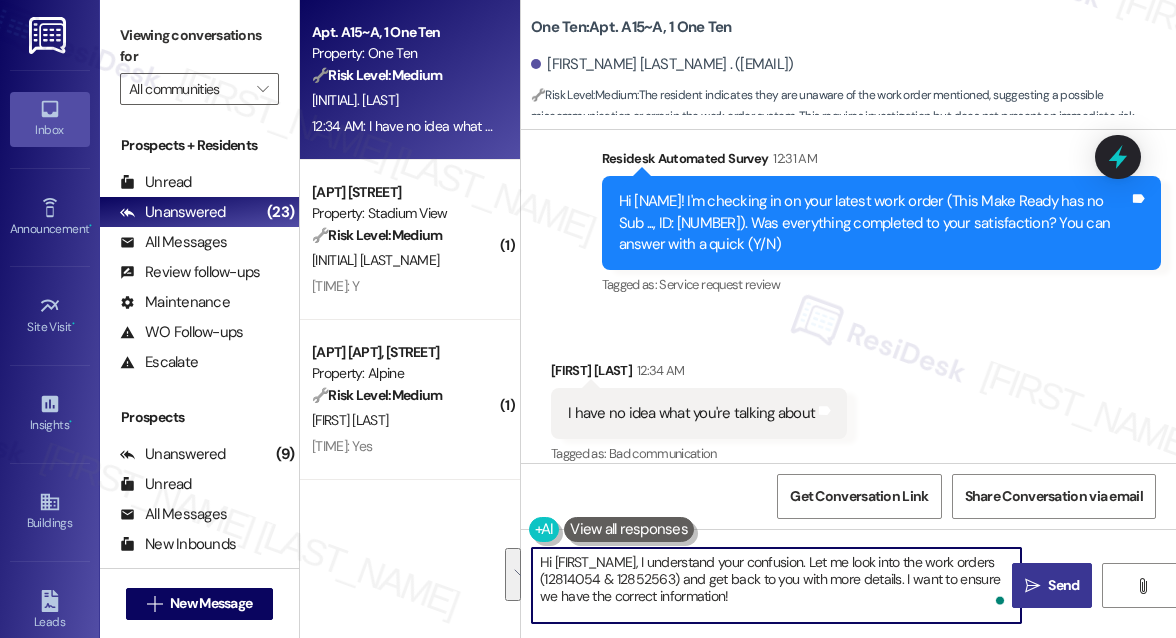 click on "Hi {{first_name}}, I understand your confusion. Let me look into the work orders (12814054 & 12852563) and get back to you with more details. I want to ensure we have the correct information!" at bounding box center (776, 585) 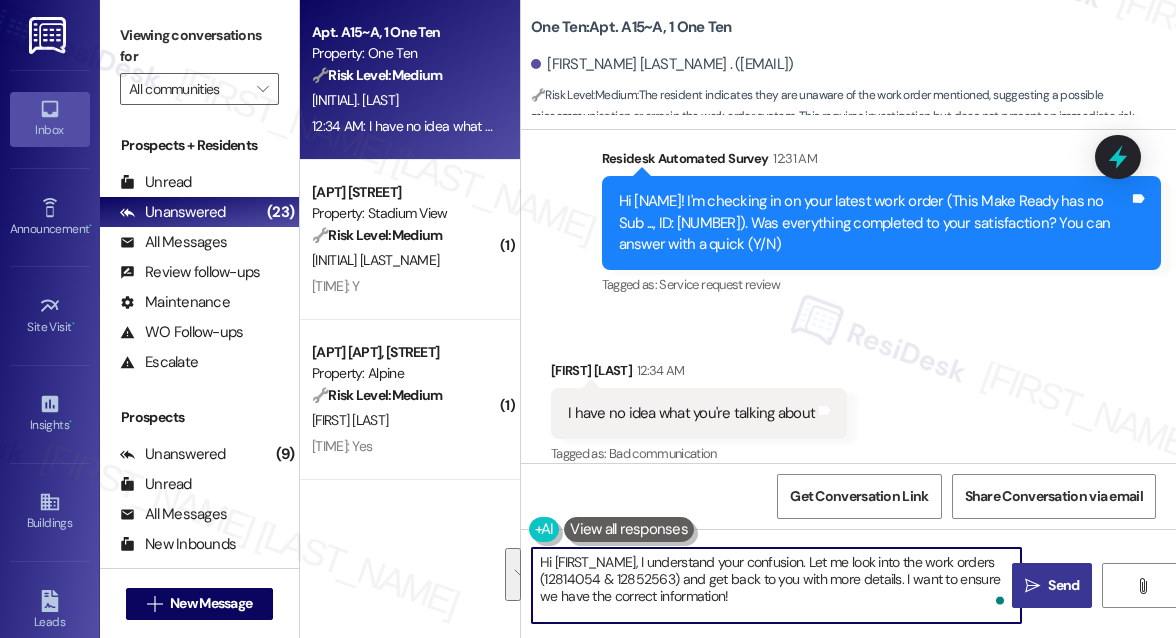paste on "apologies for the confusion caused by the work order survey. Please feel free to disregard it—it’s related to preparing the unit, and no action is required on your part." 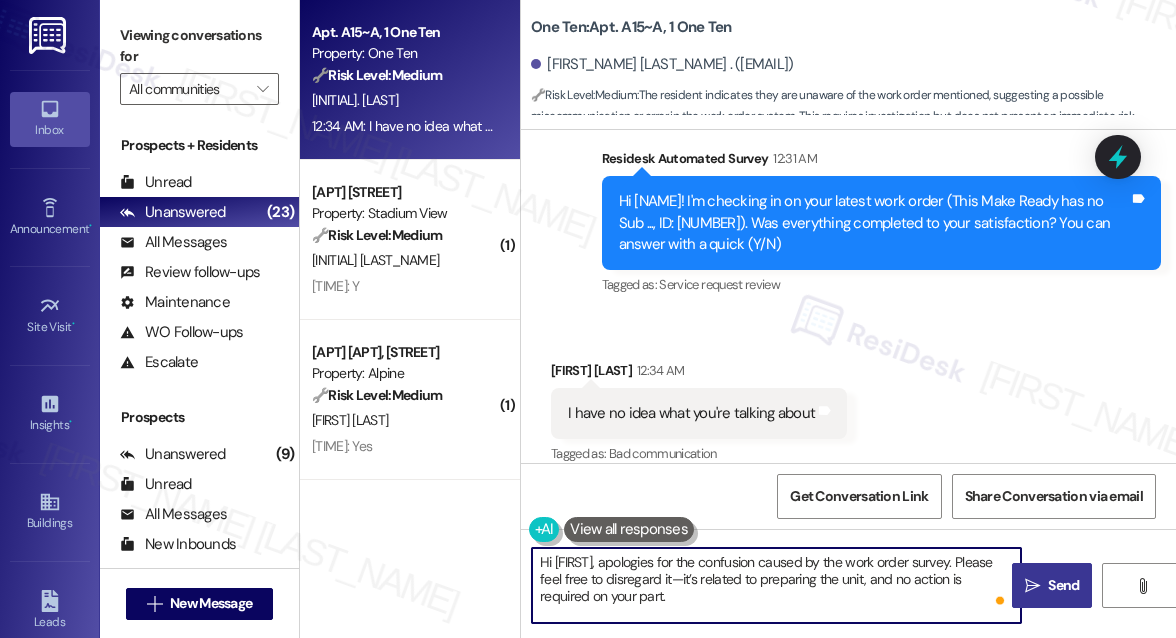 click on "Hi {{first_name}}, apologies for the confusion caused by the work order survey. Please feel free to disregard it—it’s related to preparing the unit, and no action is required on your part." at bounding box center [776, 585] 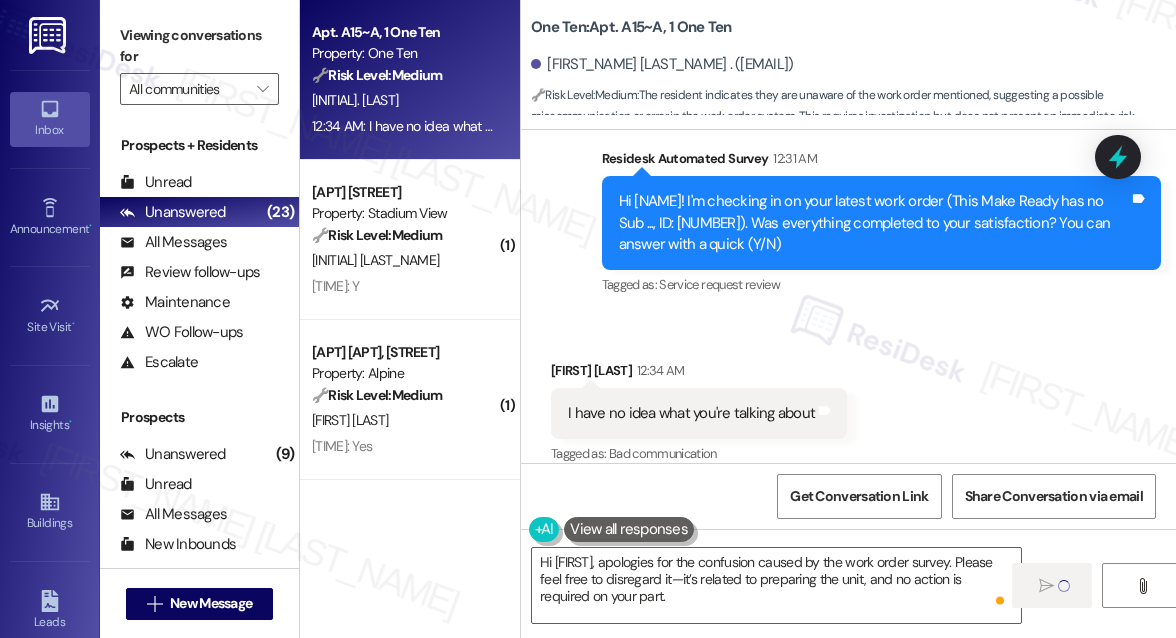 type 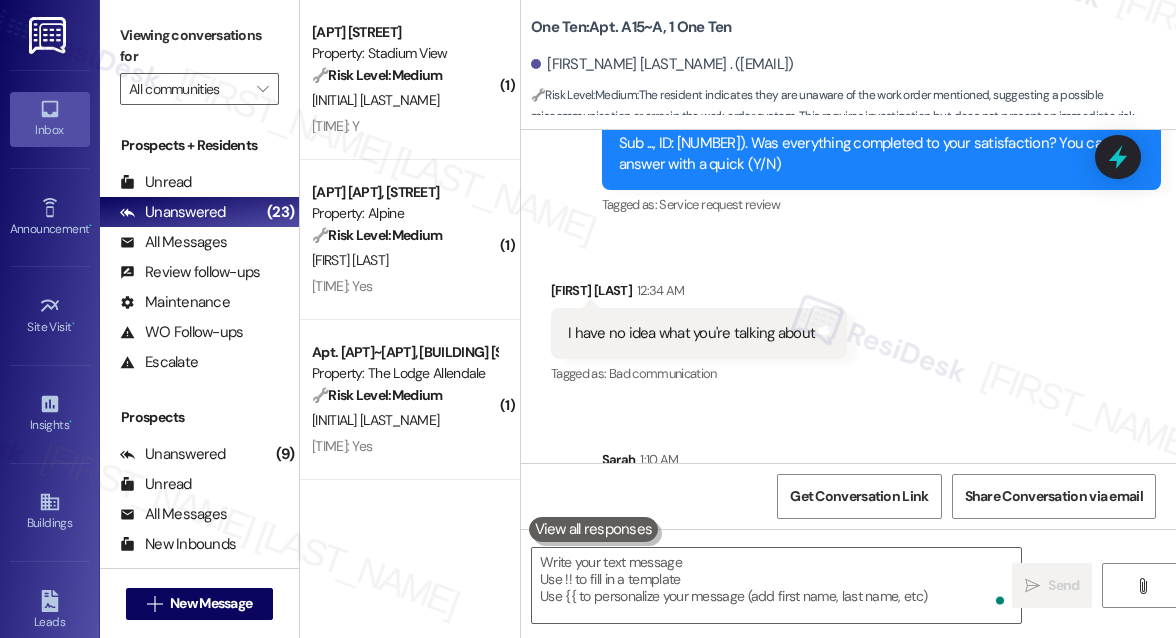scroll, scrollTop: 2950, scrollLeft: 0, axis: vertical 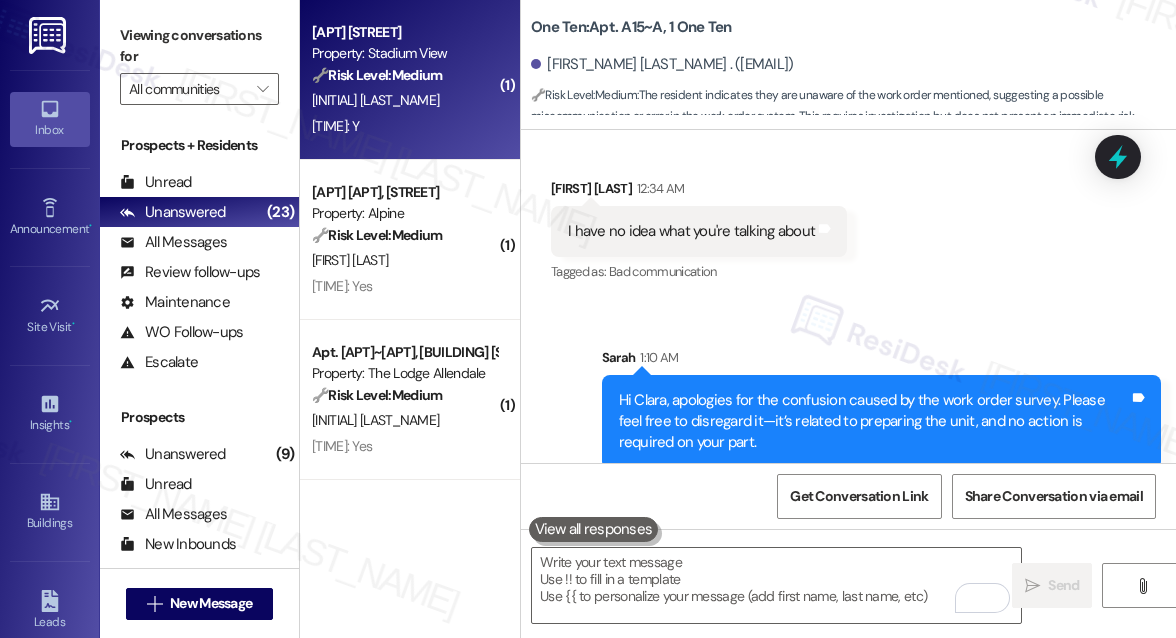 click on "A. Singh" at bounding box center [404, 100] 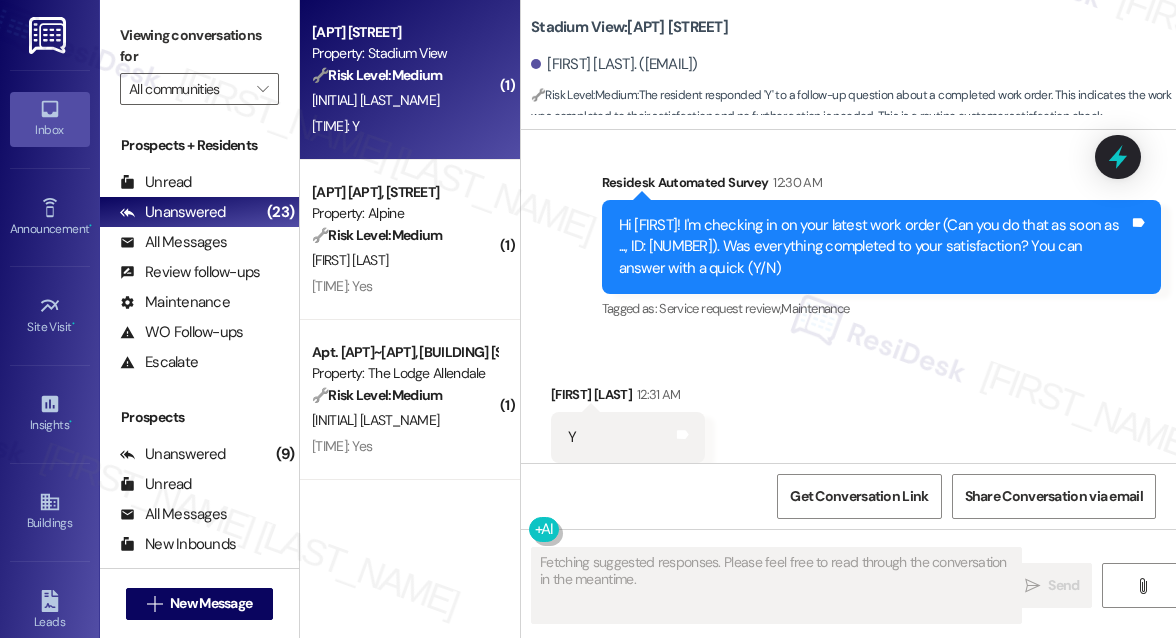 scroll, scrollTop: 6556, scrollLeft: 0, axis: vertical 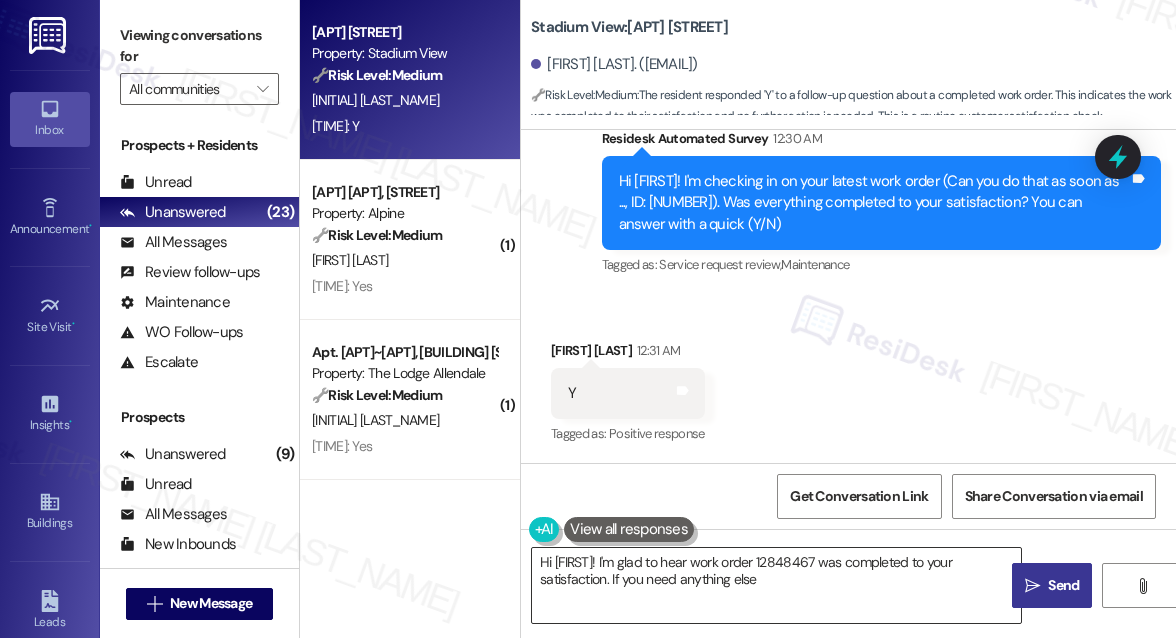 click on "Hi" at bounding box center (776, 585) 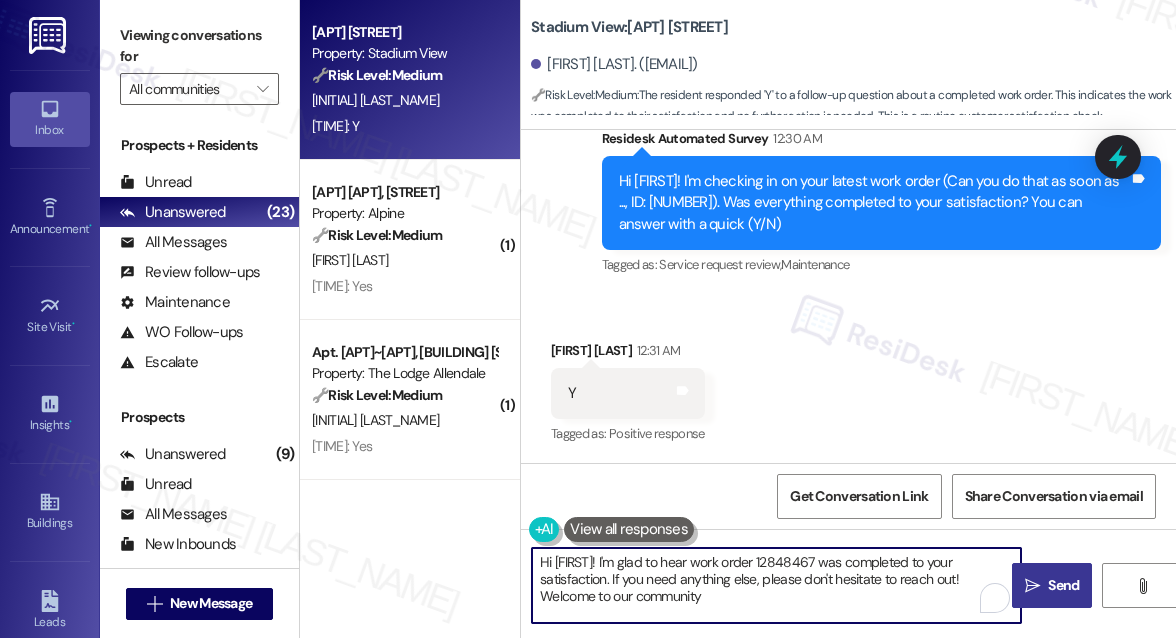 type on "Hi {{first_name}}! I'm glad to hear work order 12848467 was completed to your satisfaction. If you need anything else, please don't hesitate to reach out! Welcome to our community!" 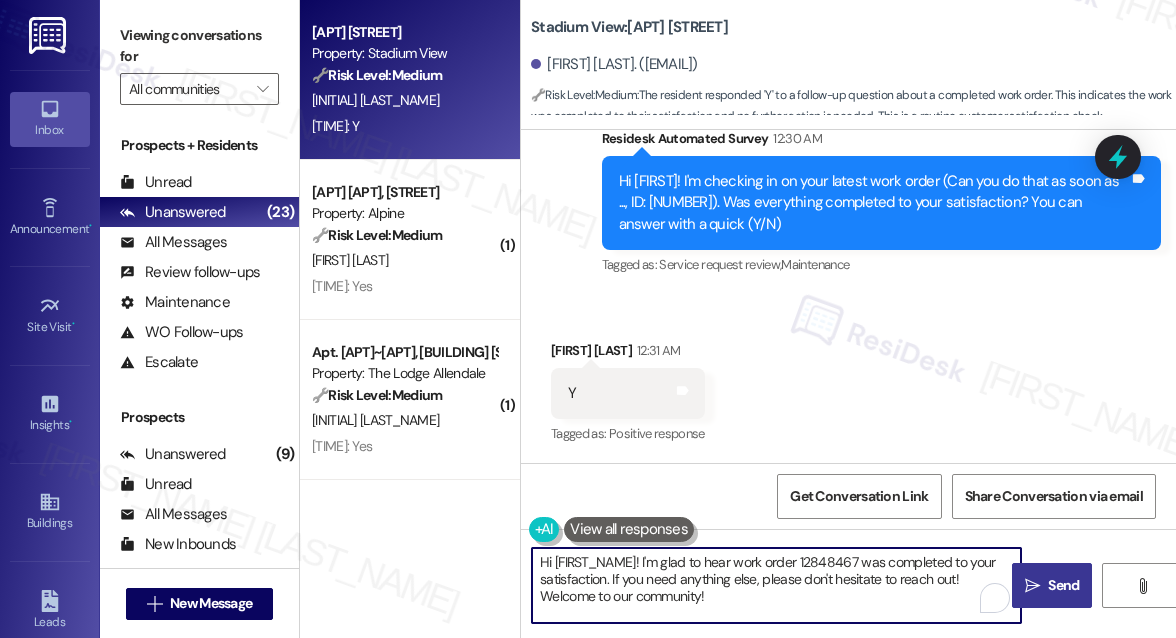 click on "Hi {{first_name}}! I'm glad to hear work order 12848467 was completed to your satisfaction. If you need anything else, please don't hesitate to reach out! Welcome to our community!" at bounding box center (776, 585) 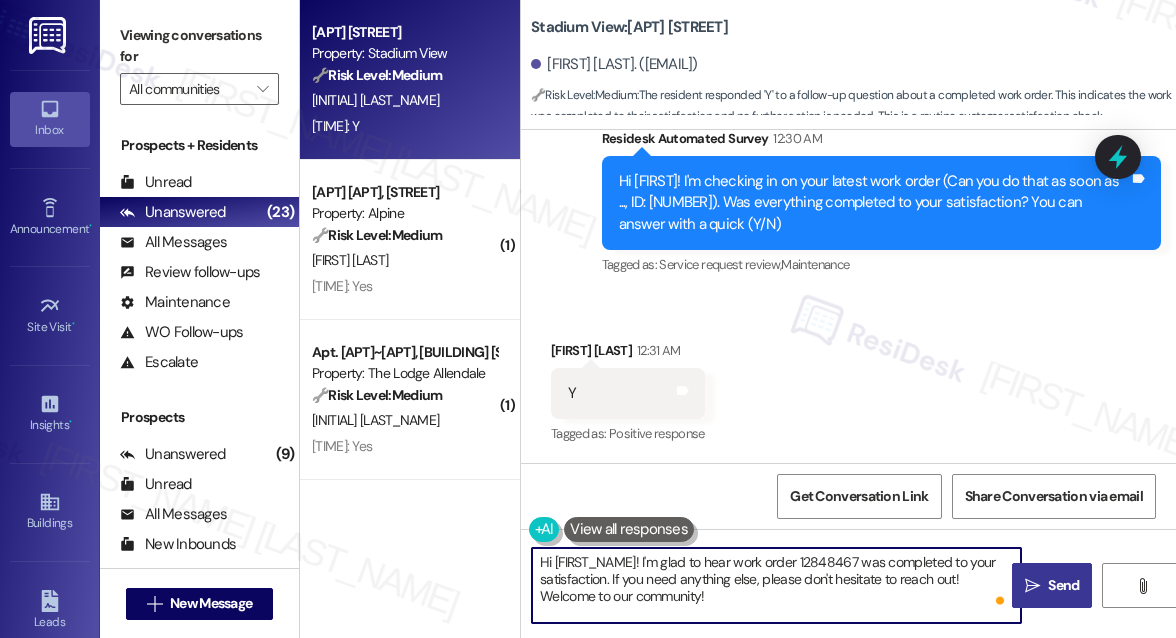 click on "Send" at bounding box center (1063, 585) 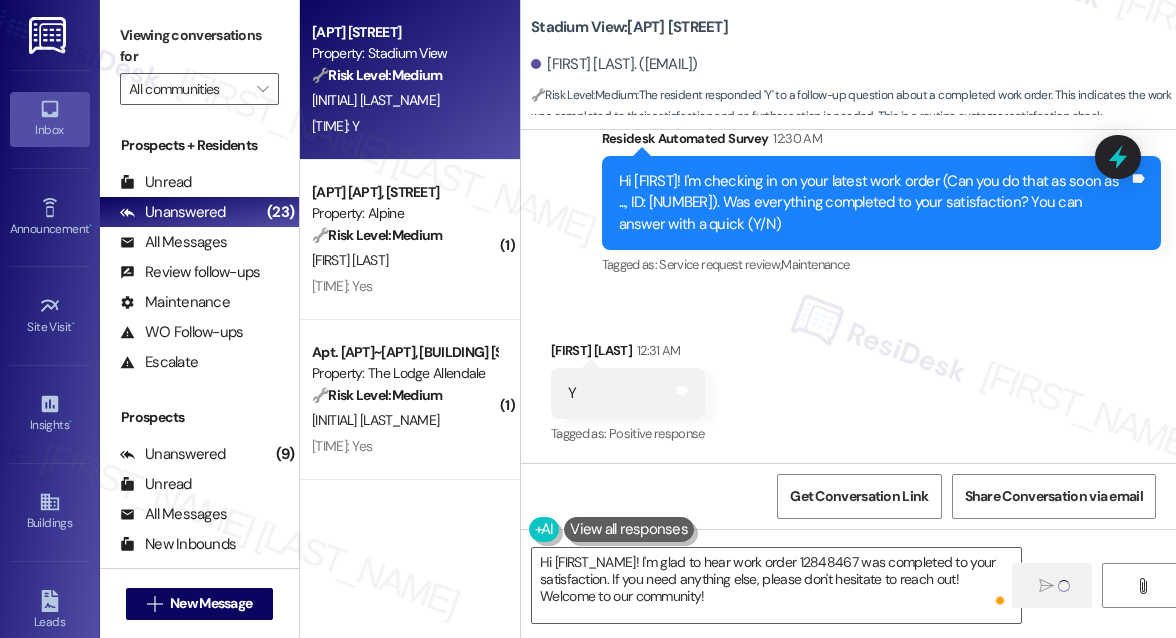 type 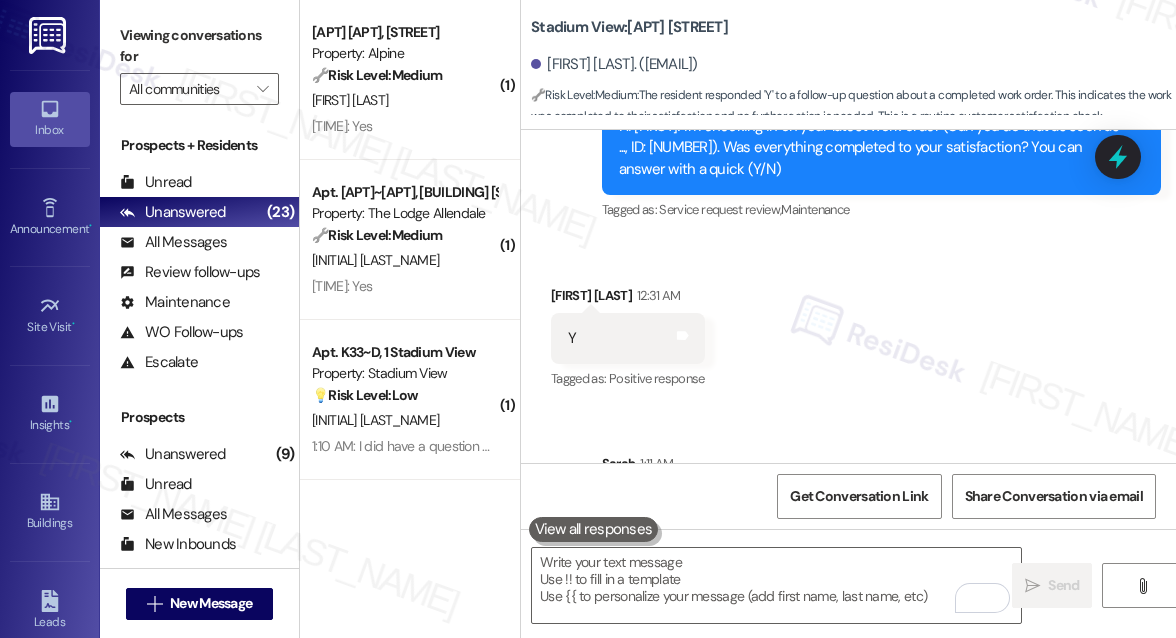 scroll, scrollTop: 6739, scrollLeft: 0, axis: vertical 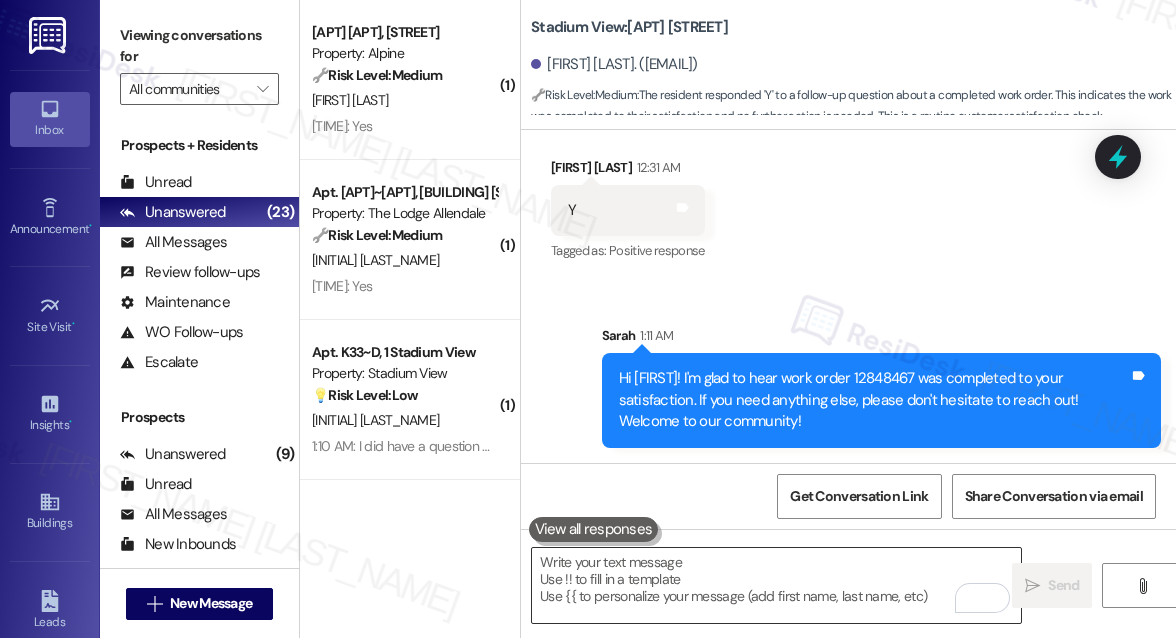 click at bounding box center [776, 585] 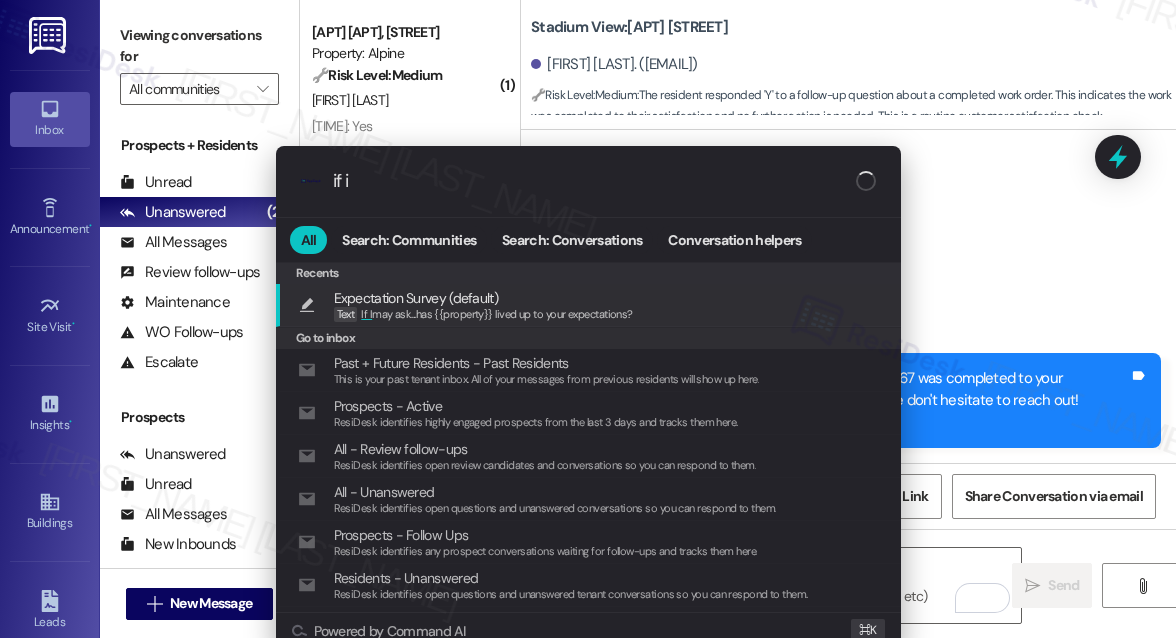 type on "if i" 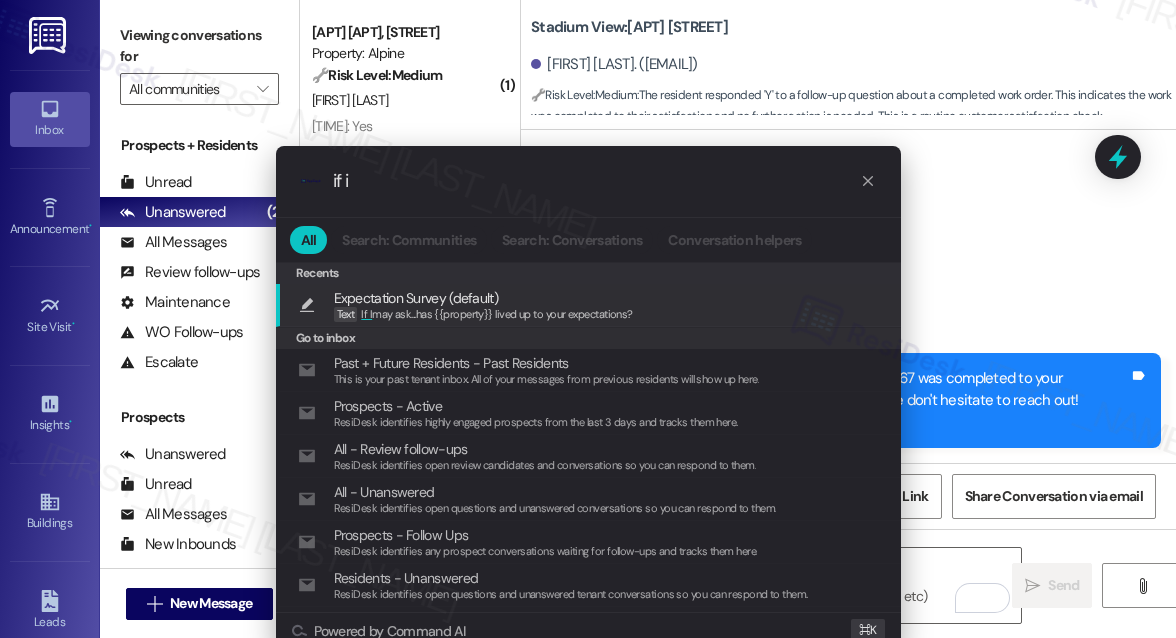 click on "If I  may ask...has {{property}} lived up to your expectations?" at bounding box center [496, 314] 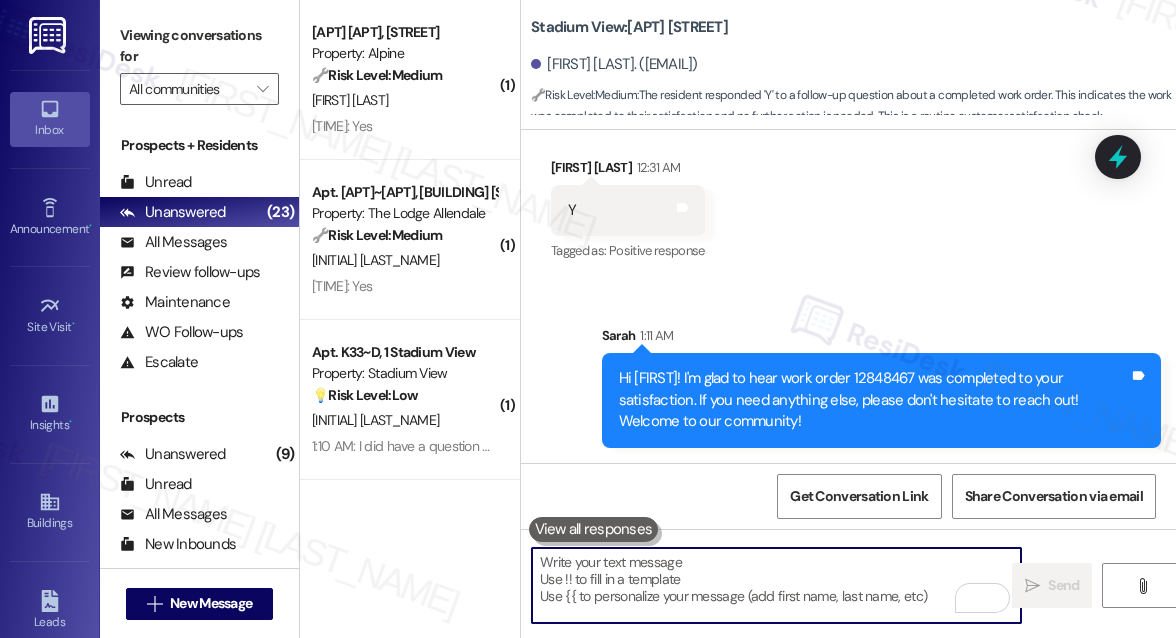 type on "If I may ask...has {{property}} lived up to your expectations?" 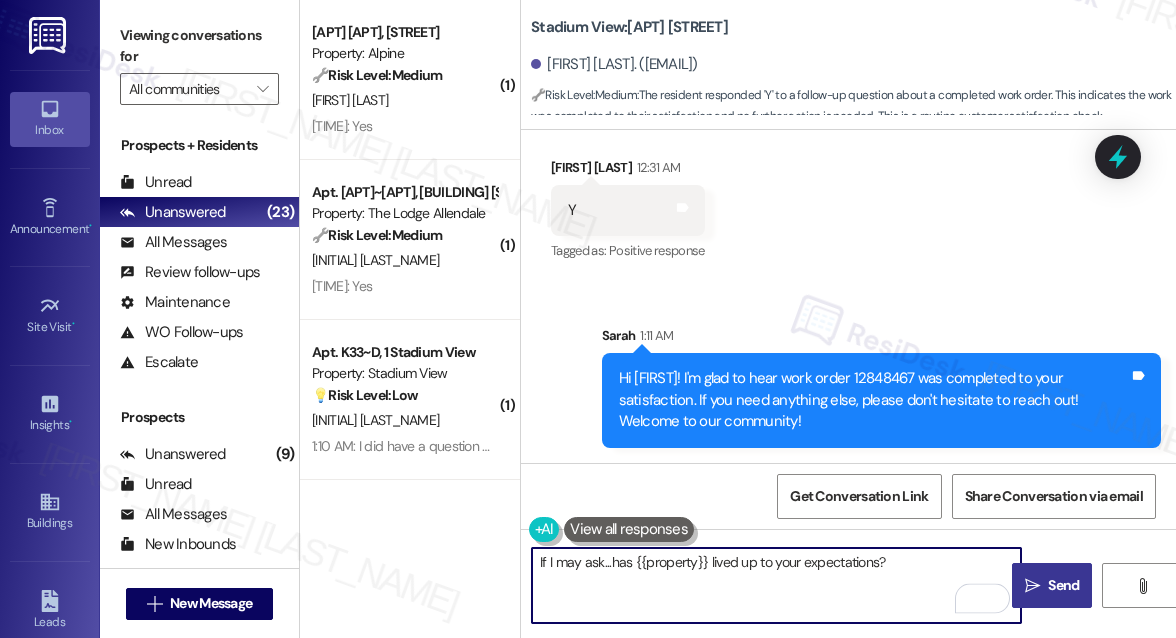 click on "Send" at bounding box center [1063, 585] 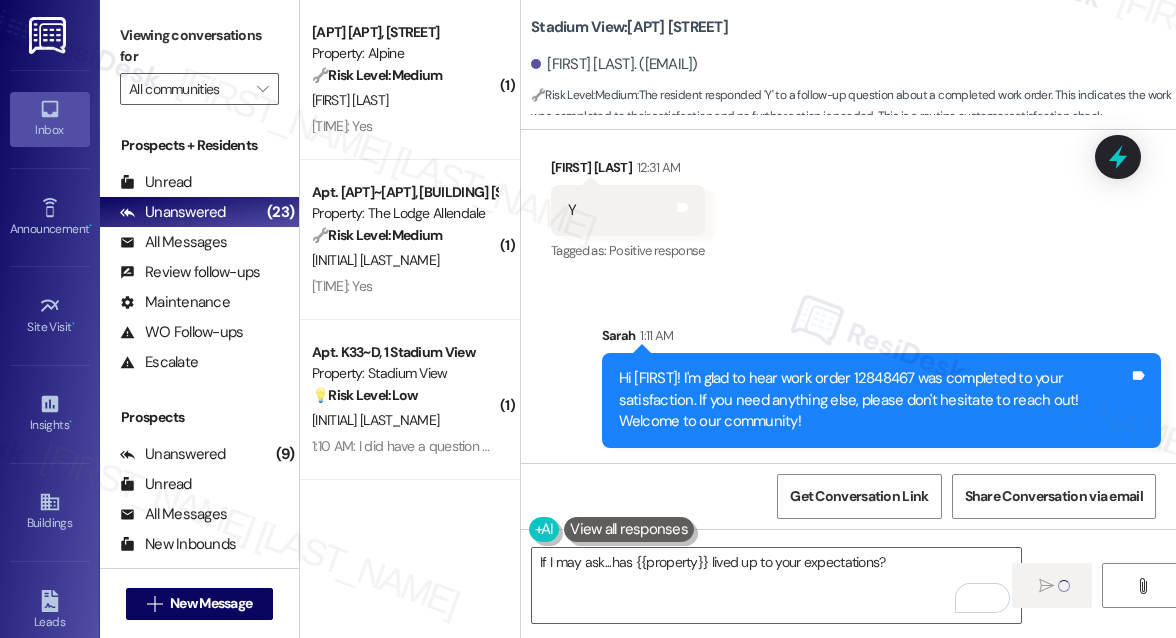 type 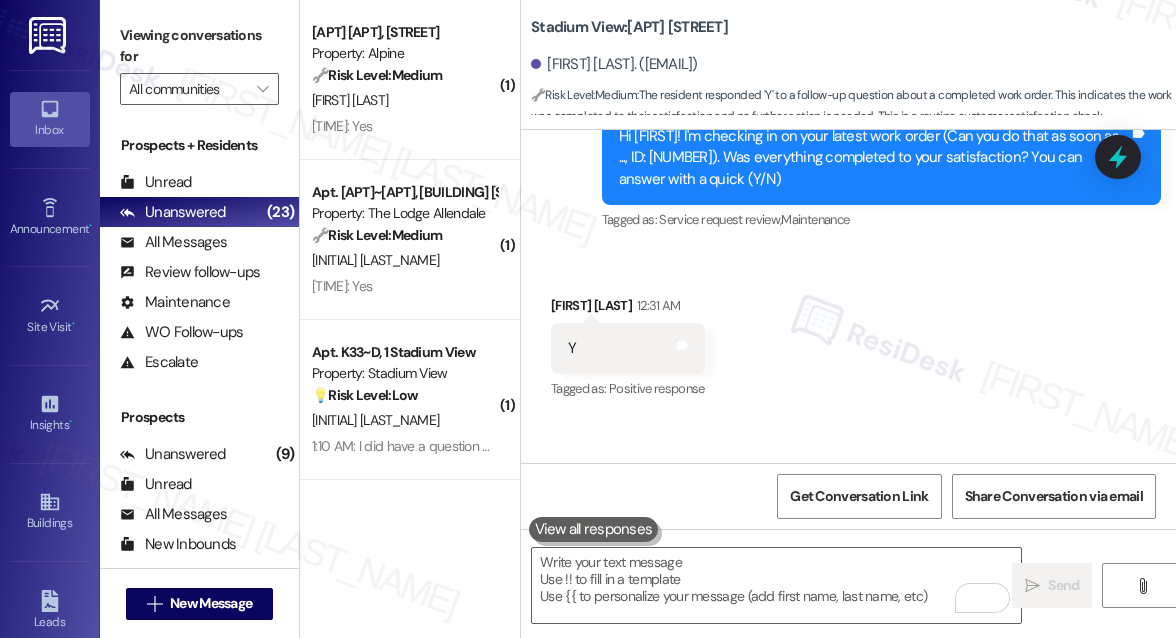scroll, scrollTop: 6556, scrollLeft: 0, axis: vertical 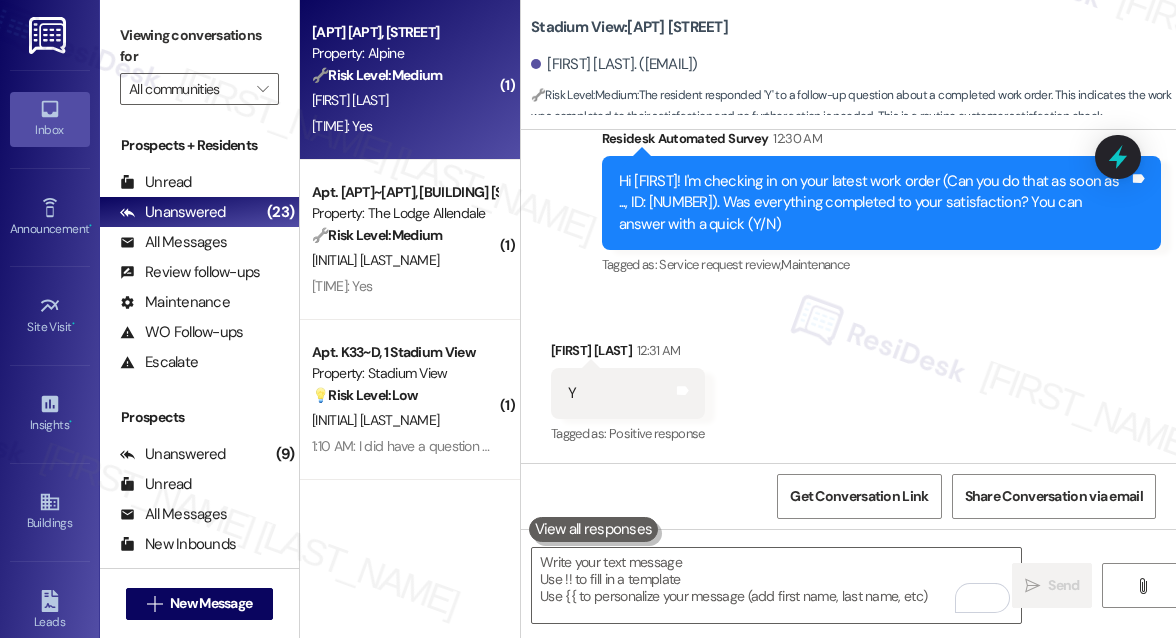 click on "🔧  Risk Level:  Medium" at bounding box center (377, 75) 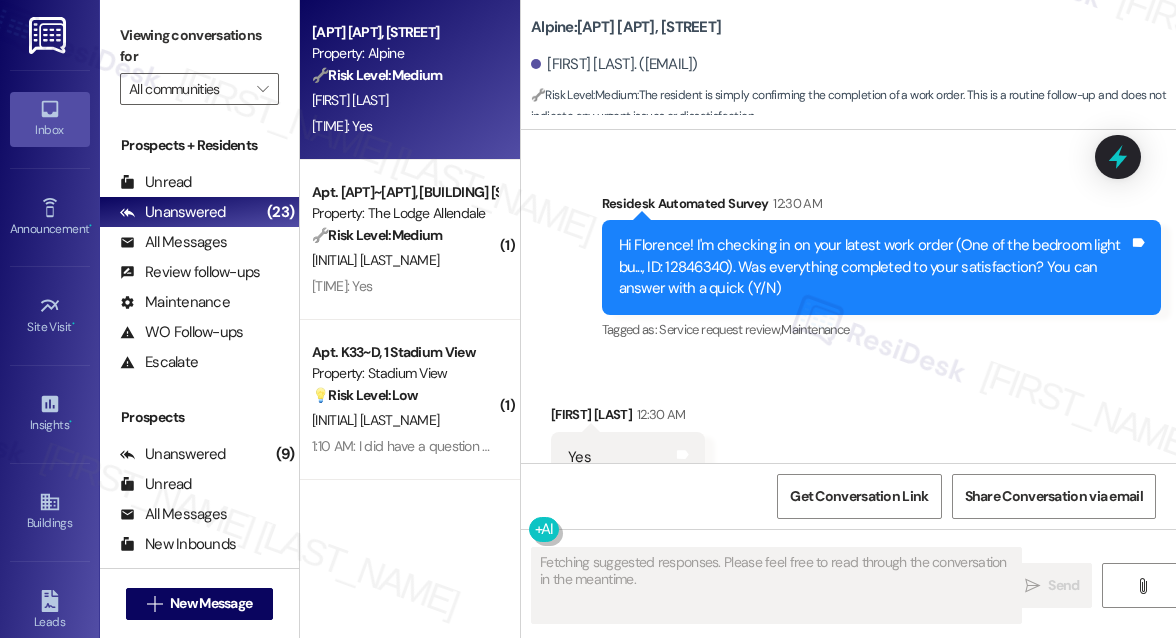 scroll, scrollTop: 6249, scrollLeft: 0, axis: vertical 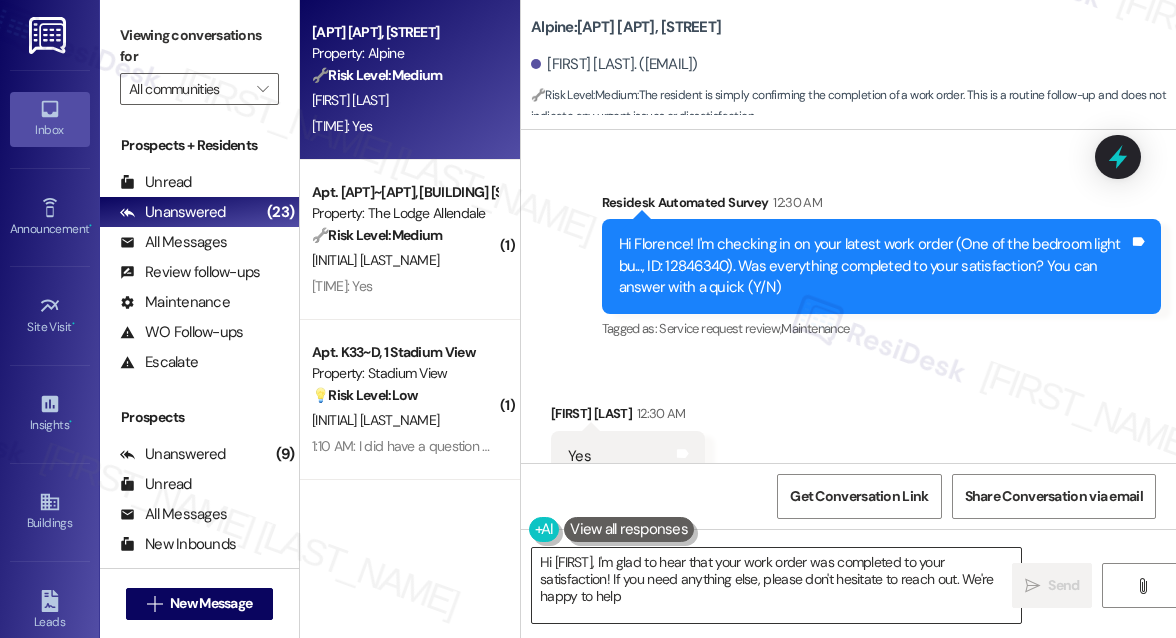 type on "Hi {{first_name}}, I'm glad to hear that your work order was completed to your satisfaction! If you need anything else, please don't hesitate to reach out. We're happy to help!" 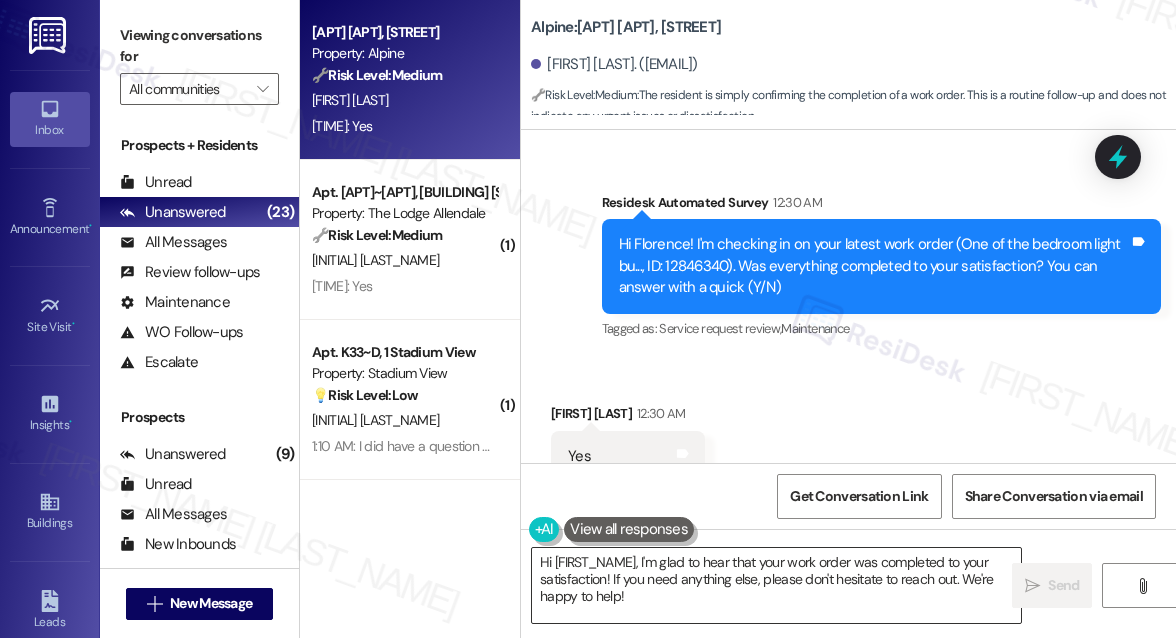 click on "Hi {{first_name}}, I'm glad to hear that your work order was completed to your satisfaction! If you need anything else, please don't hesitate to reach out. We're happy to help!" at bounding box center (776, 585) 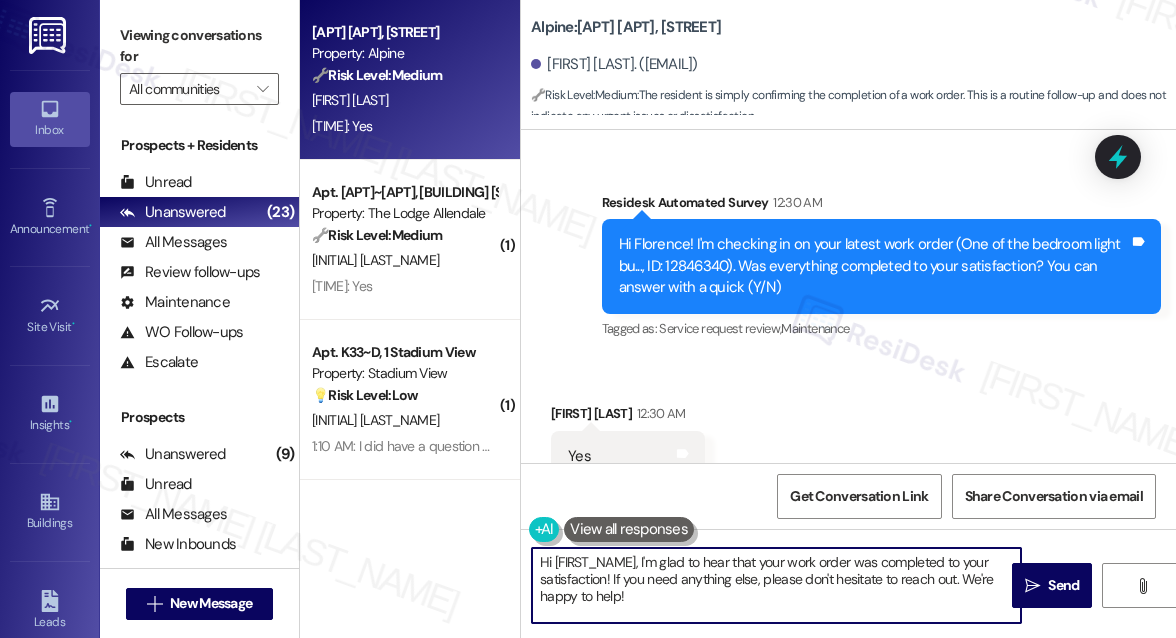 click on "Hi {{first_name}}, I'm glad to hear that your work order was completed to your satisfaction! If you need anything else, please don't hesitate to reach out. We're happy to help!" at bounding box center [776, 585] 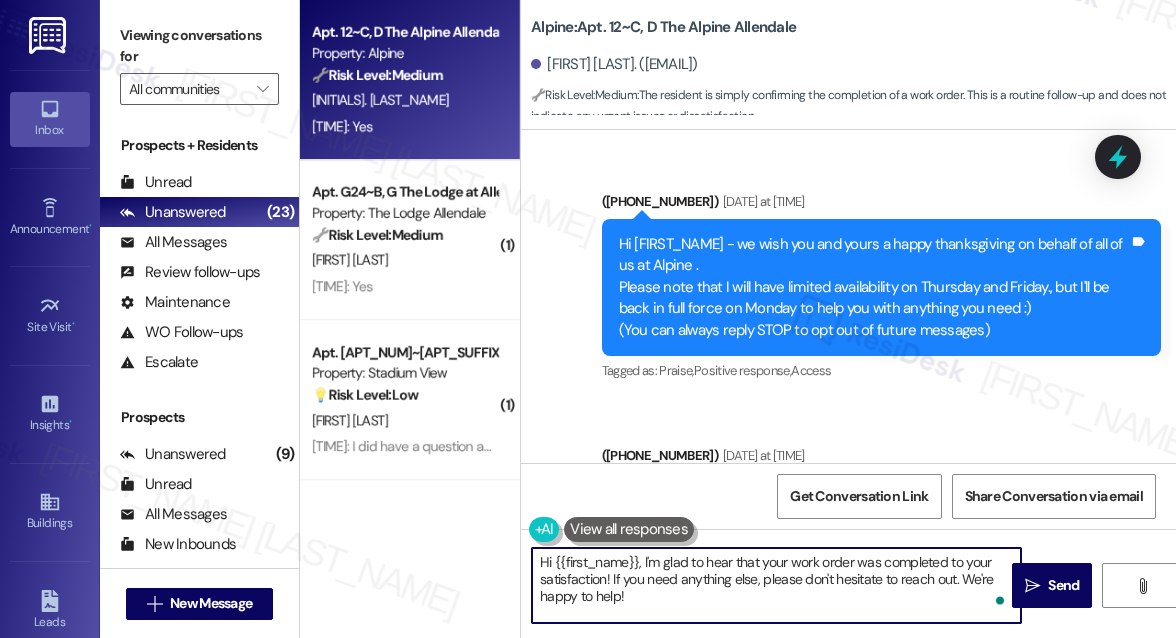 scroll, scrollTop: 0, scrollLeft: 0, axis: both 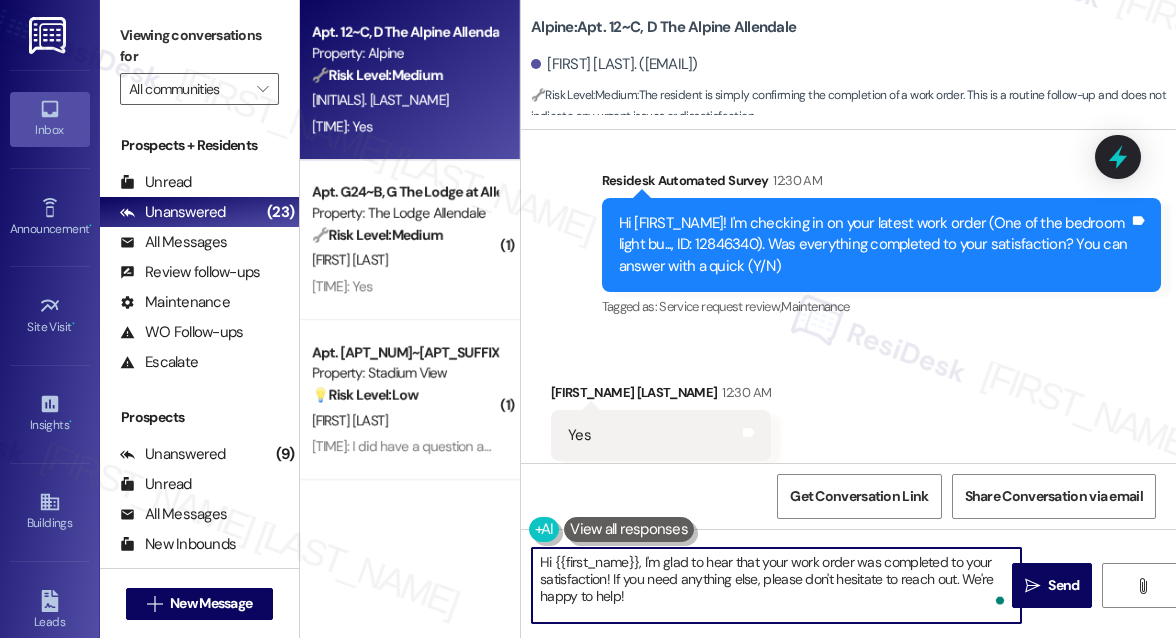 click on "Hi {{first_name}}, I'm glad to hear that your work order was completed to your satisfaction! If you need anything else, please don't hesitate to reach out. We're happy to help!" at bounding box center (776, 585) 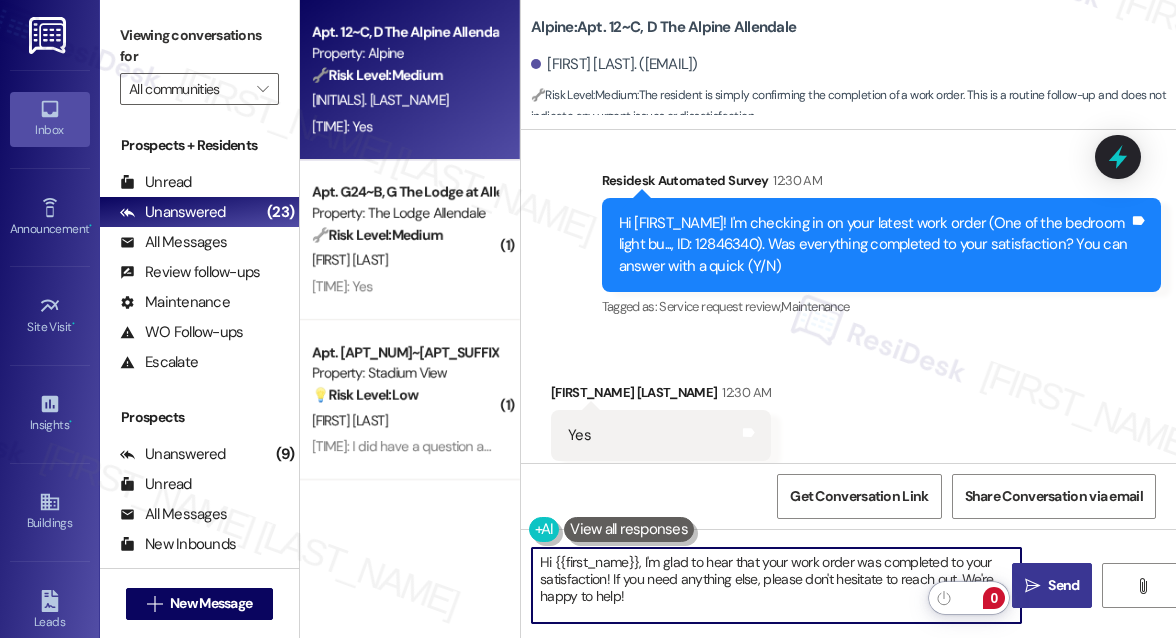 click on "" at bounding box center (1032, 586) 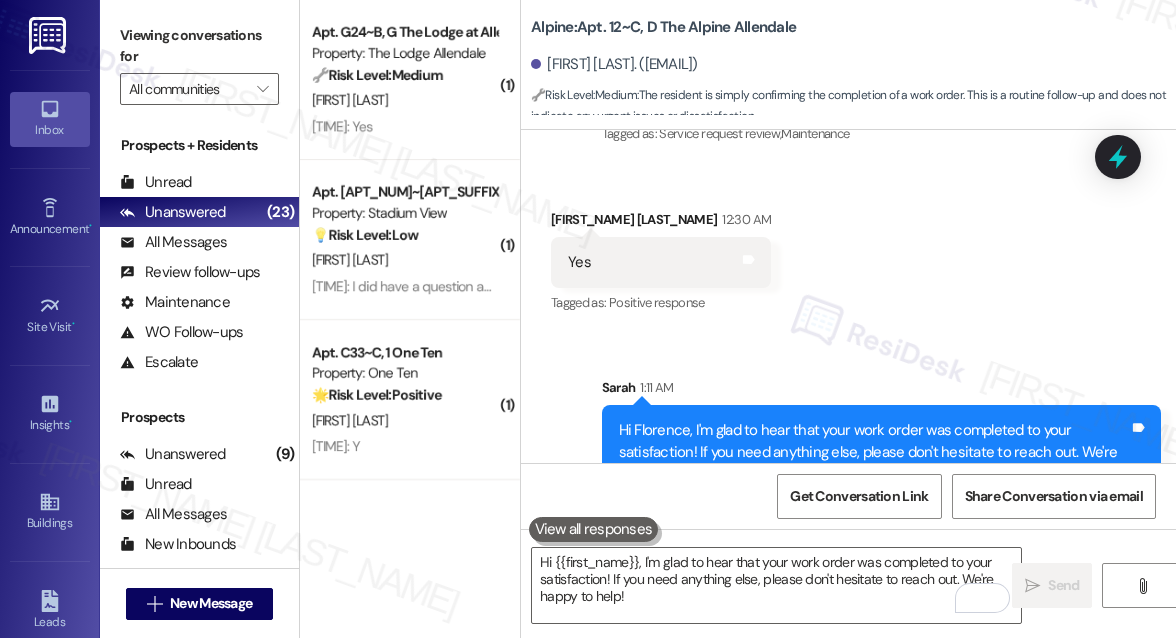 scroll, scrollTop: 6431, scrollLeft: 0, axis: vertical 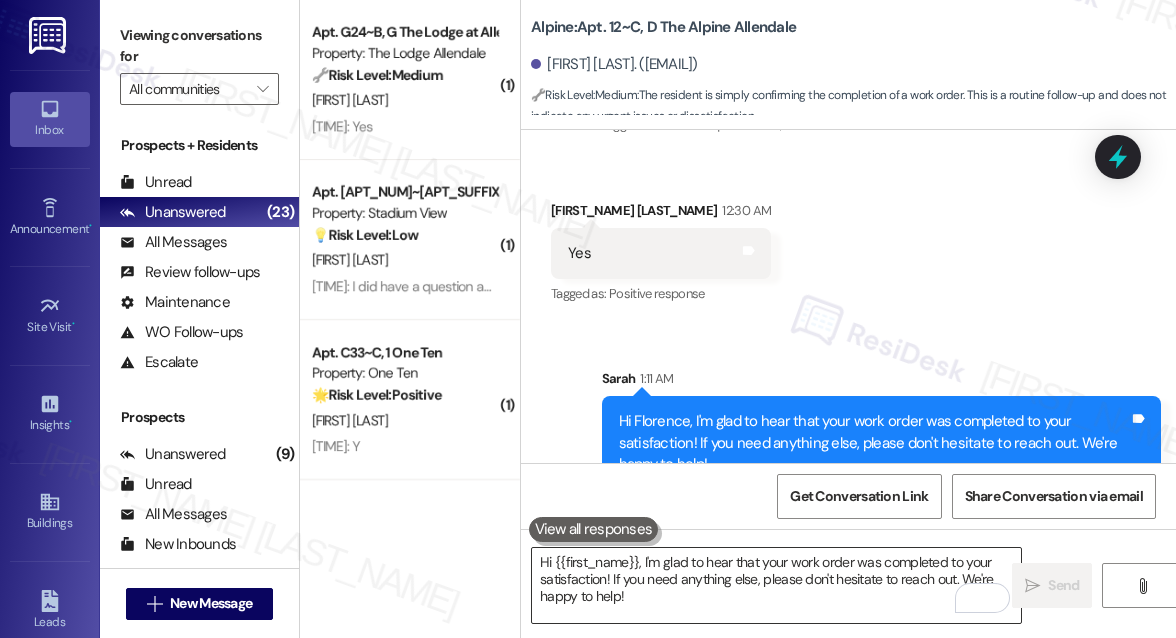 click on "Hi {{first_name}}, I'm glad to hear that your work order was completed to your satisfaction! If you need anything else, please don't hesitate to reach out. We're happy to help!" at bounding box center [776, 585] 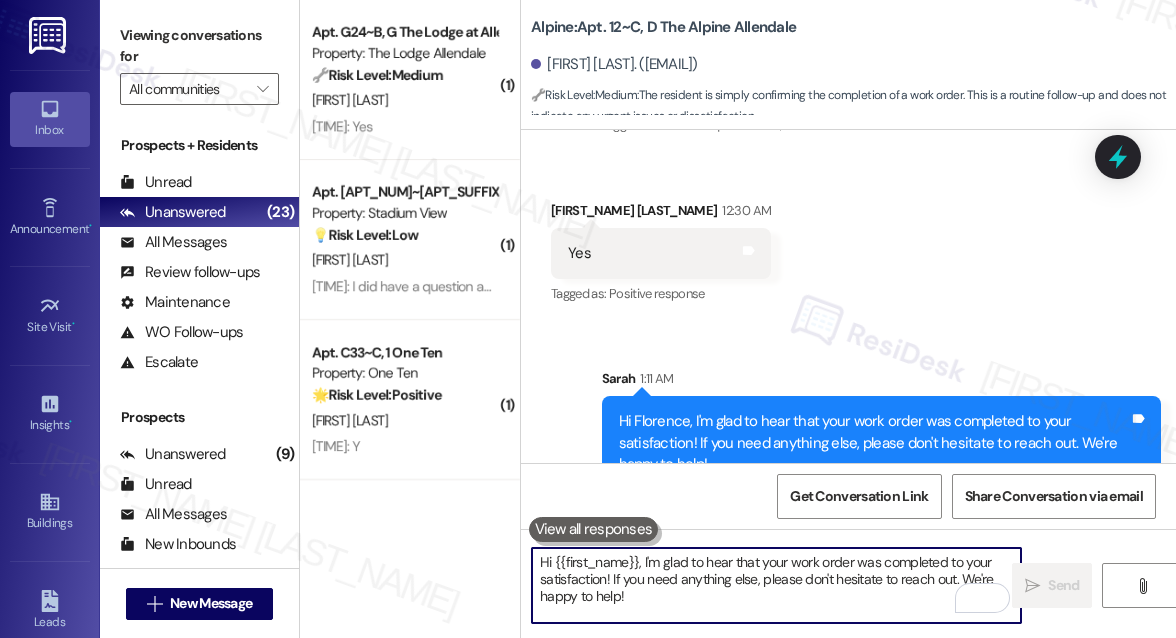 type 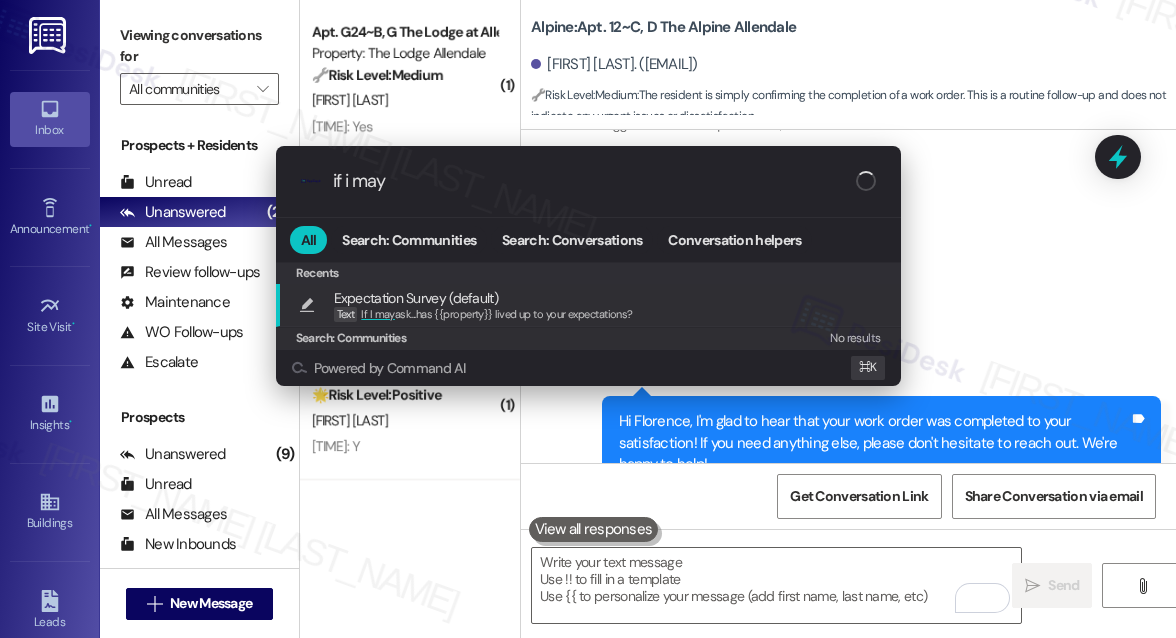 type on "if i may" 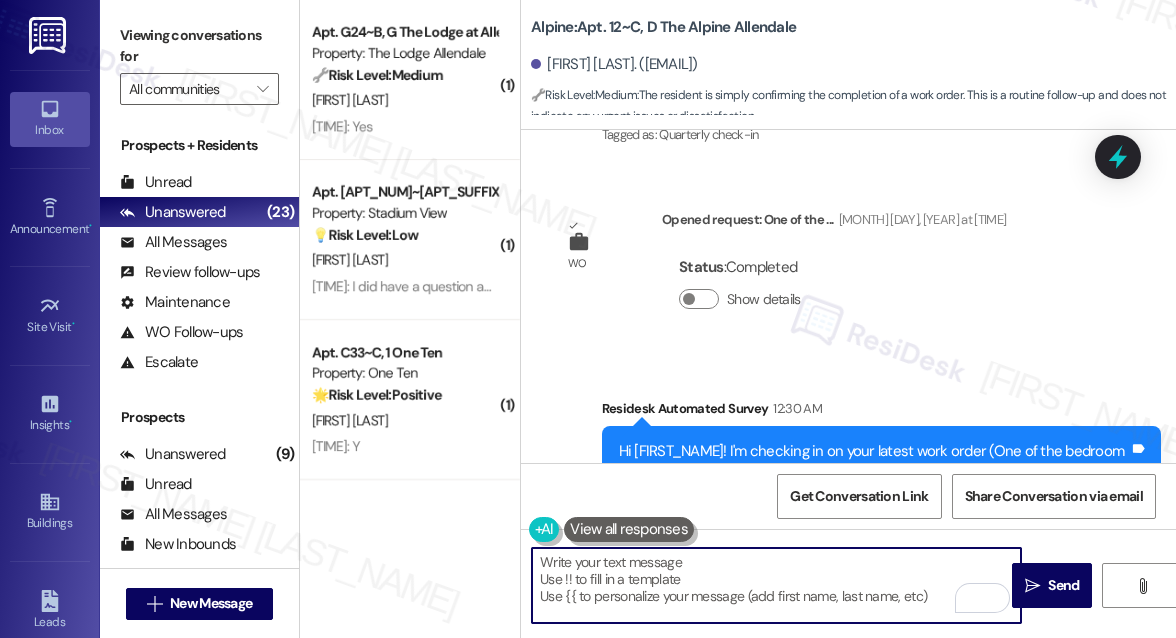 scroll, scrollTop: 6431, scrollLeft: 0, axis: vertical 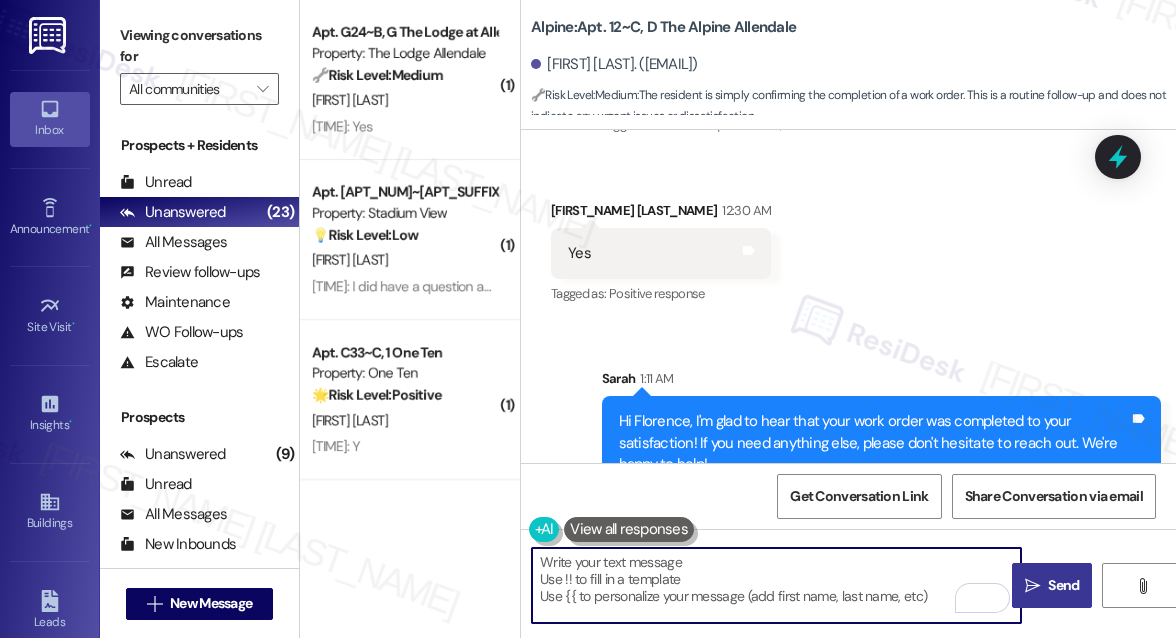 click on "Send" at bounding box center (1063, 585) 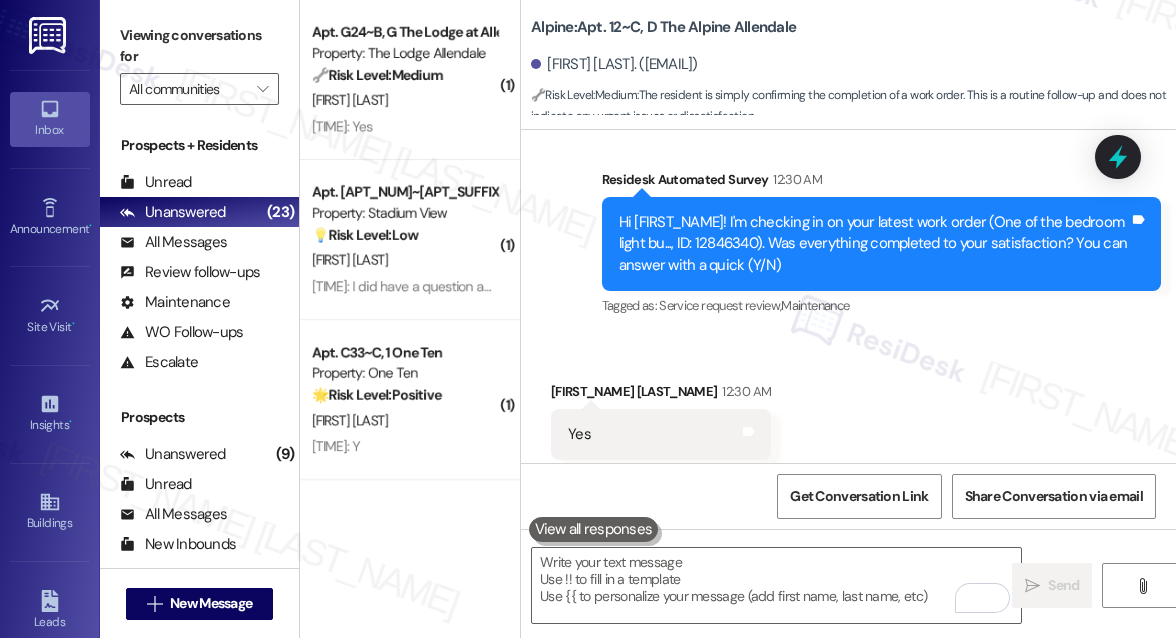 scroll, scrollTop: 6248, scrollLeft: 0, axis: vertical 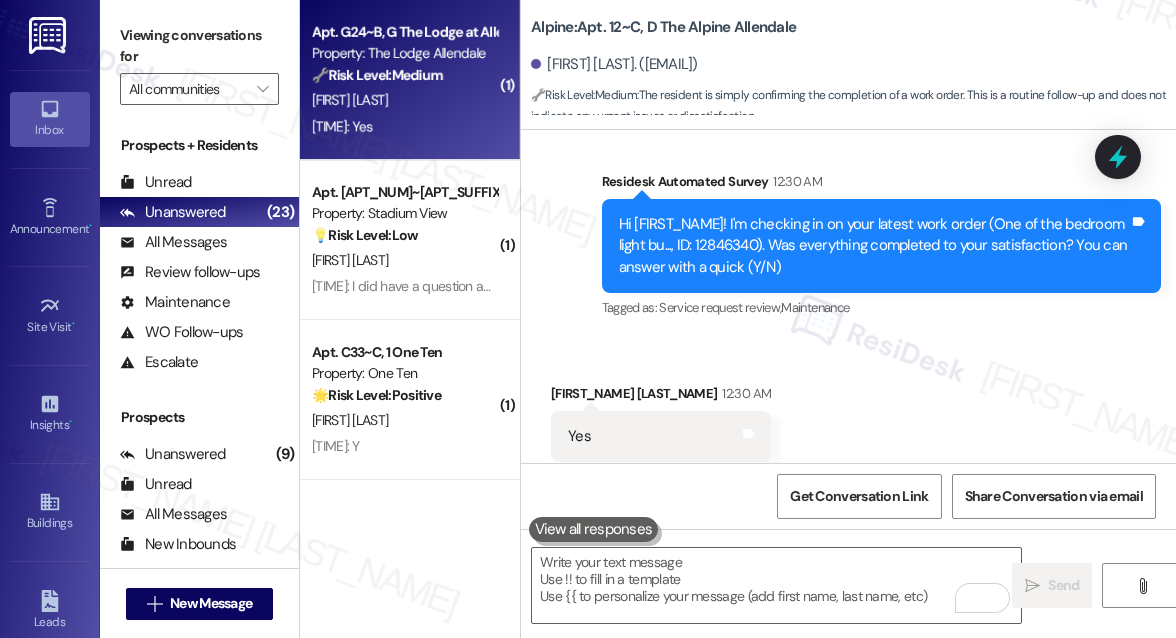 click on "🔧  Risk Level:  Medium The resident is simply confirming the completion of a maintenance request. This is a routine follow-up and does not indicate any urgent issues or dissatisfaction." at bounding box center [404, 75] 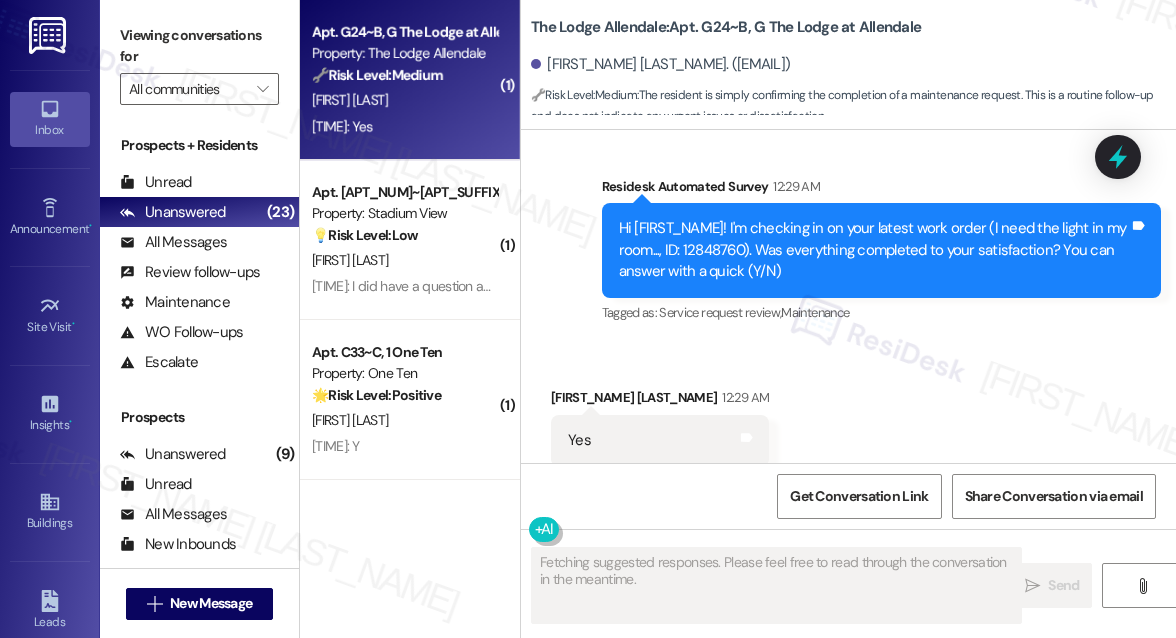 scroll, scrollTop: 4968, scrollLeft: 0, axis: vertical 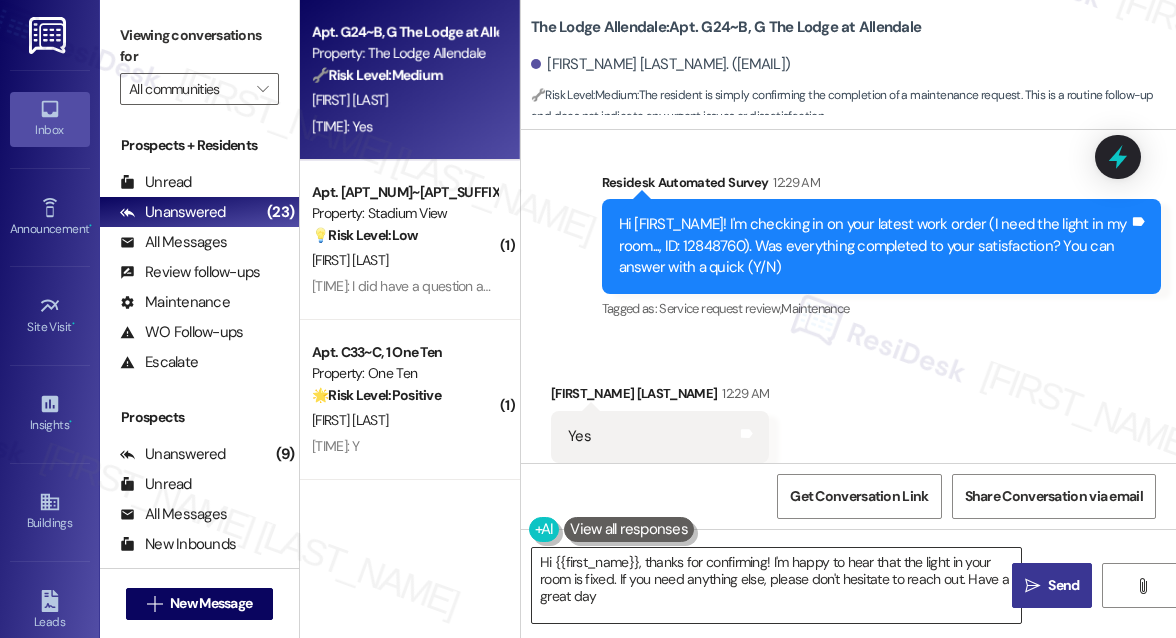 type on "Hi {{first_name}}, thanks for confirming! I'm happy to hear that the light in your room is fixed. If you need anything else, please don't hesitate to reach out. Have a great day!" 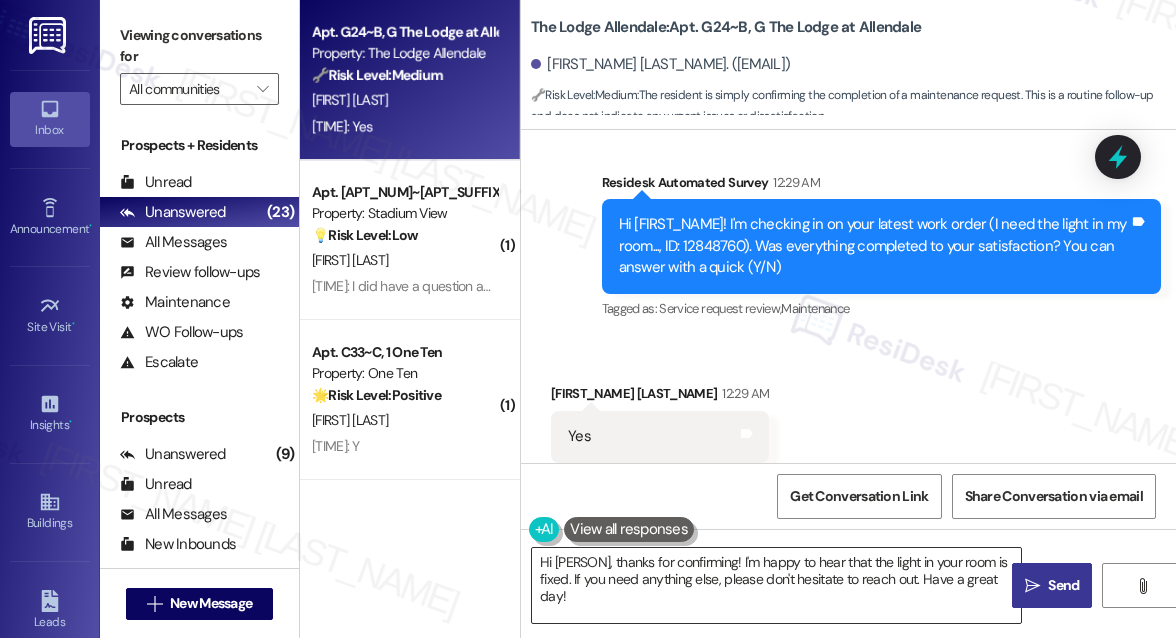 click on "Hi {{first_name}}, thanks for confirming! I'm happy to hear that the light in your room is fixed. If you need anything else, please don't hesitate to reach out. Have a great day!" at bounding box center [776, 585] 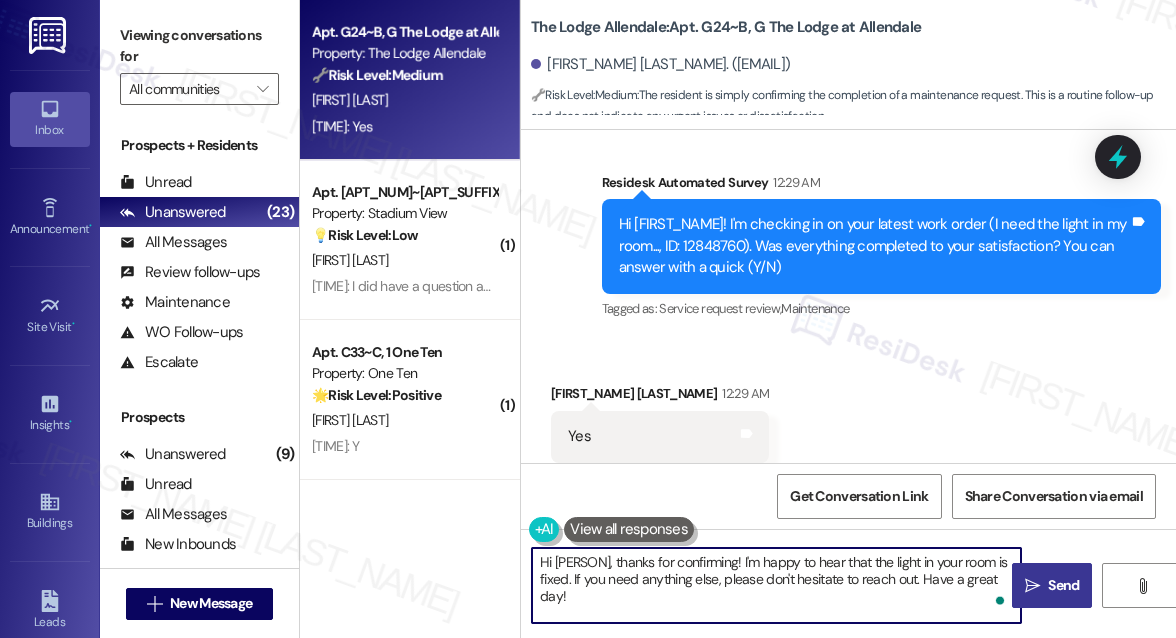 click on "Hi {{first_name}}, thanks for confirming! I'm happy to hear that the light in your room is fixed. If you need anything else, please don't hesitate to reach out. Have a great day!" at bounding box center (776, 585) 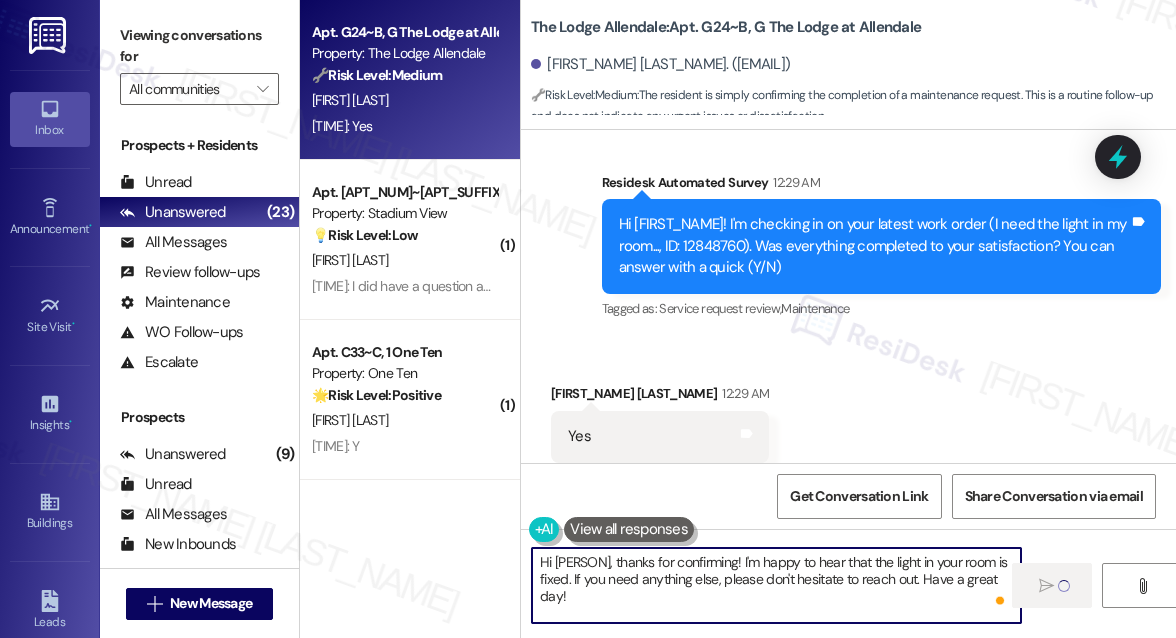 type 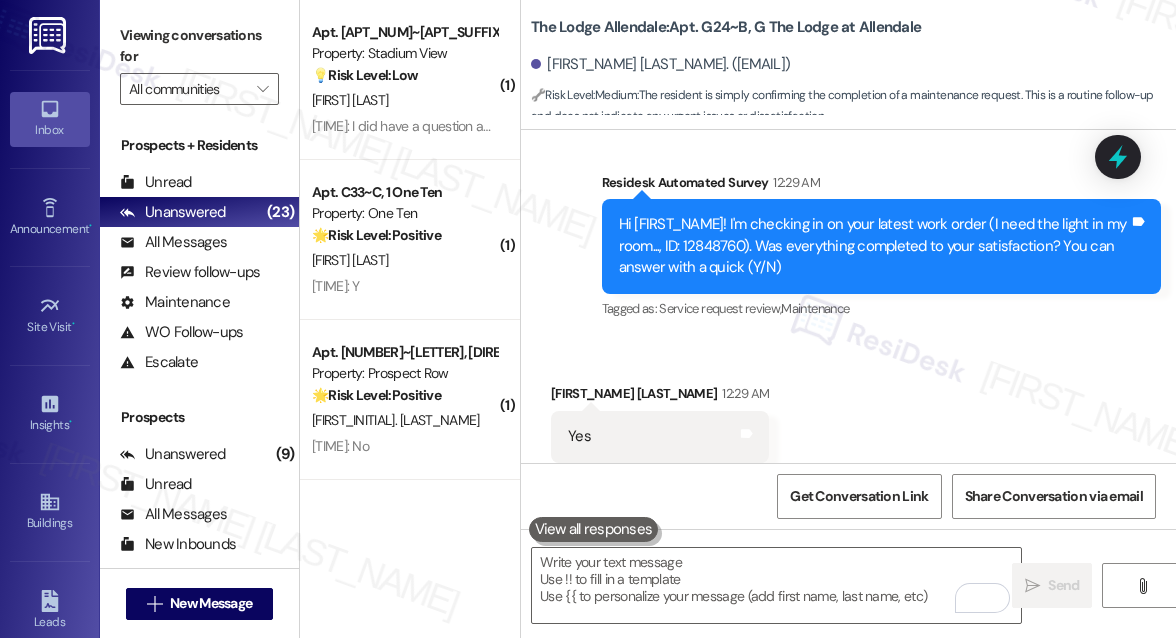 scroll, scrollTop: 5151, scrollLeft: 0, axis: vertical 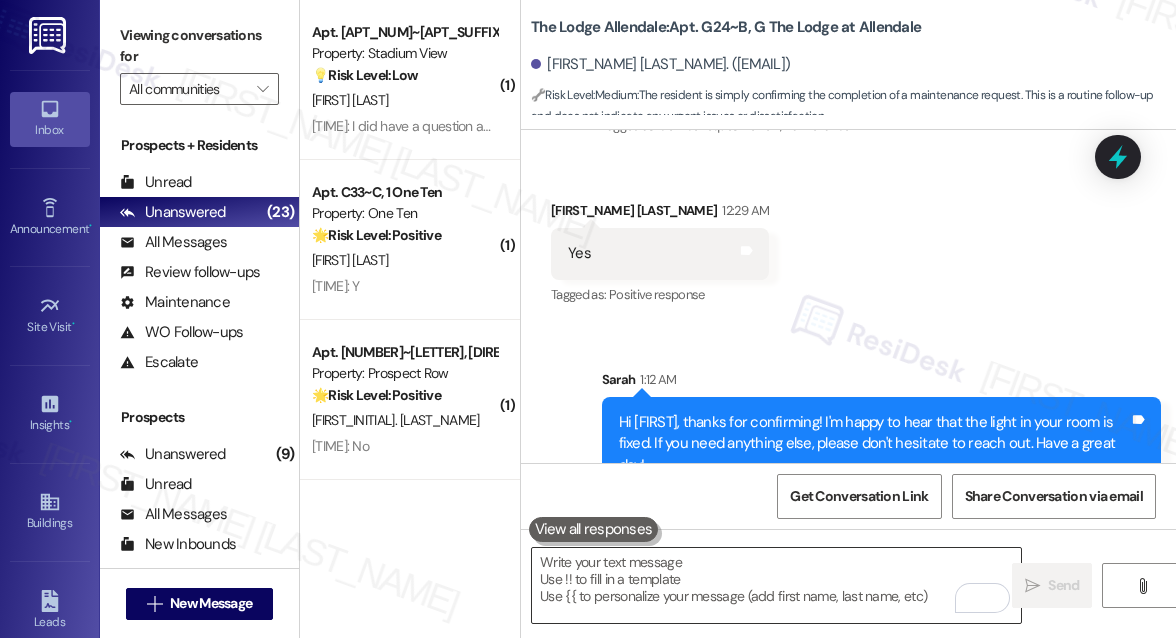 click at bounding box center (776, 585) 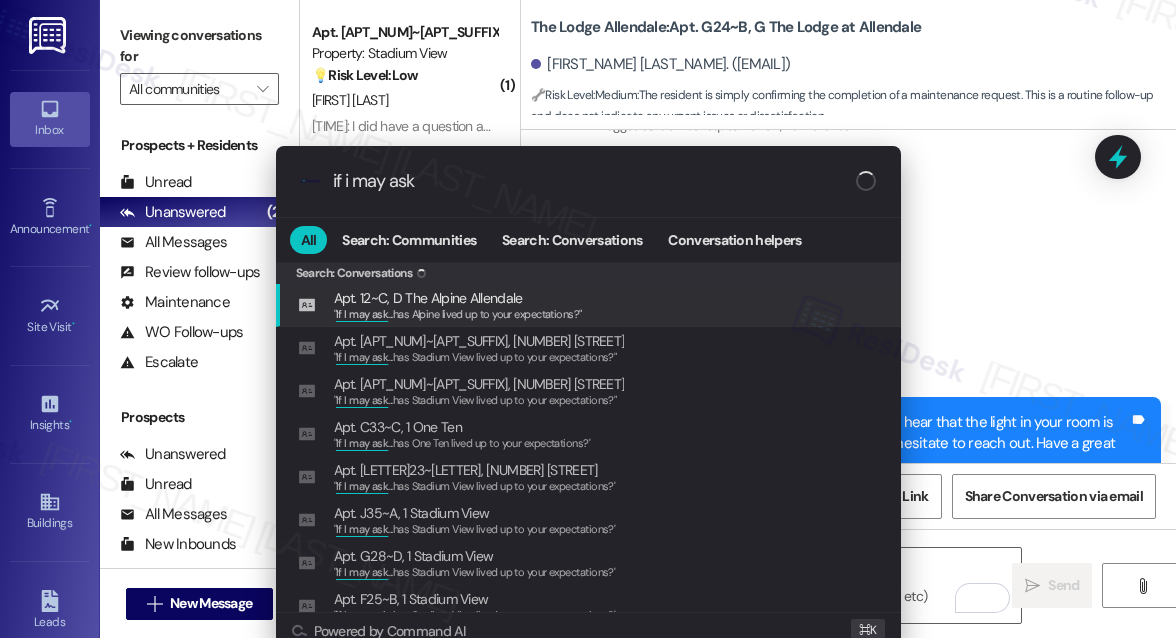type on "if i may ask" 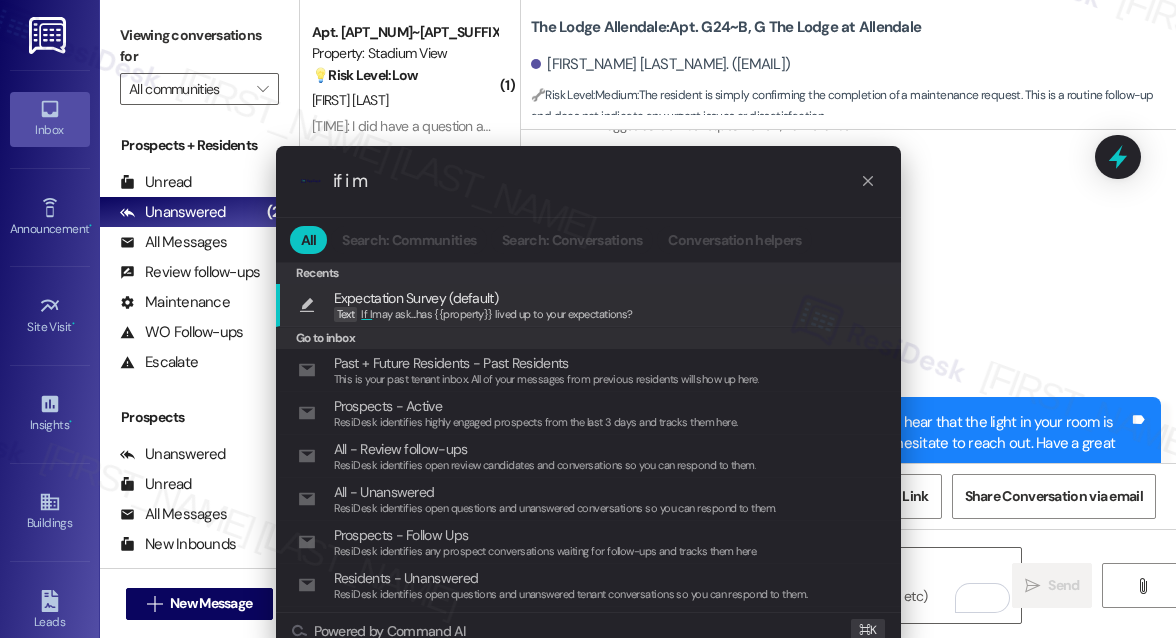 type on "if i ma" 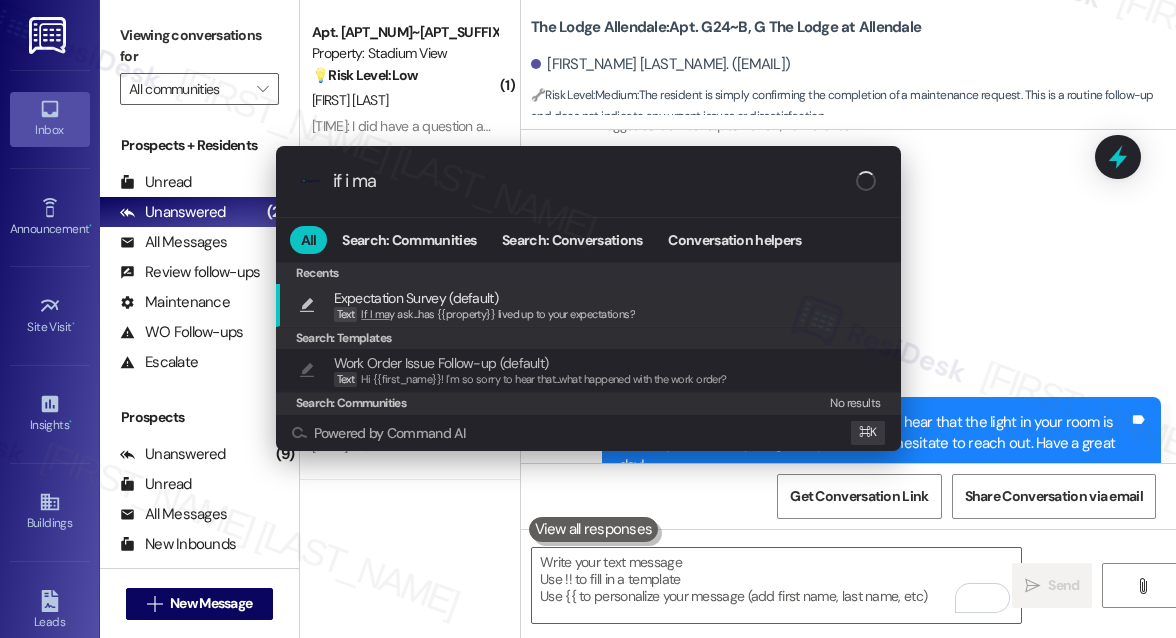 click on "Expectation Survey (default)" at bounding box center [485, 298] 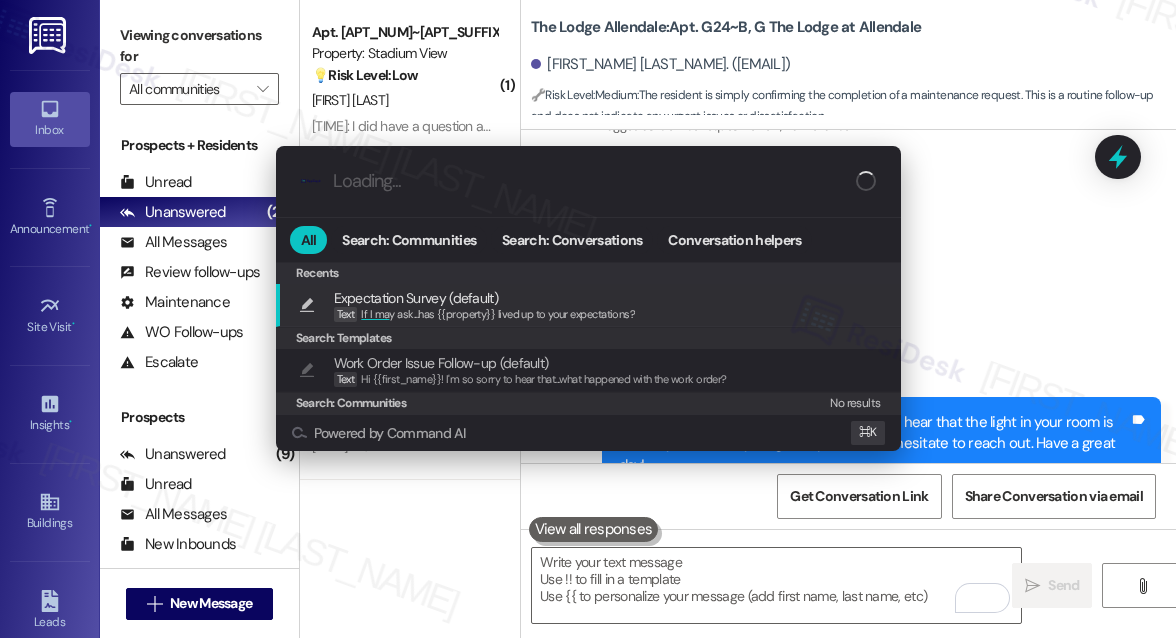 type on "If I may ask...has {{property}} lived up to your expectations?" 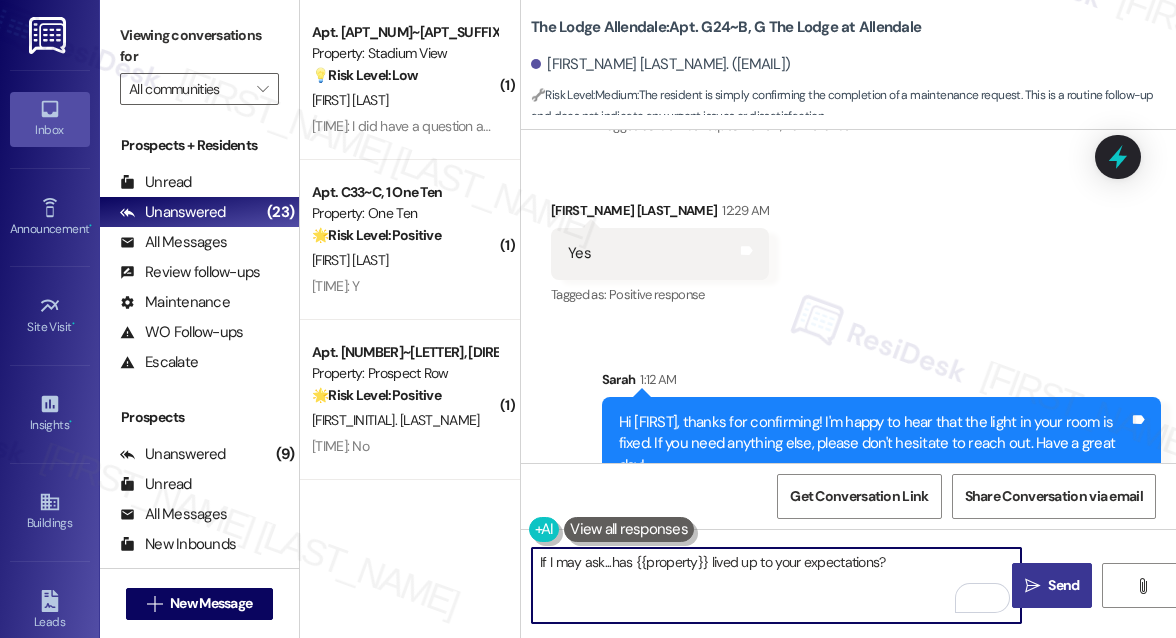 click on "" at bounding box center (1032, 586) 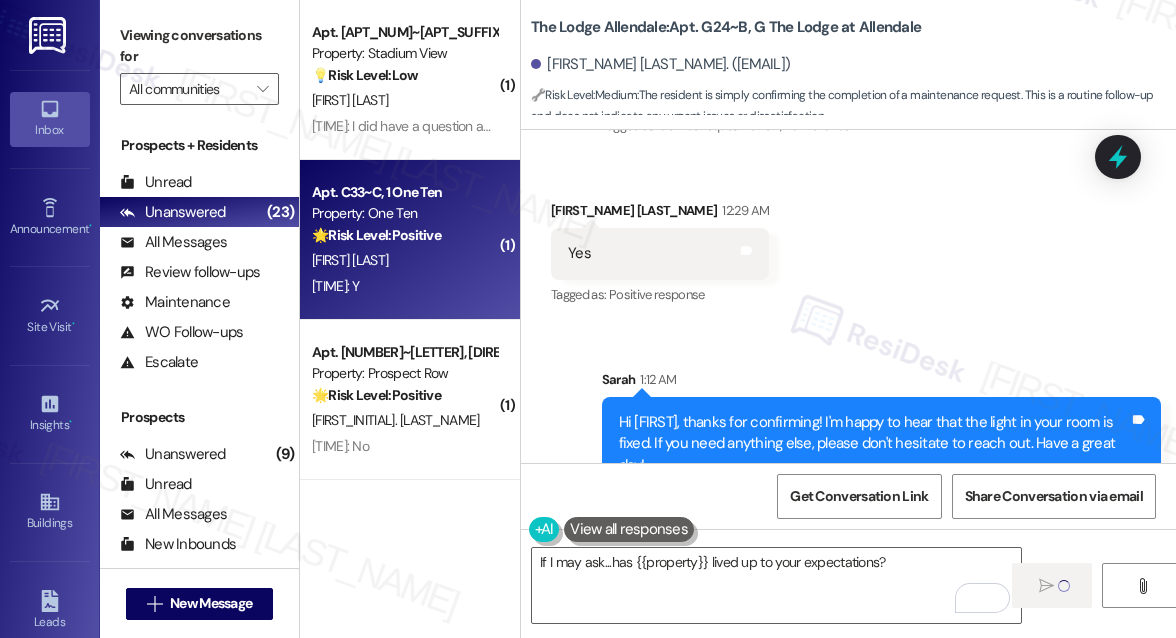type 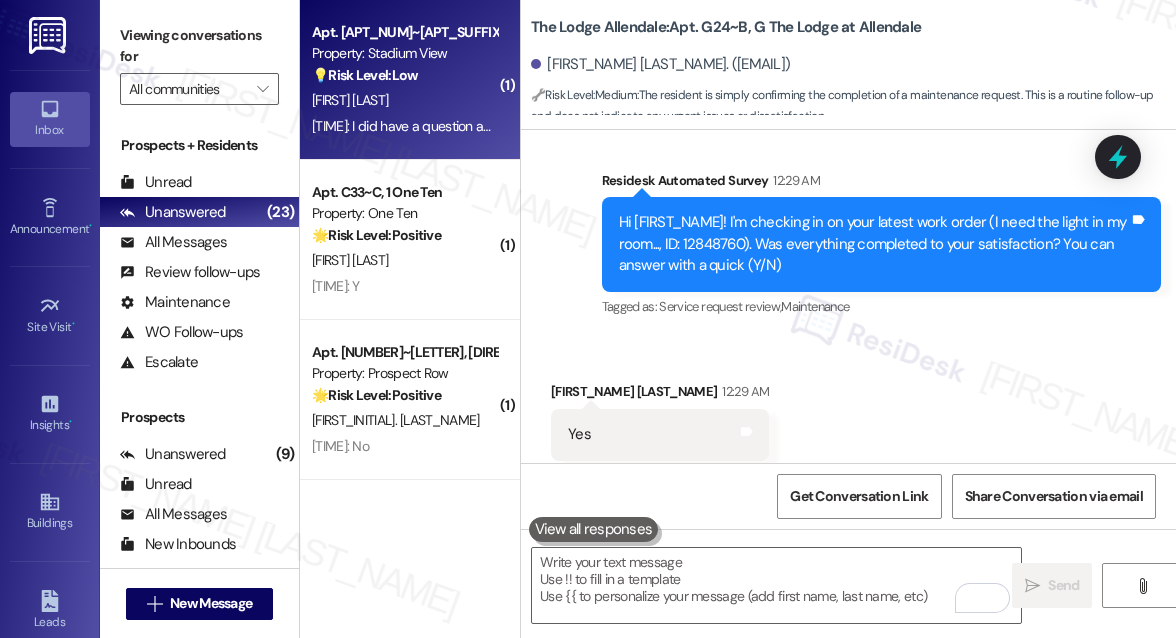 scroll, scrollTop: 4968, scrollLeft: 0, axis: vertical 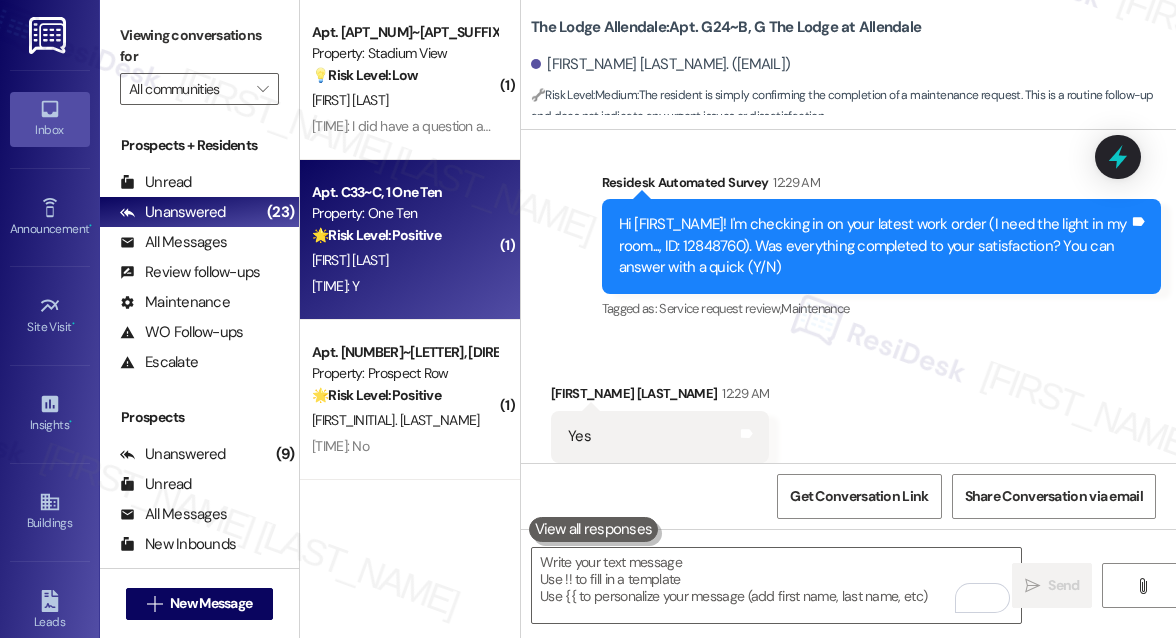 click on "12:54 AM: Y 12:54 AM: Y" at bounding box center (404, 286) 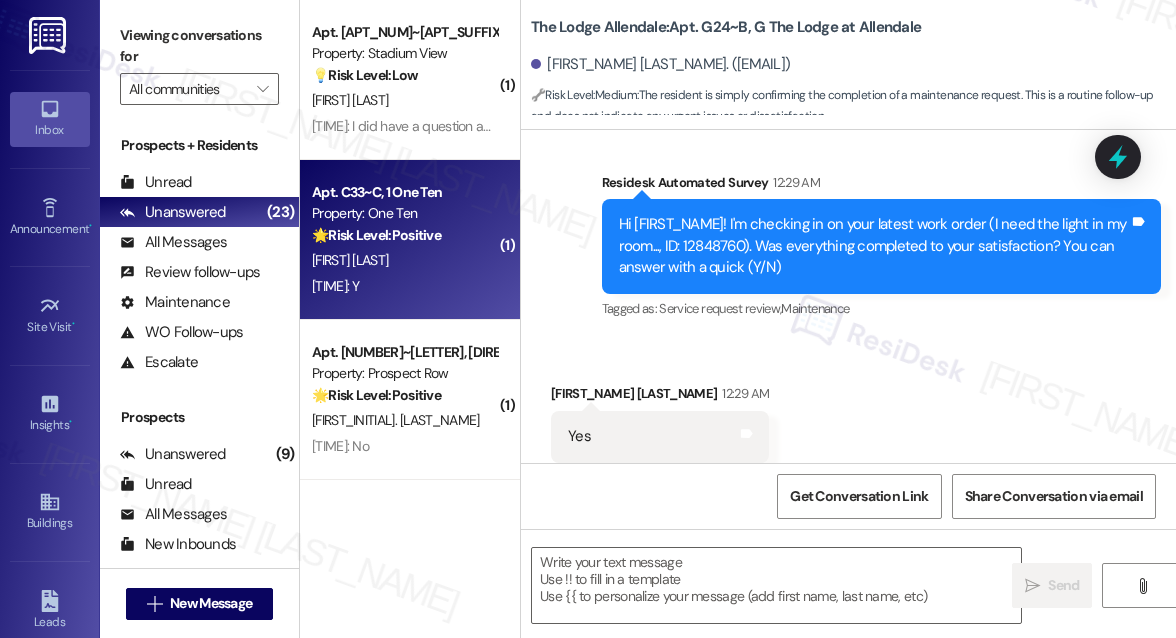 type on "Fetching suggested responses. Please feel free to read through the conversation in the meantime." 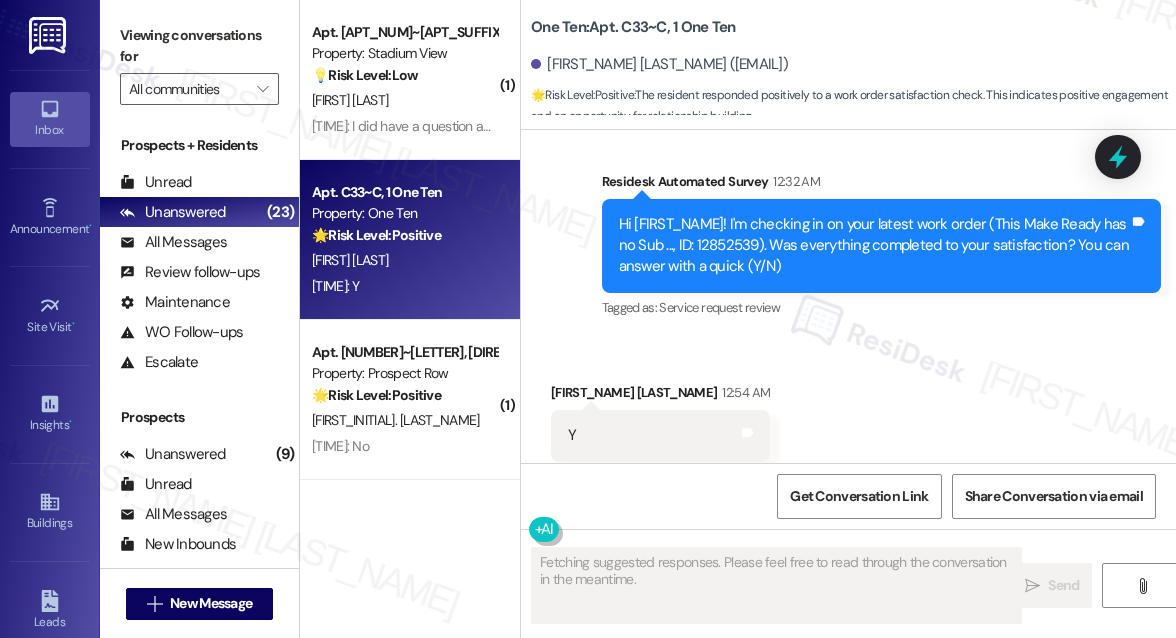 scroll, scrollTop: 4684, scrollLeft: 0, axis: vertical 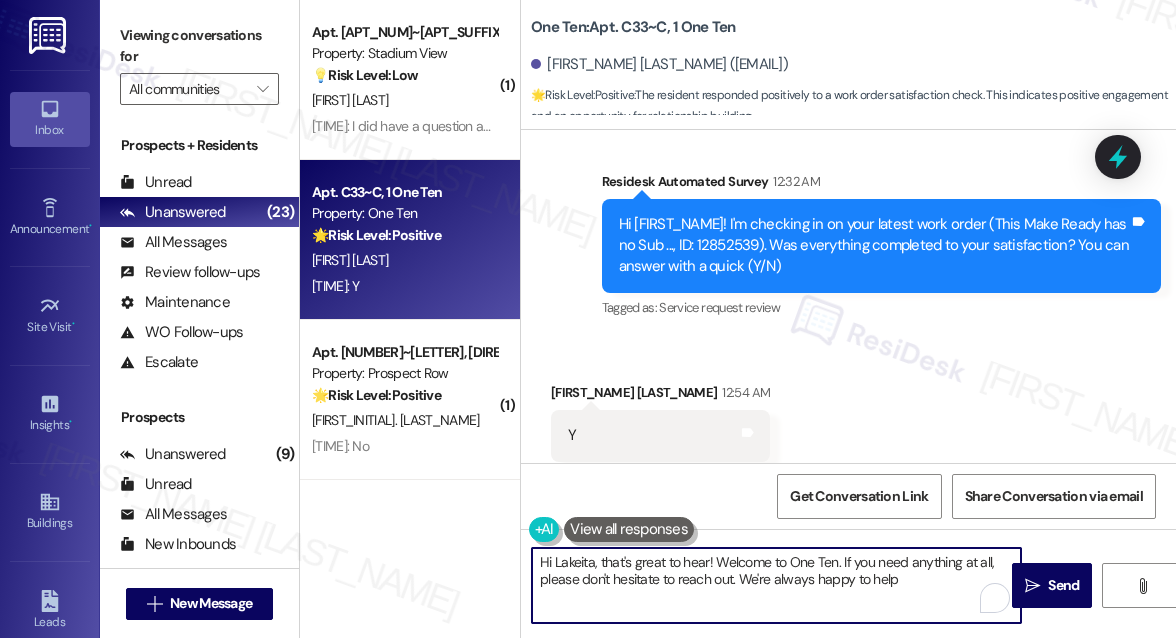 type on "Hi Lakeita, that's great to hear! Welcome to One Ten. If you need anything at all, please don't hesitate to reach out. We're always happy to help!" 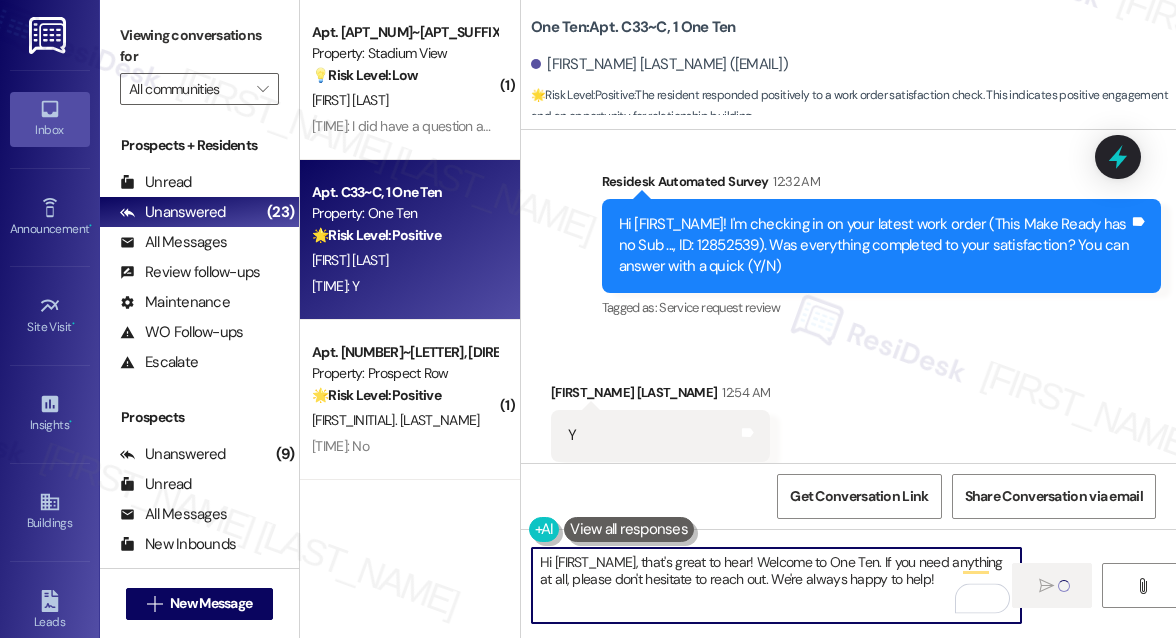 type 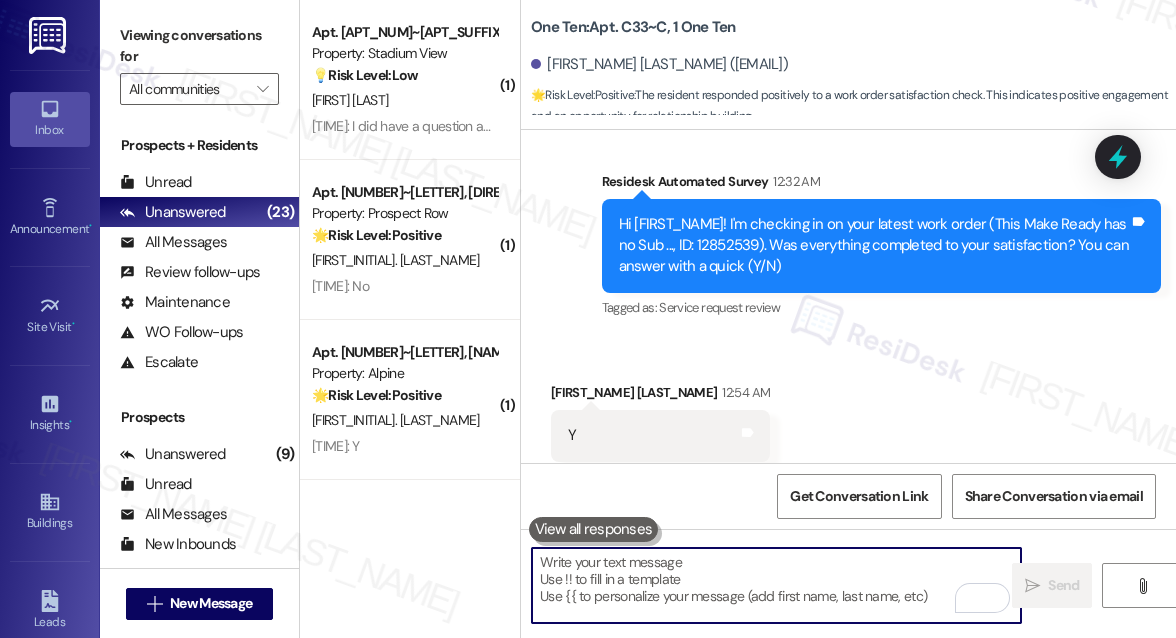 scroll, scrollTop: 4845, scrollLeft: 0, axis: vertical 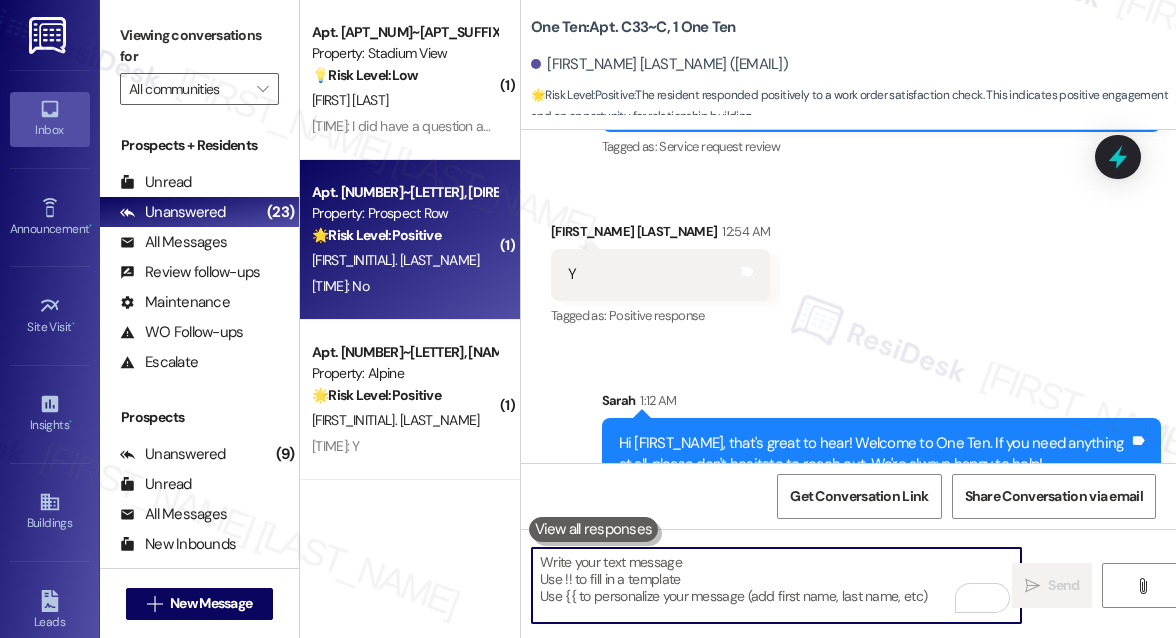 click on "[FIRST] [LAST]" at bounding box center [404, 260] 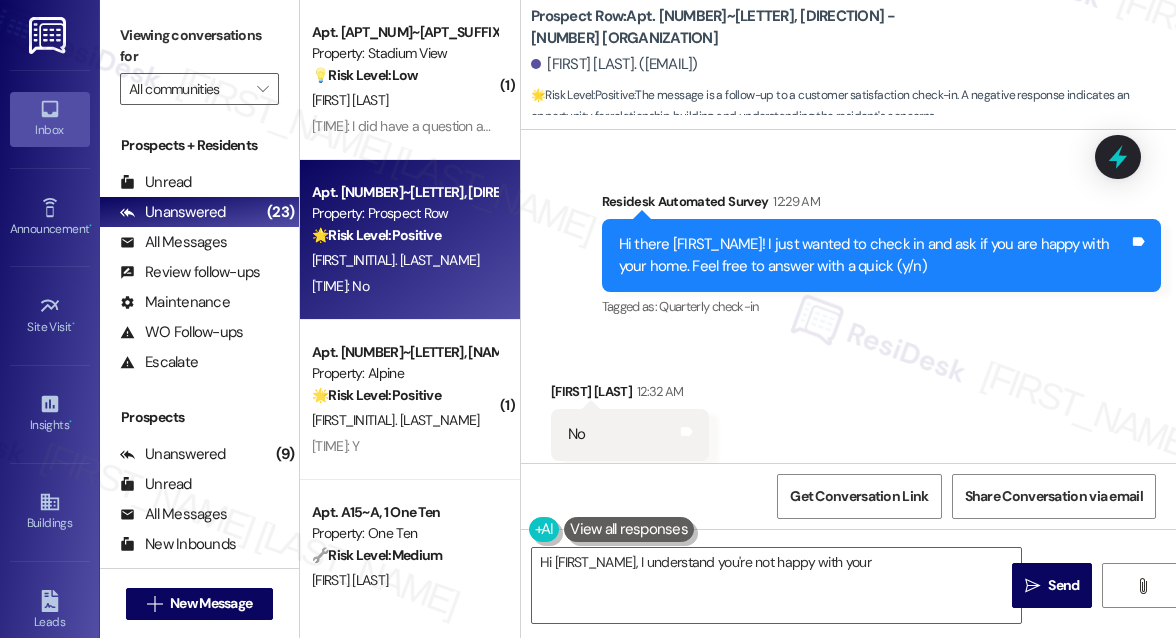 scroll, scrollTop: 3336, scrollLeft: 0, axis: vertical 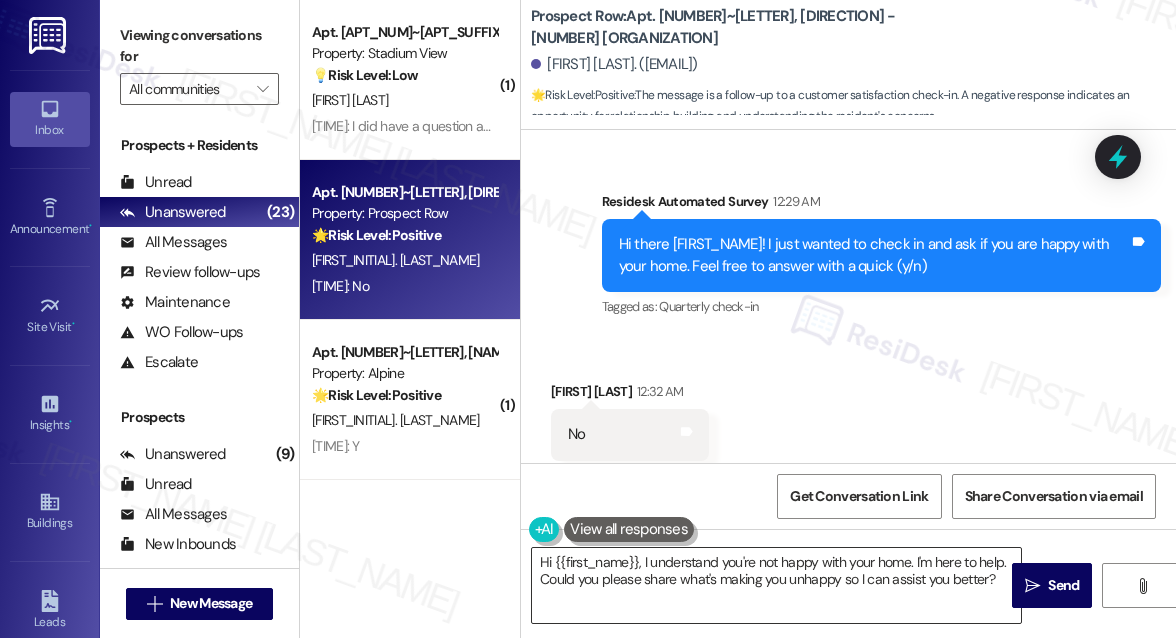 click on "Hi {{first_name}}, I understand you're not happy with your home. I'm here to help. Could you please share what's making you unhappy so I can assist you better?" at bounding box center (776, 585) 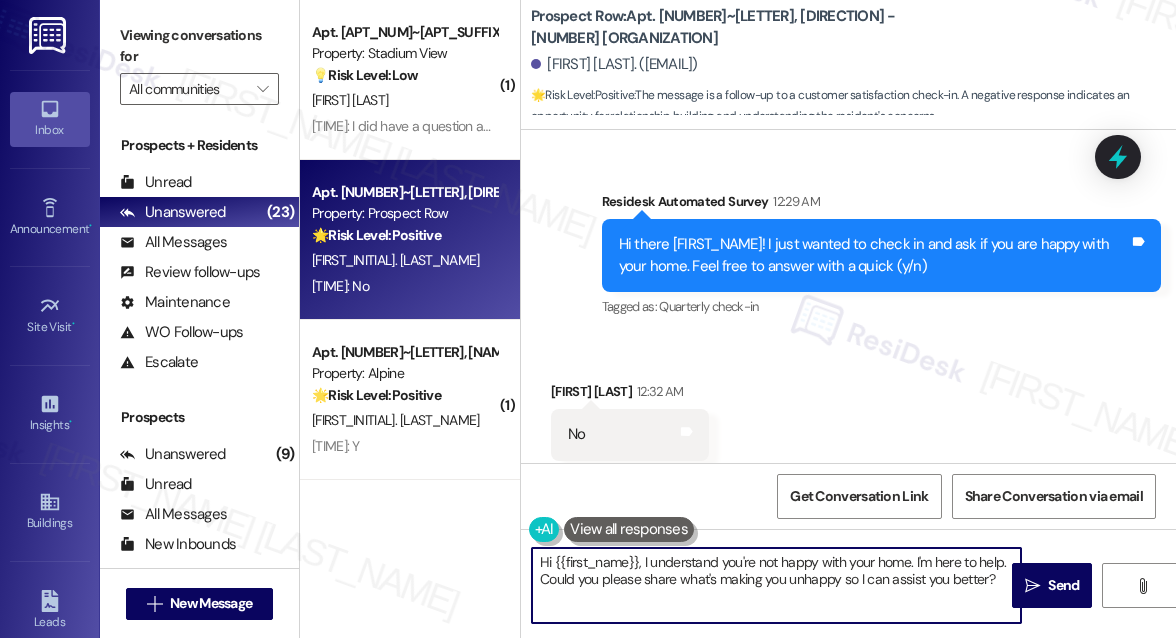 click on "Hi {{first_name}}, I understand you're not happy with your home. I'm here to help. Could you please share what's making you unhappy so I can assist you better?" at bounding box center (776, 585) 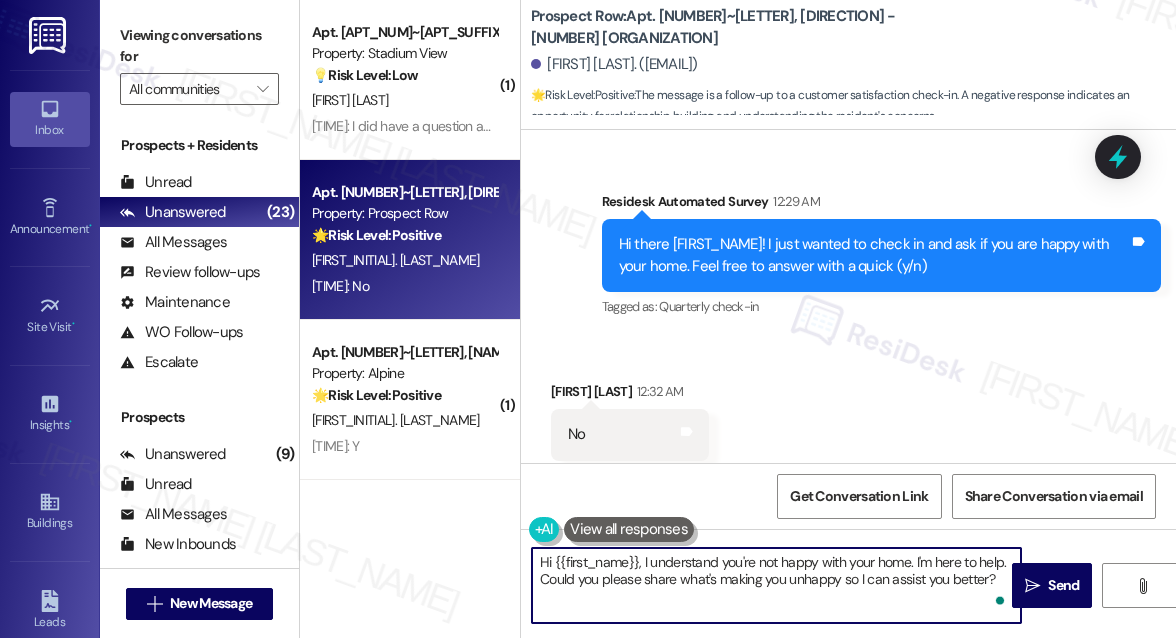 click on "Hi {{first_name}}, I understand you're not happy with your home. I'm here to help. Could you please share what's making you unhappy so I can assist you better?" at bounding box center (776, 585) 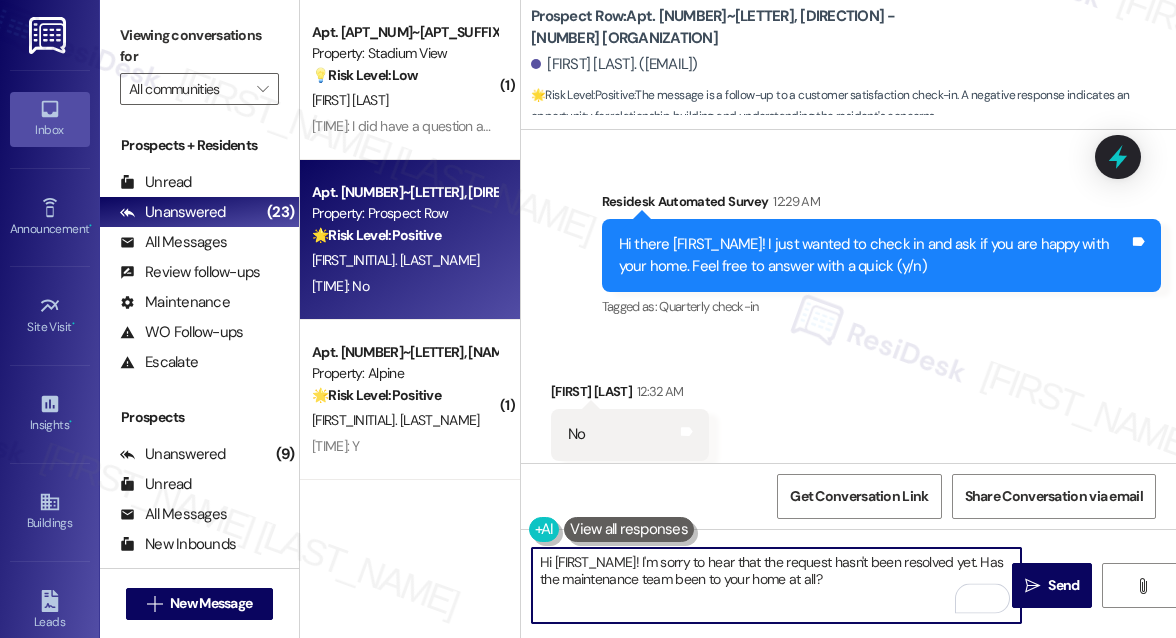 click on "Hi {{first_name}}! I'm sorry to hear that the request hasn't been resolved yet. Has the maintenance team been to your home at all?" at bounding box center (776, 585) 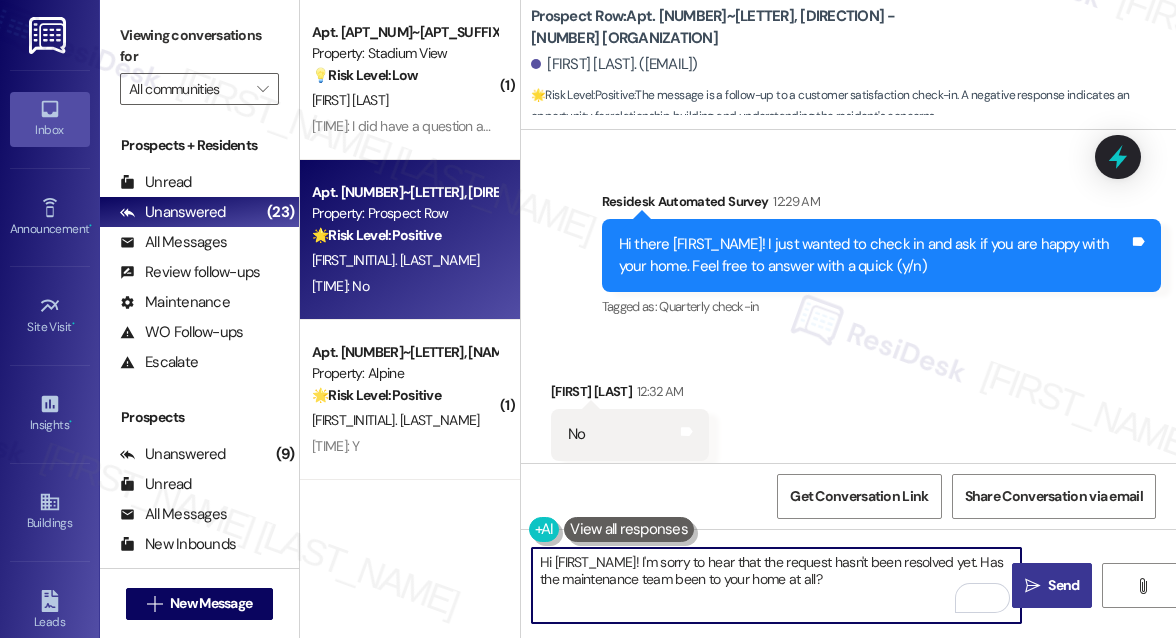 type on "Hi {{first_name}}! I'm sorry to hear that the request hasn't been resolved yet. Has the maintenance team been to your home at all?" 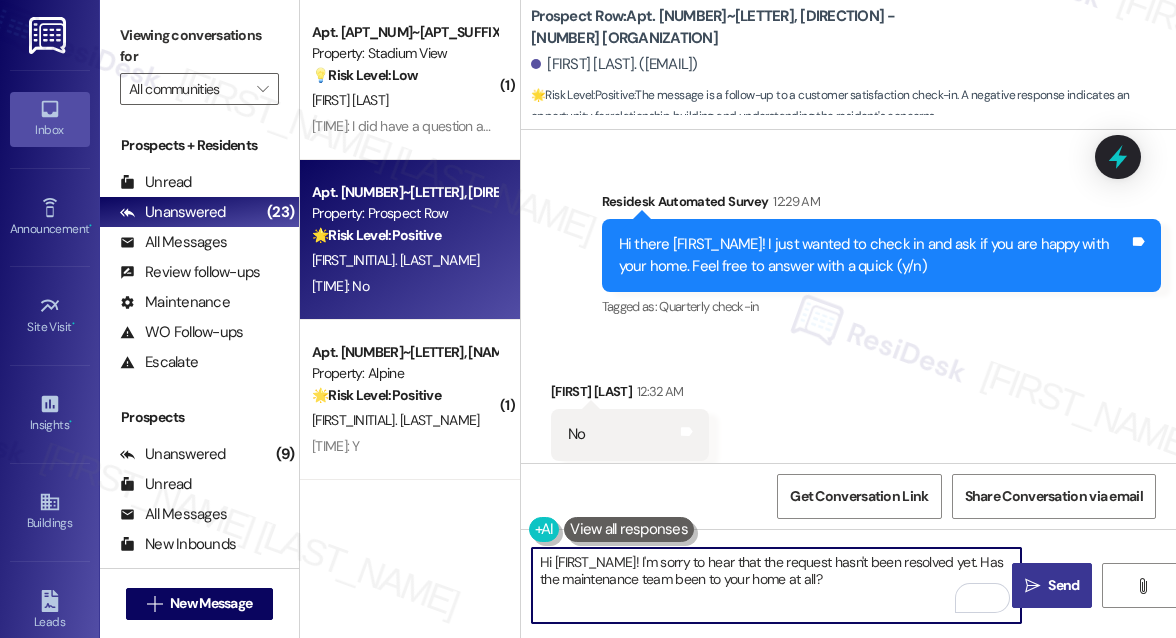 click on "Send" at bounding box center [1063, 585] 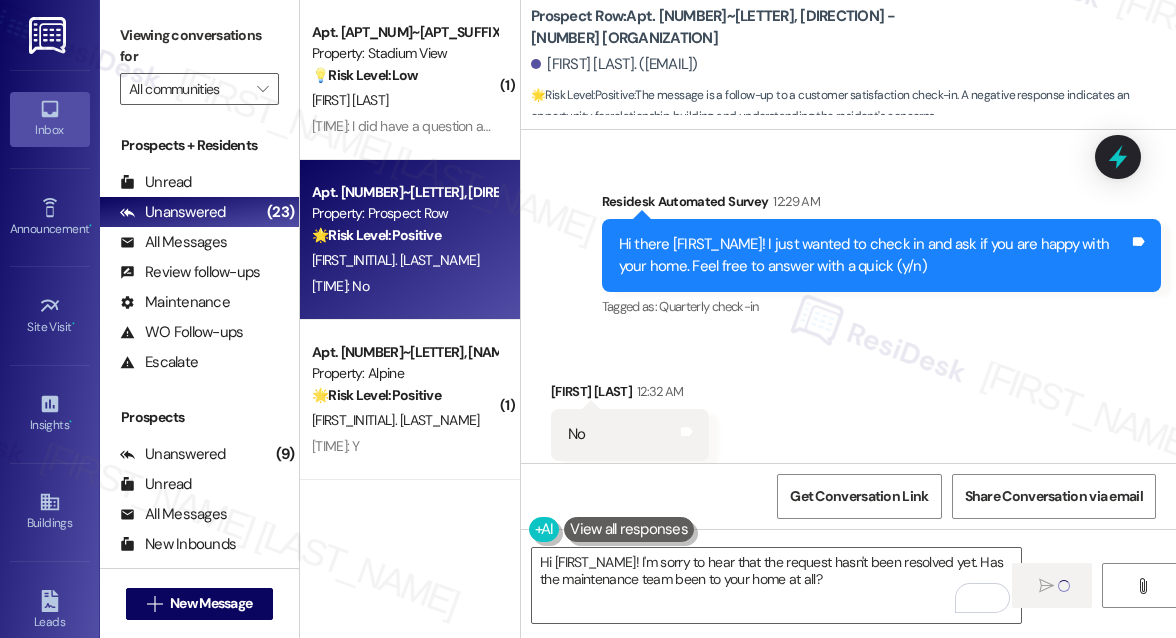 type 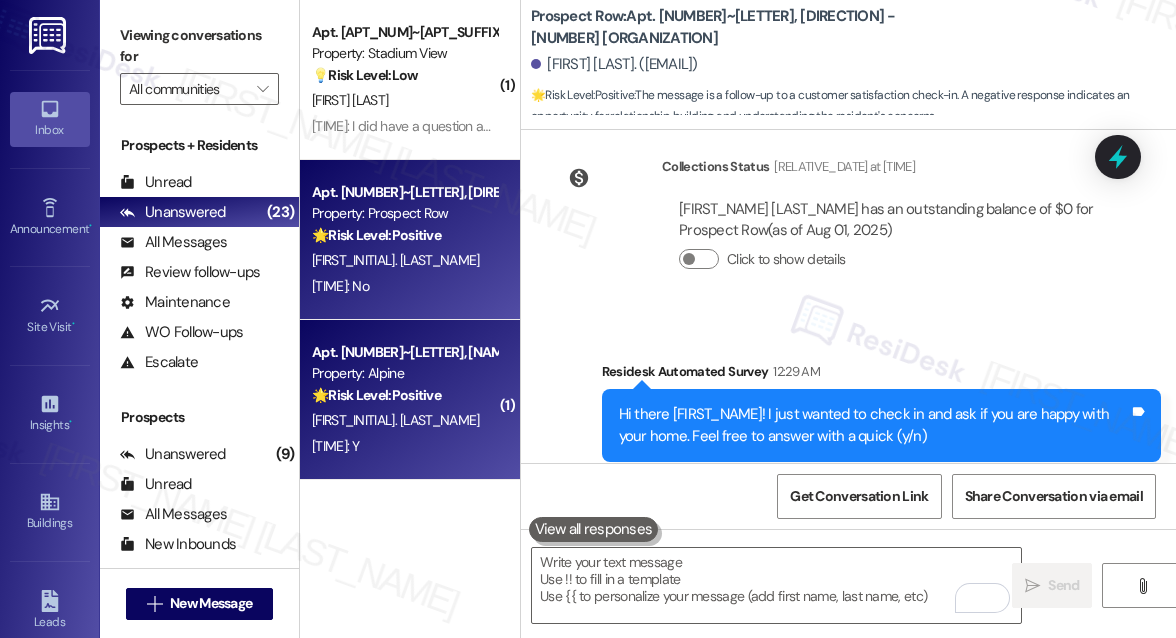 scroll, scrollTop: 3166, scrollLeft: 0, axis: vertical 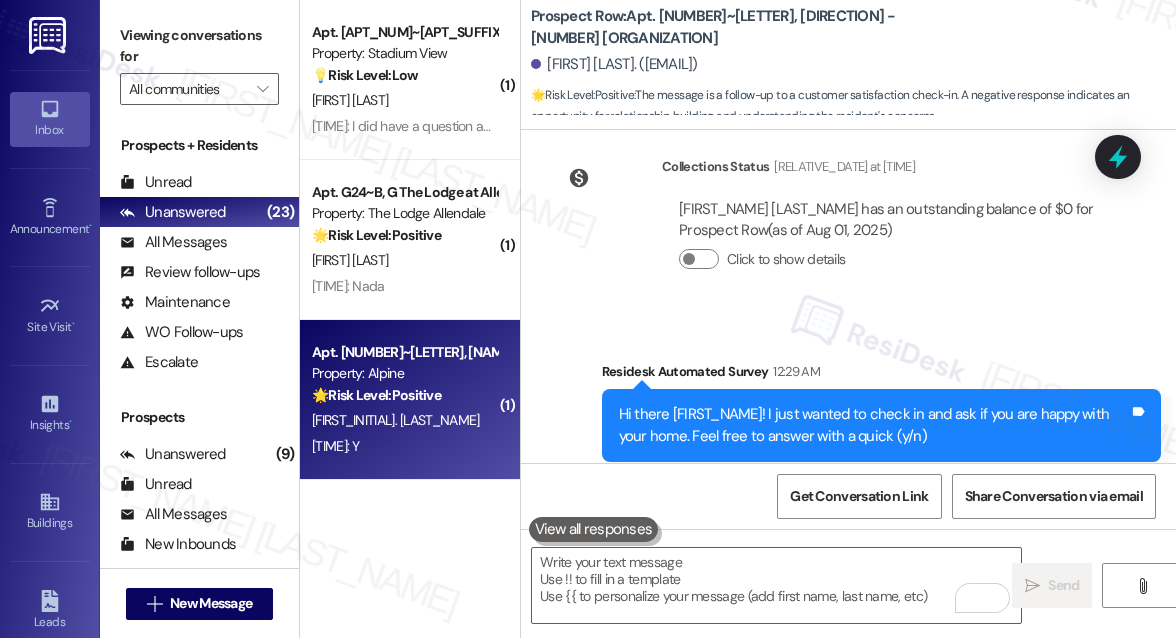 click on "🌟  Risk Level:  Positive The resident responded positively to a check-in regarding a completed work order. This indicates satisfaction and positive engagement." at bounding box center [404, 395] 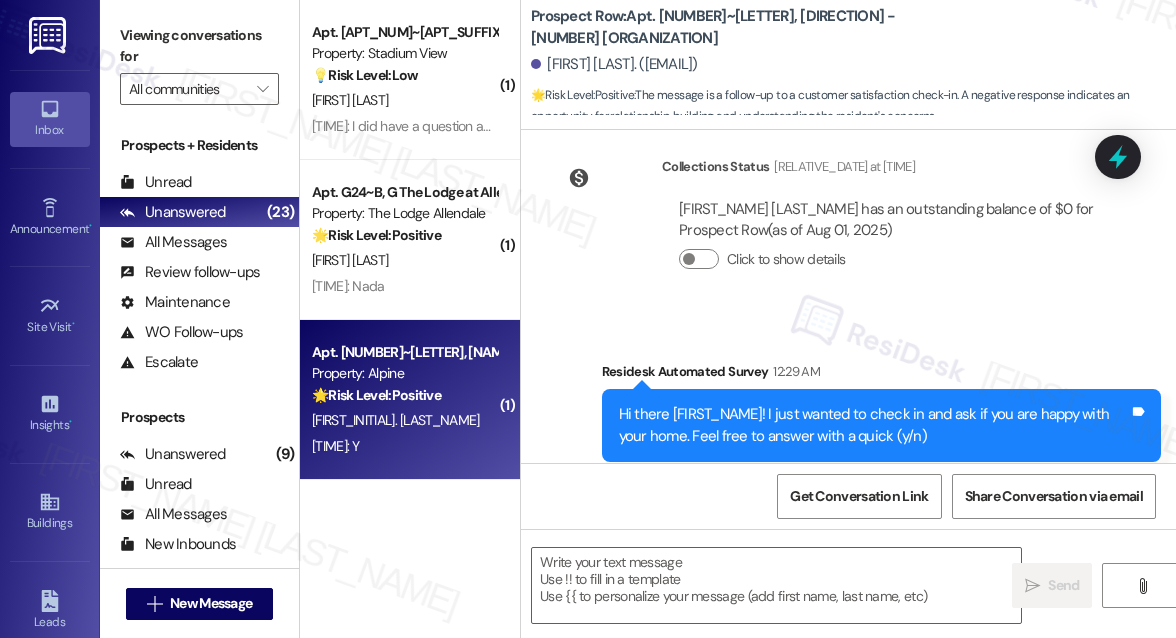 type on "Fetching suggested responses. Please feel free to read through the conversation in the meantime." 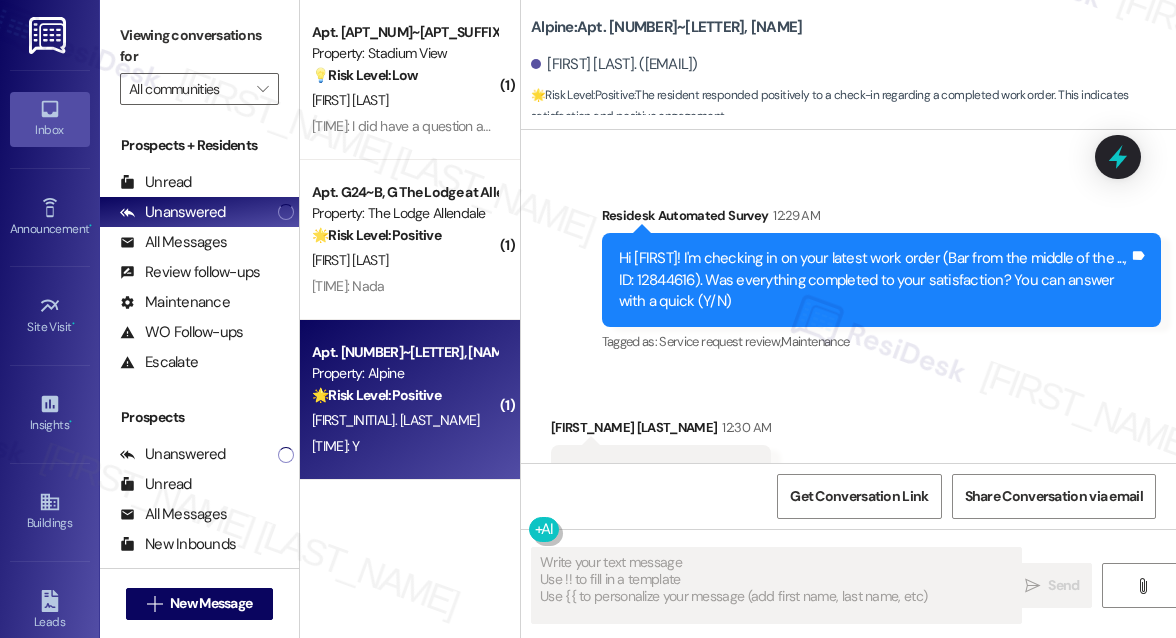 scroll, scrollTop: 5499, scrollLeft: 0, axis: vertical 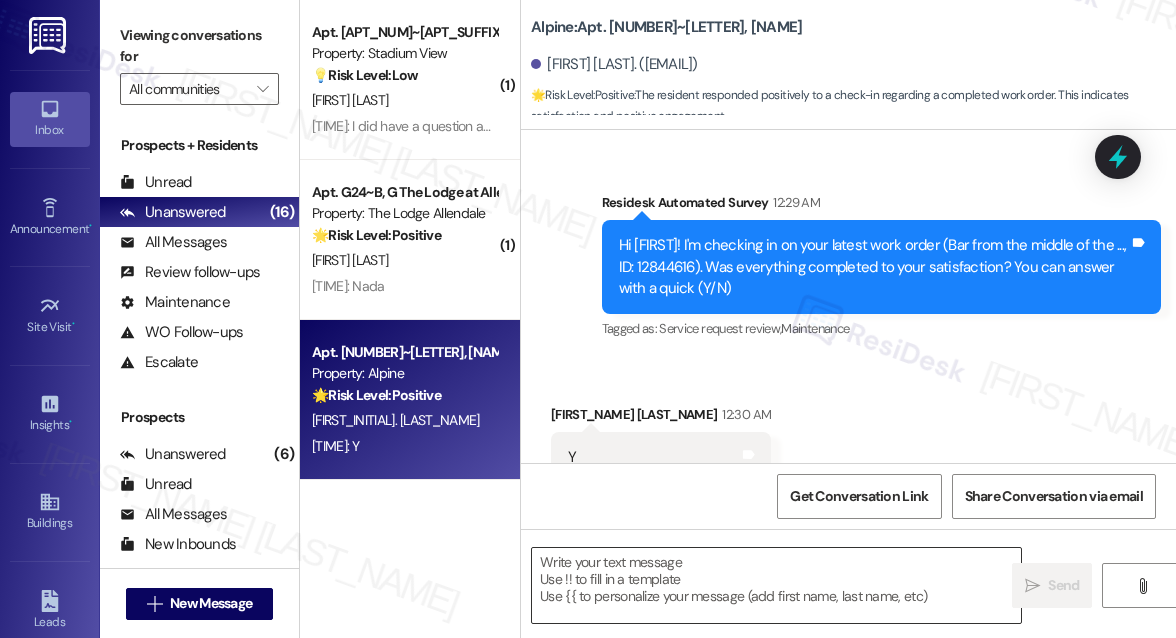 click at bounding box center (776, 585) 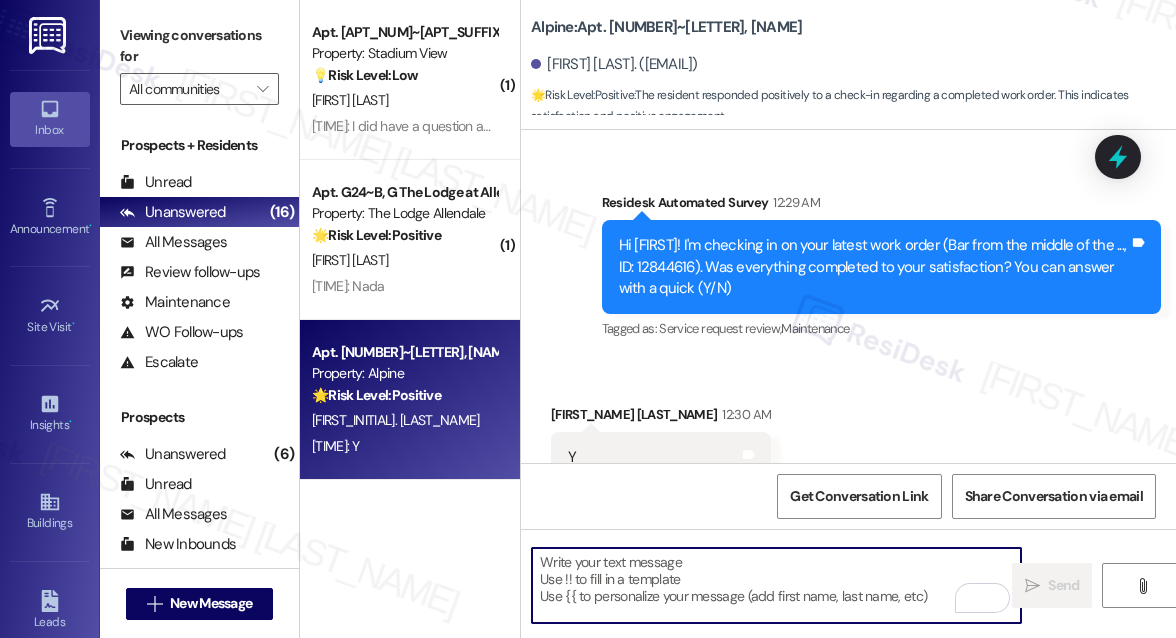click at bounding box center (776, 585) 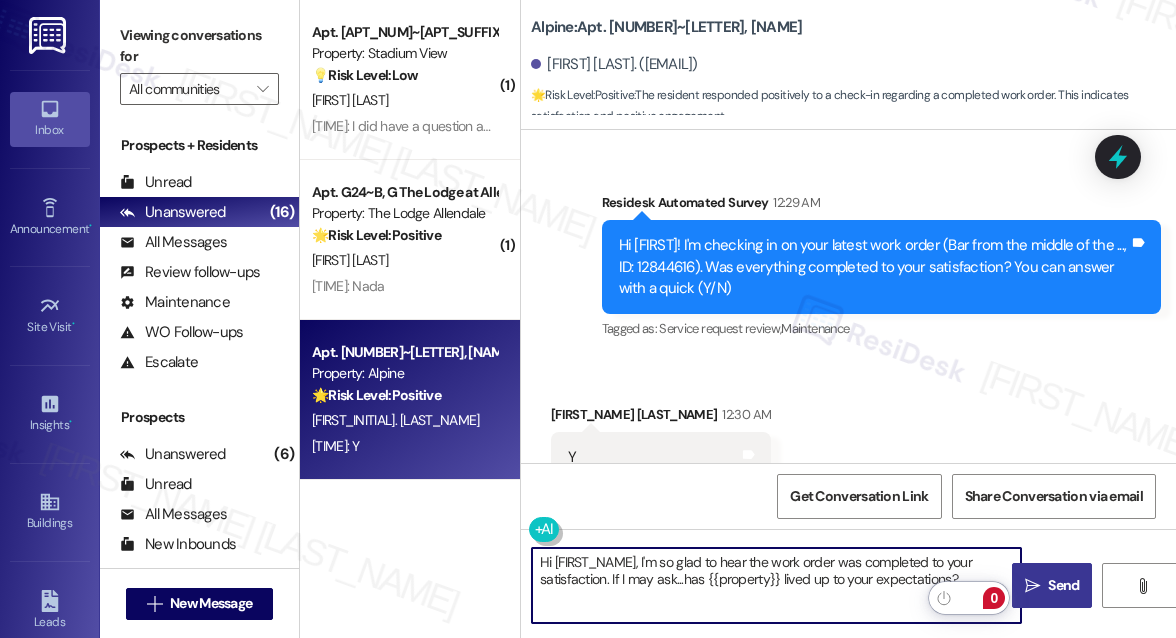 type on "Hi {{first_name}}, I'm so glad to hear the work order was completed to your satisfaction. If I may ask...has {{property}} lived up to your expectations?" 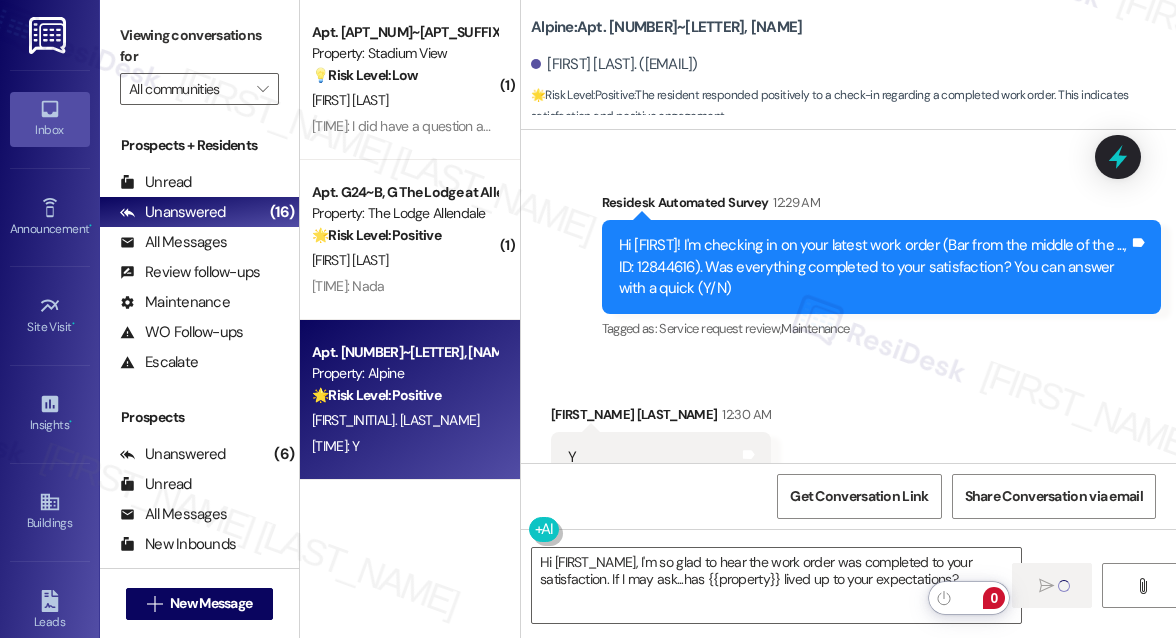 type 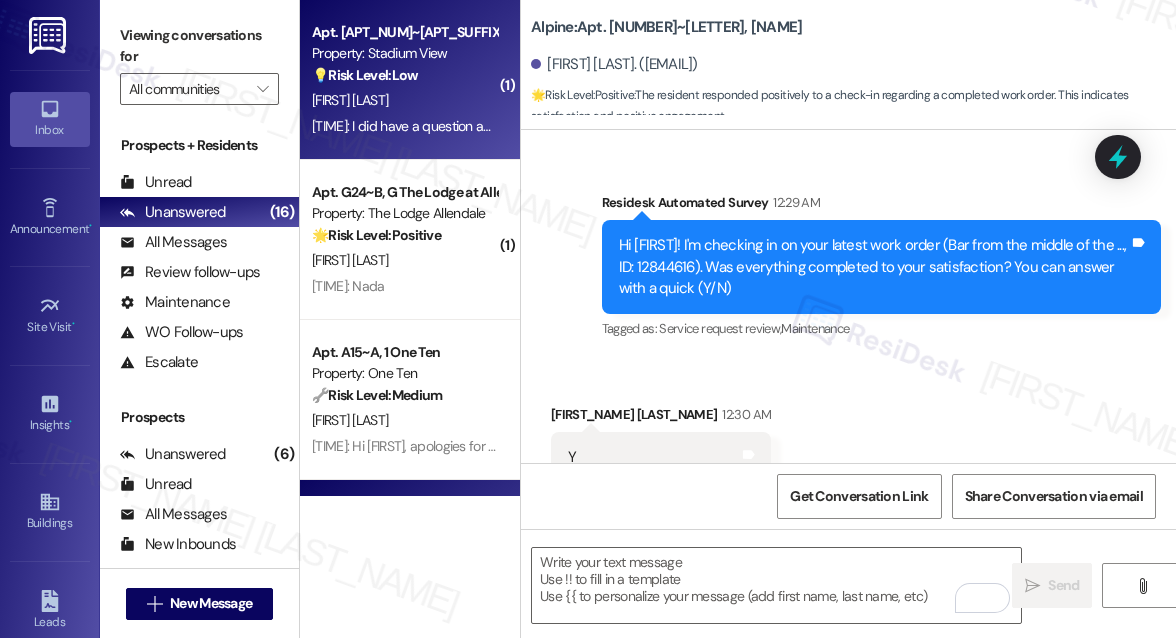 click on "1:10 AM: I did have a question about the front parking how much they cost I'm in K33 and I was wanting to know if 135 136 or 137 parking was available 1:10 AM: I did have a question about the front parking how much they cost I'm in K33 and I was wanting to know if 135 136 or 137 parking was available" at bounding box center (404, 126) 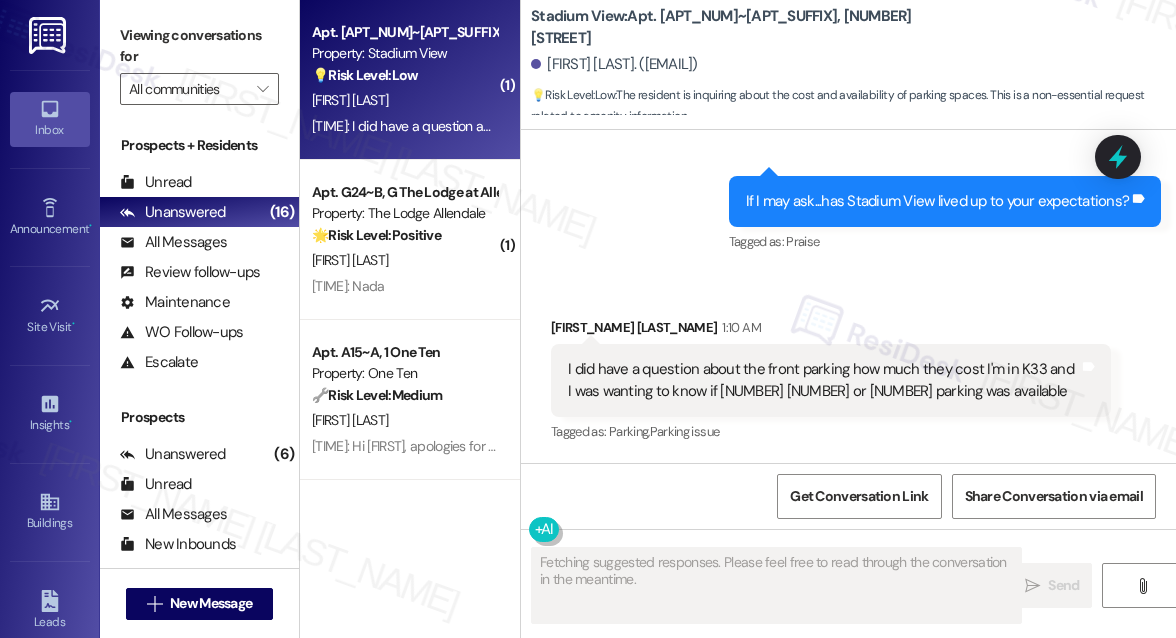 scroll, scrollTop: 4222, scrollLeft: 0, axis: vertical 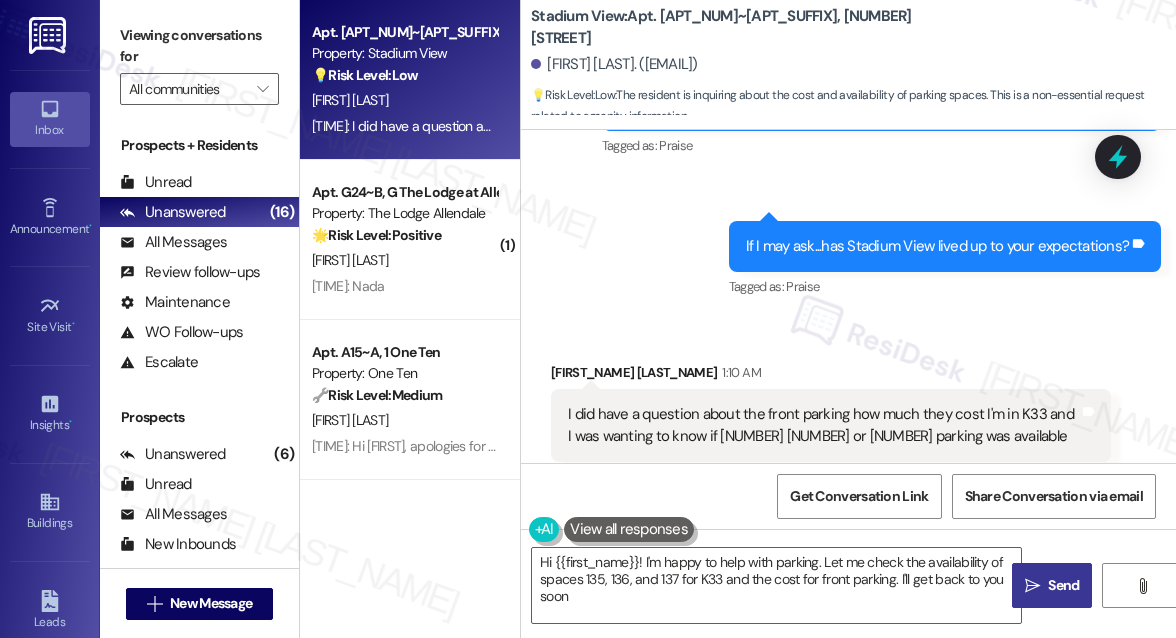 type on "Hi {{first_name}}! I'm happy to help with parking. Let me check the availability of spaces 135, 136, and 137 for K33 and the cost for front parking. I'll get back to you soon!" 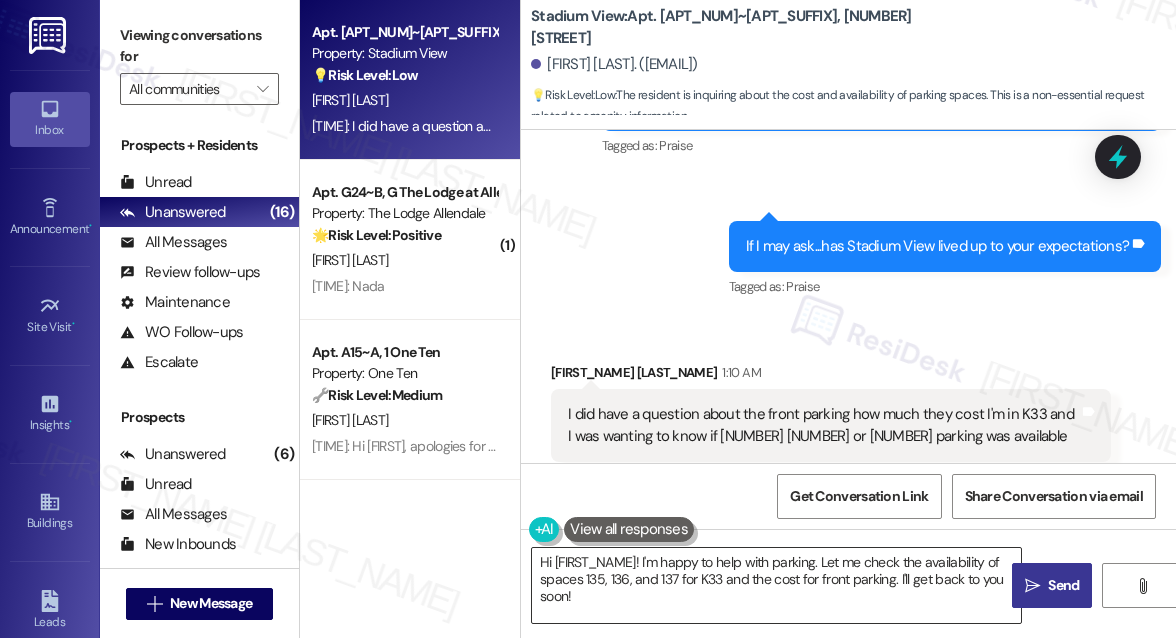 click on "Hi {{first_name}}! I'm happy to help with parking. Let me check the availability of spaces 135, 136, and 137 for K33 and the cost for front parking. I'll get back to you soon!" at bounding box center [776, 585] 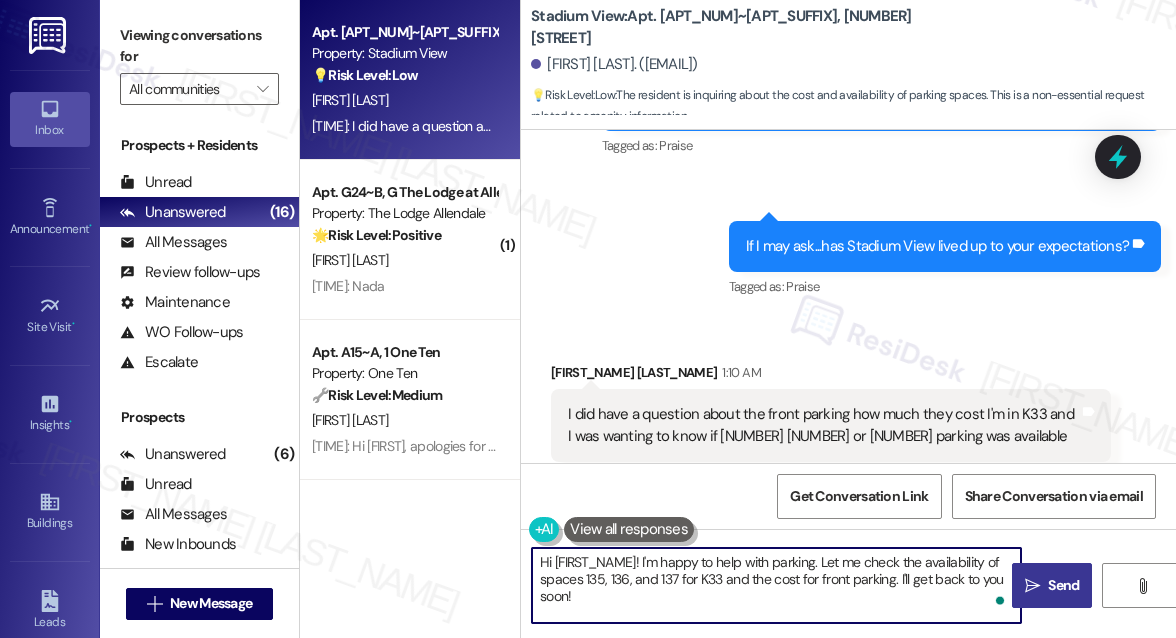 click on "Send" at bounding box center (1063, 585) 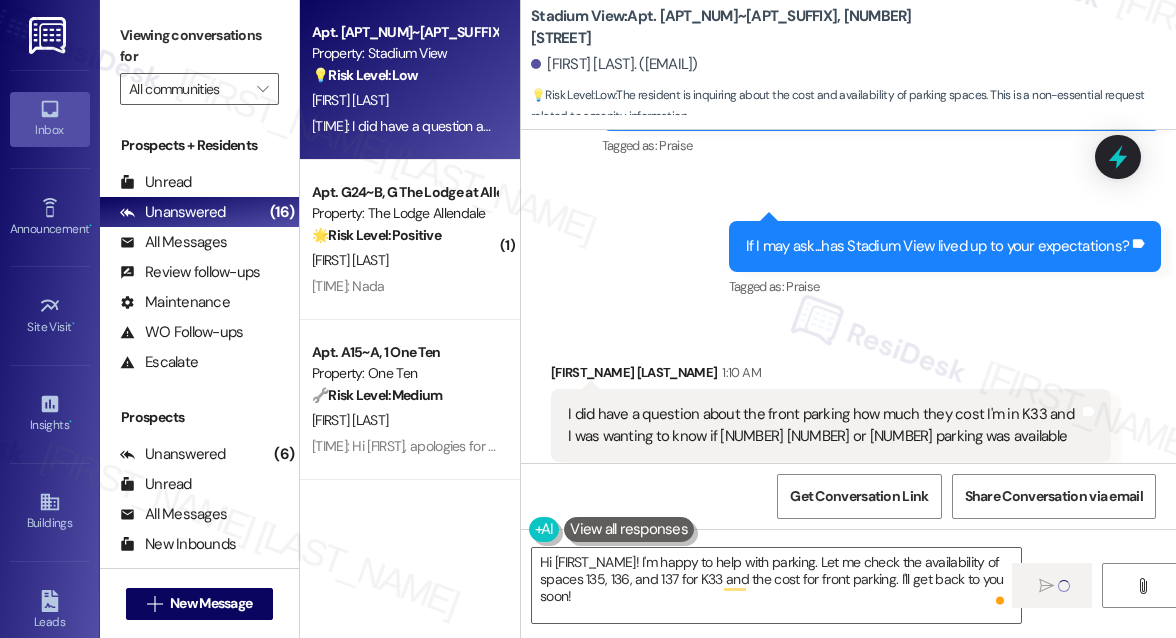 type 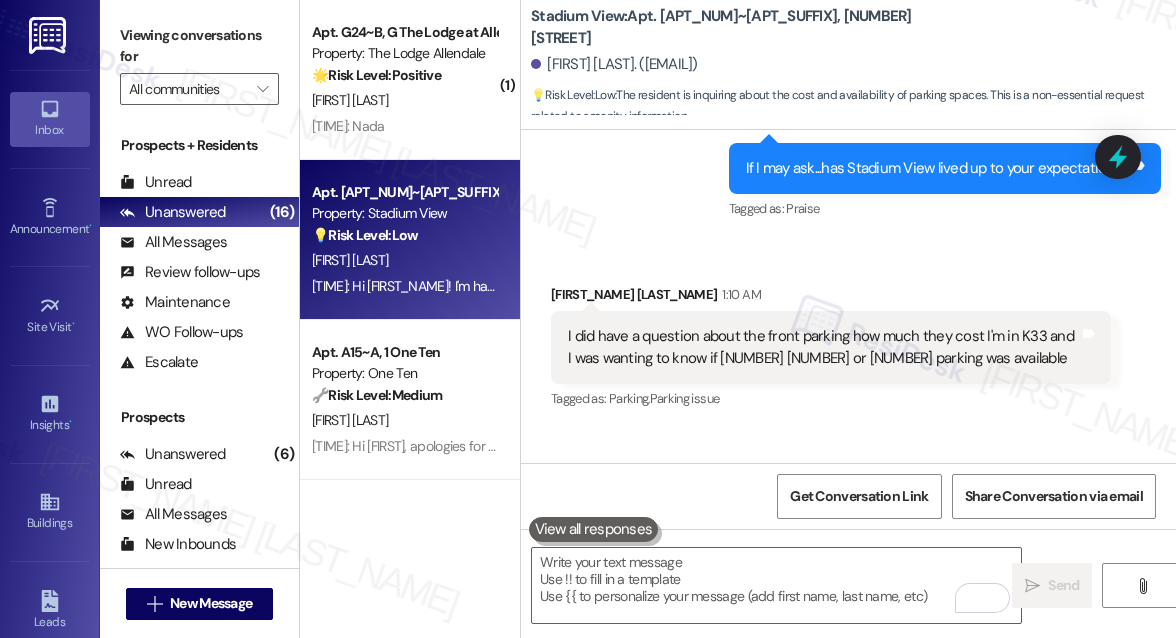 scroll, scrollTop: 4384, scrollLeft: 0, axis: vertical 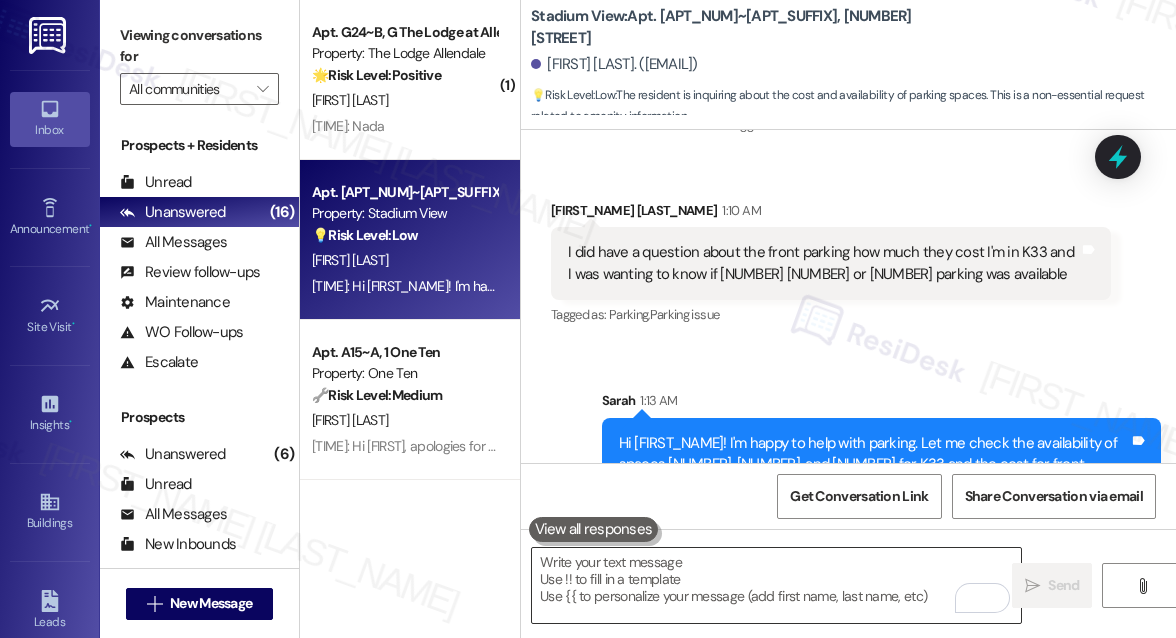 click at bounding box center (776, 585) 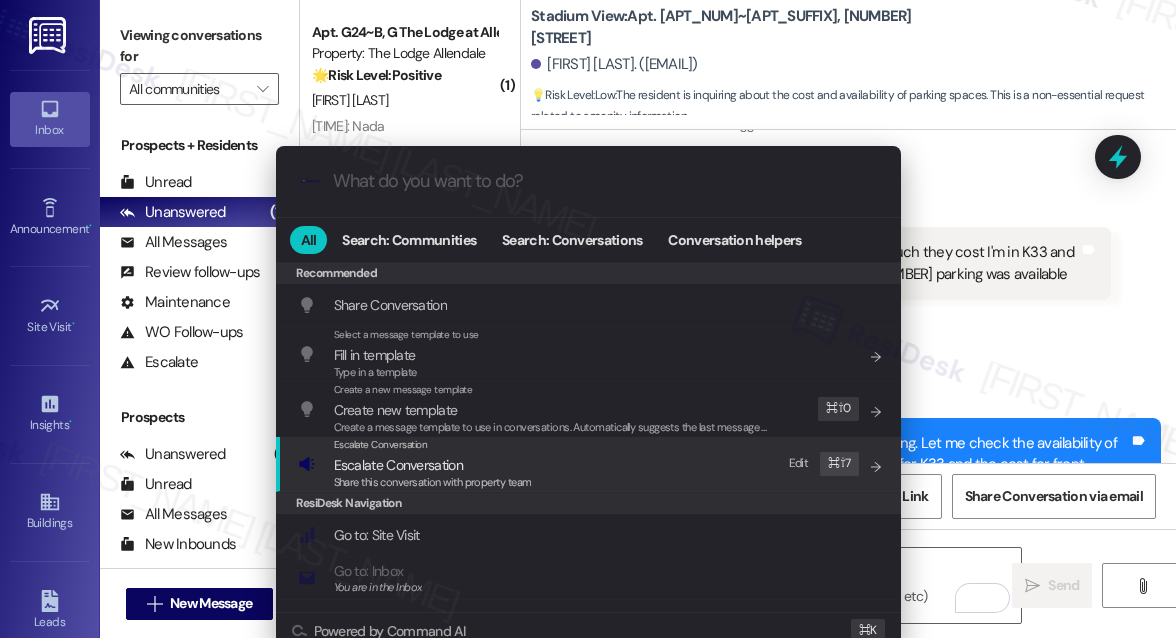 click on "Escalate Conversation Escalate Conversation Share this conversation with property team Edit ⌘ ⇧ 7" at bounding box center (590, 464) 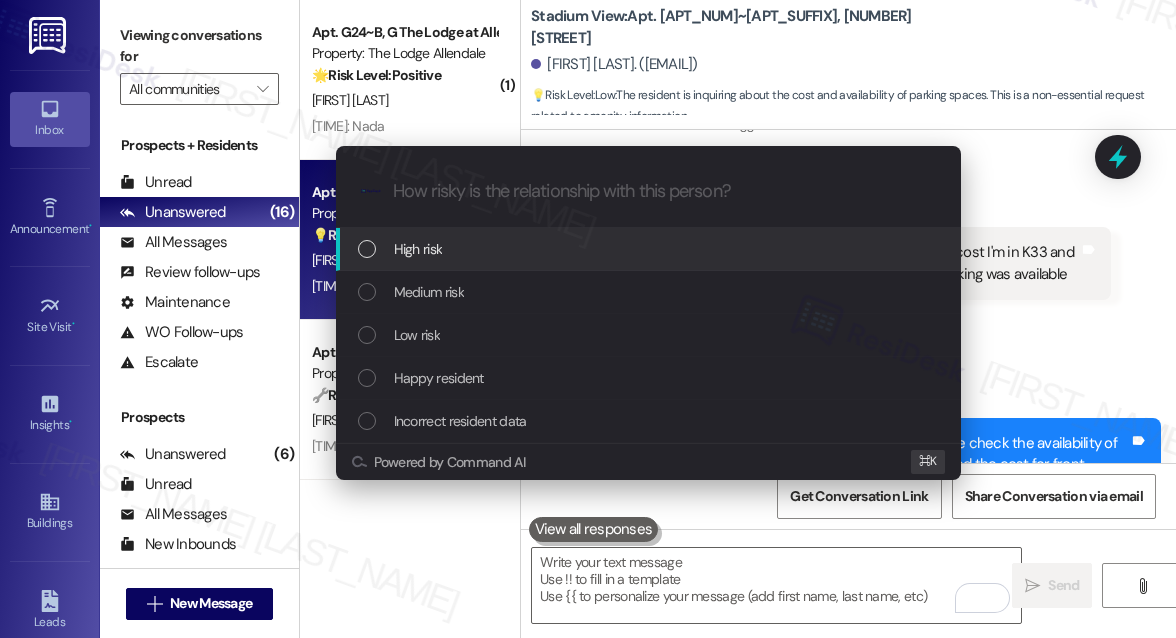 click on "High risk" at bounding box center (418, 249) 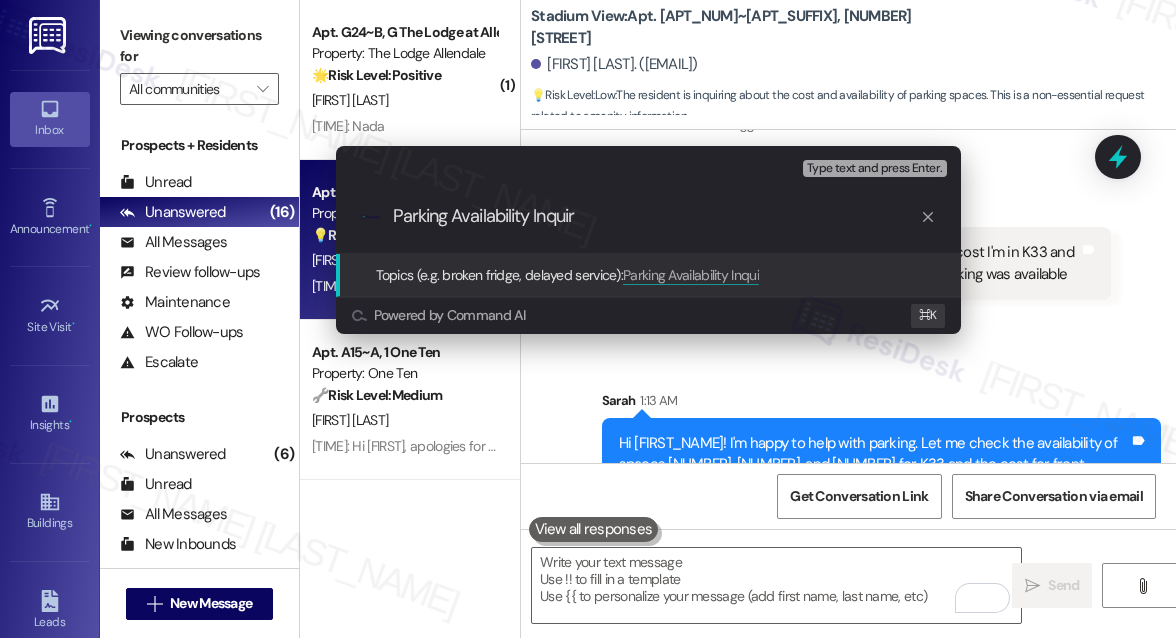 type on "Parking Availability Inquiry" 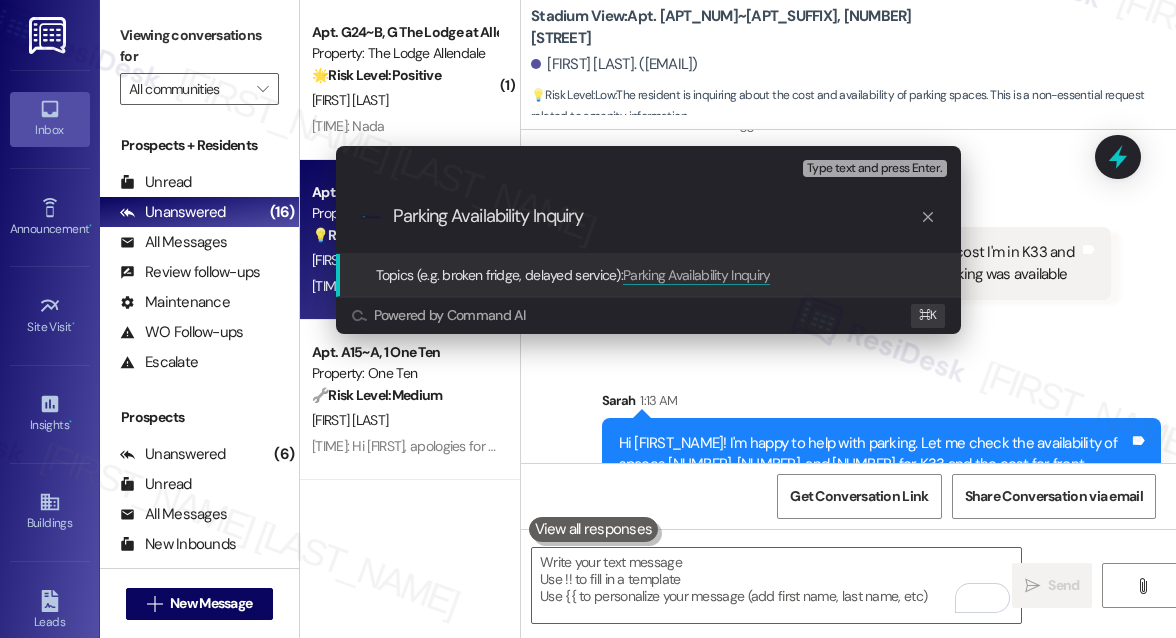 type 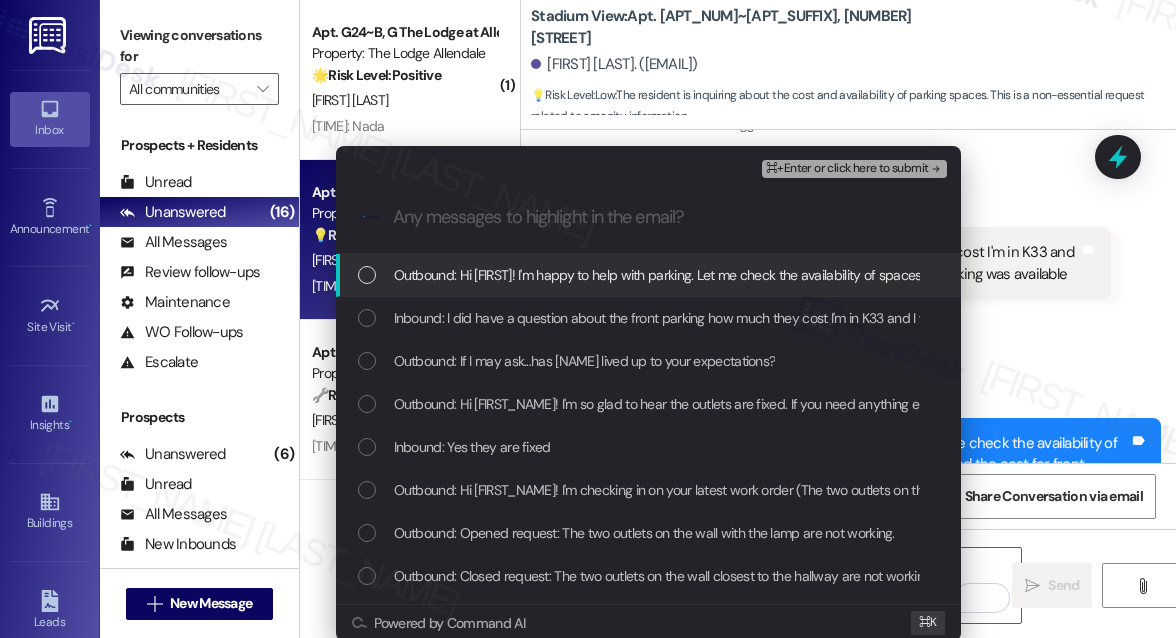 click on "Outbound: Hi Mya! I'm happy to help with parking. Let me check the availability of spaces 135, 136, and 137 for K33 and the cost for front parking. I'll get back to you soon!" at bounding box center (885, 275) 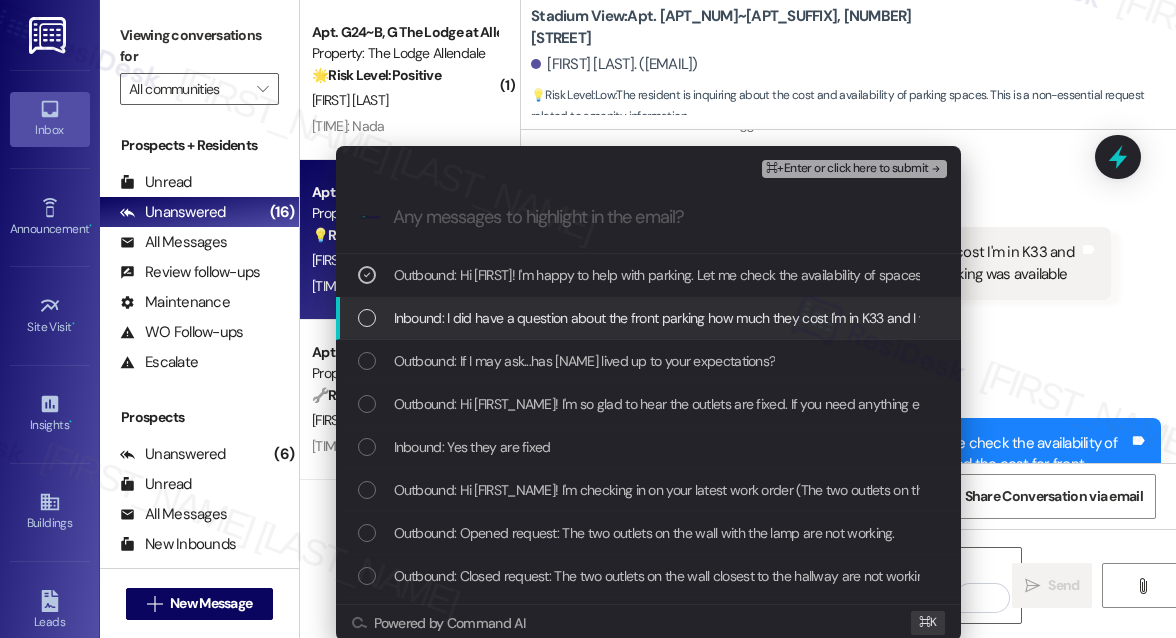 click on "Inbound: I did have a question about the front parking how much they cost I'm in K33 and I was wanting to know if 135 136 or 137 parking was available" at bounding box center [826, 318] 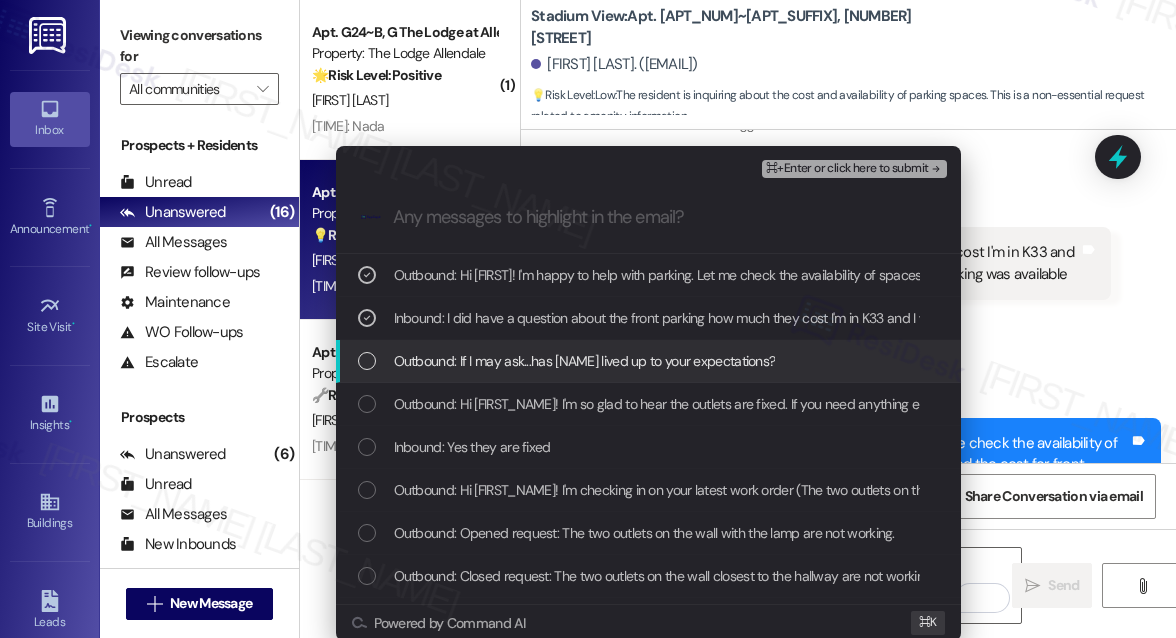 click on "Outbound: If I may ask...has Stadium View lived up to your expectations?" at bounding box center (585, 361) 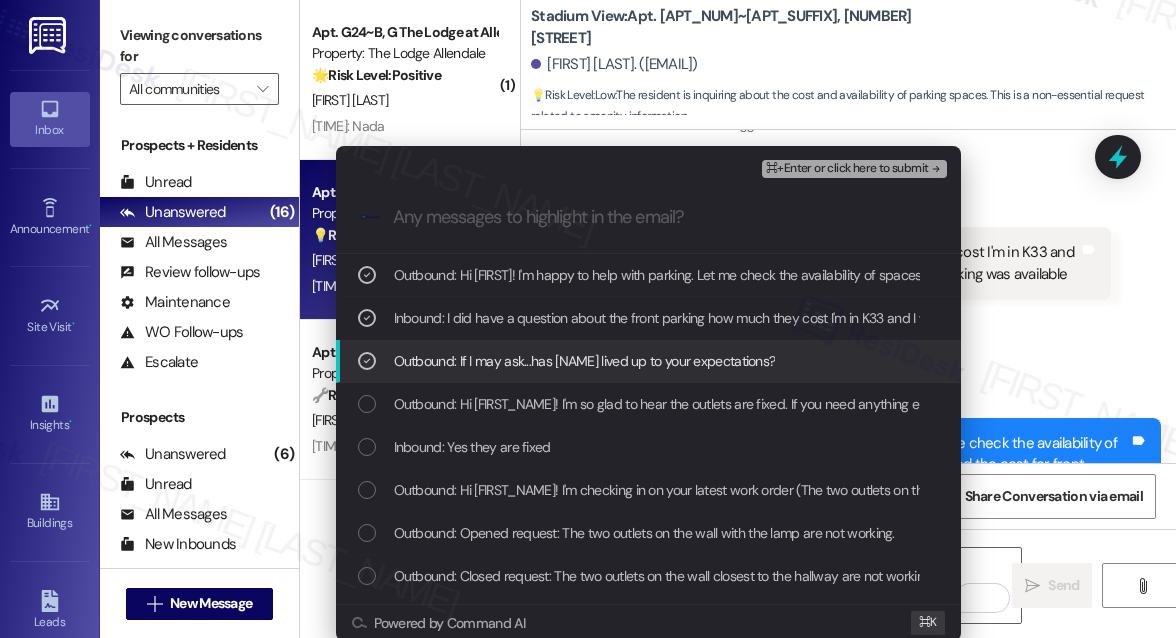 click on "Outbound: If I may ask...has Stadium View lived up to your expectations?" at bounding box center [585, 361] 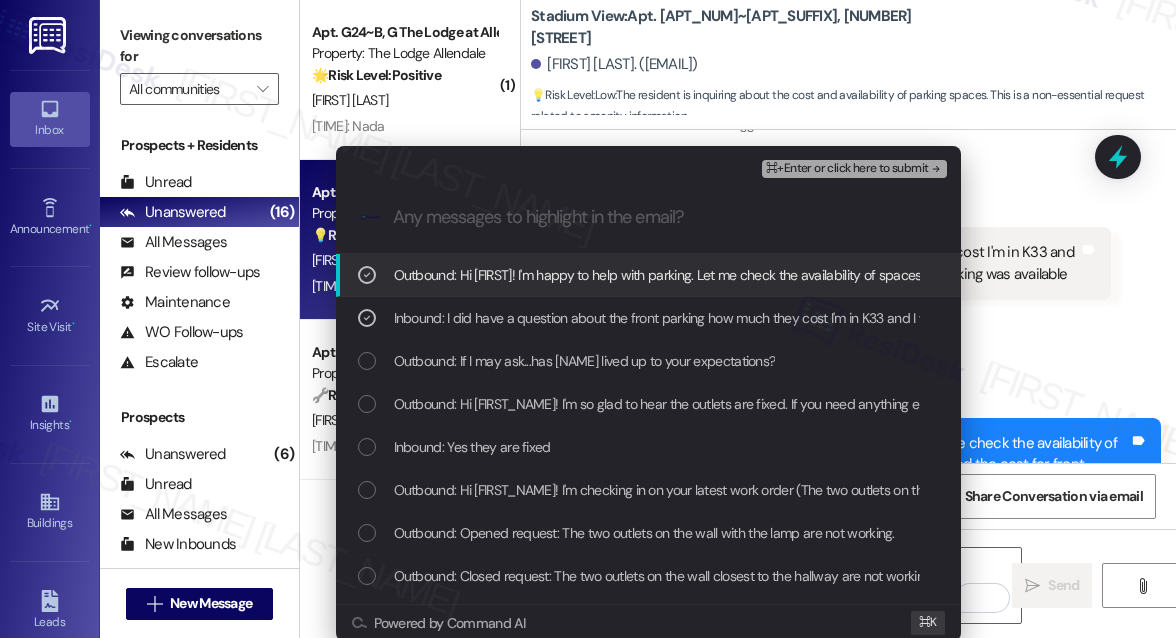 click on "⌘+Enter or click here to submit" at bounding box center (847, 169) 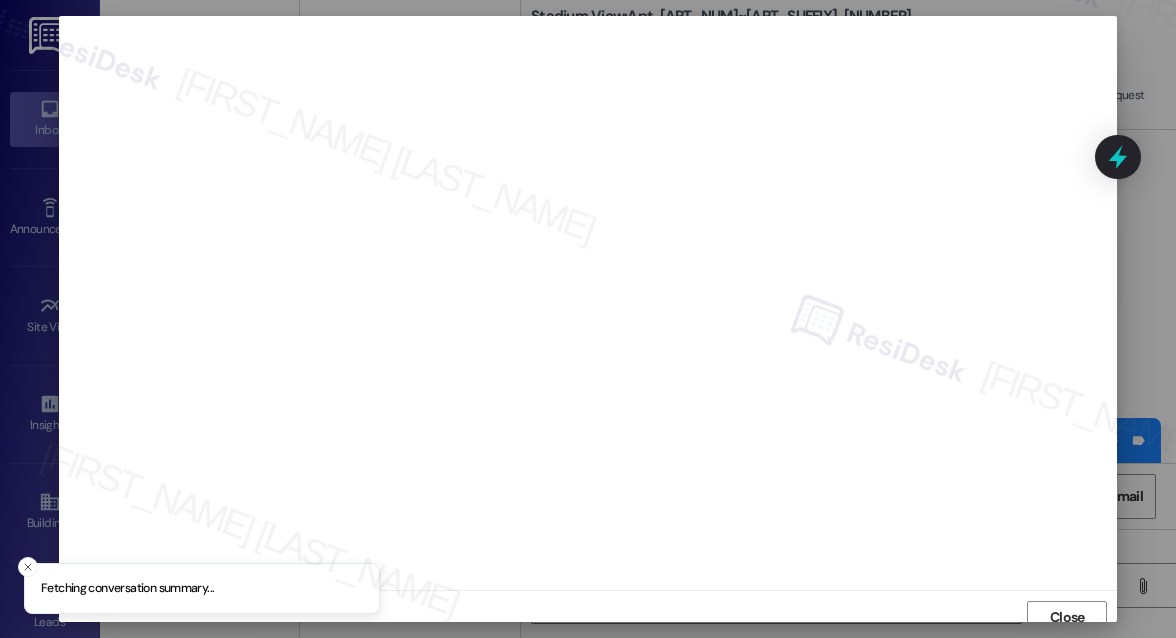scroll, scrollTop: 10, scrollLeft: 0, axis: vertical 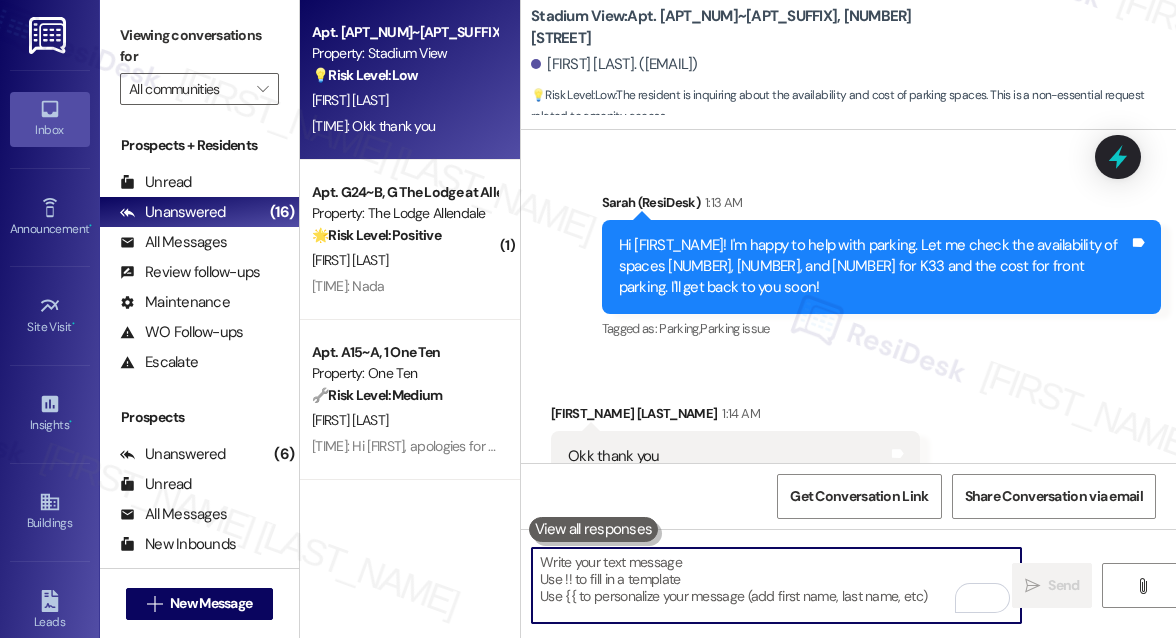 click at bounding box center (776, 585) 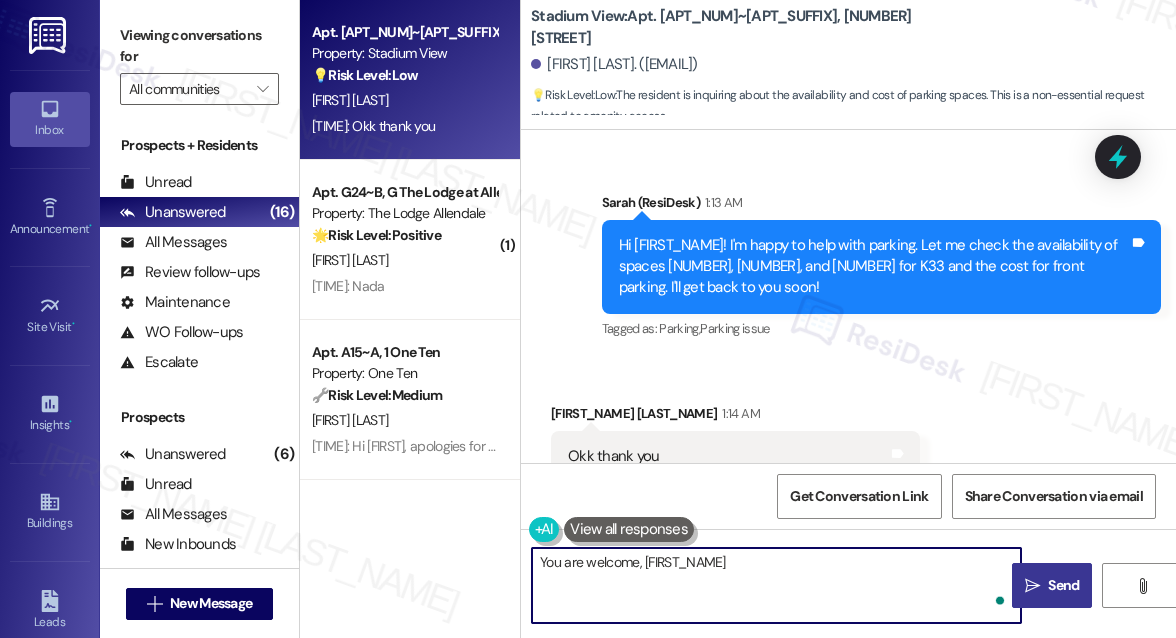 type on "You are welcome, Mya!" 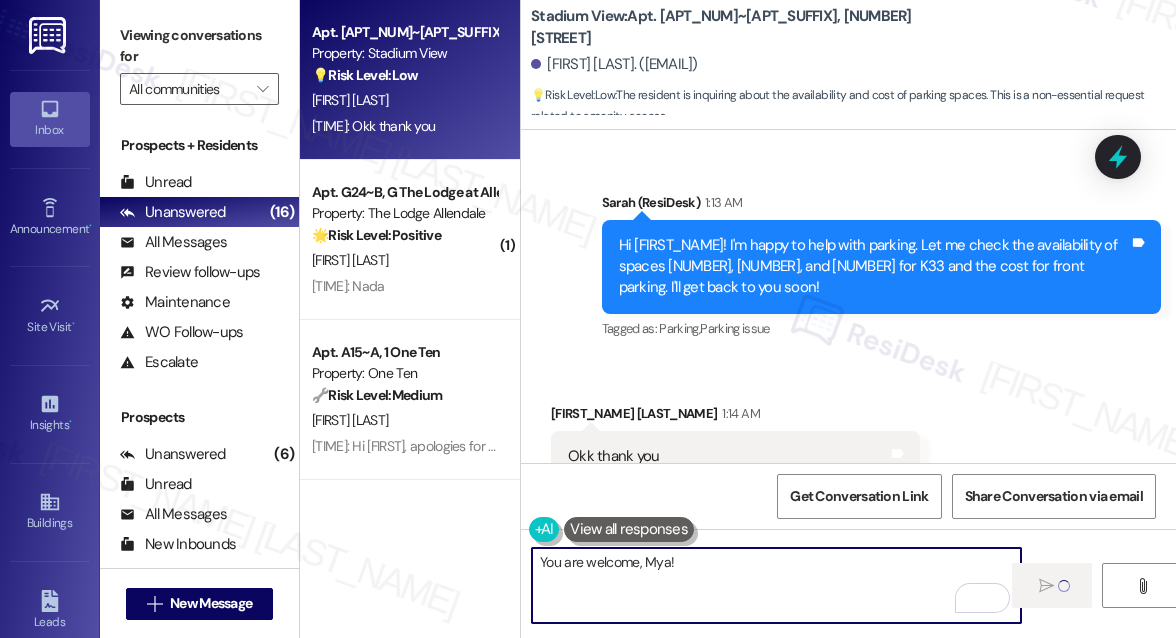 type 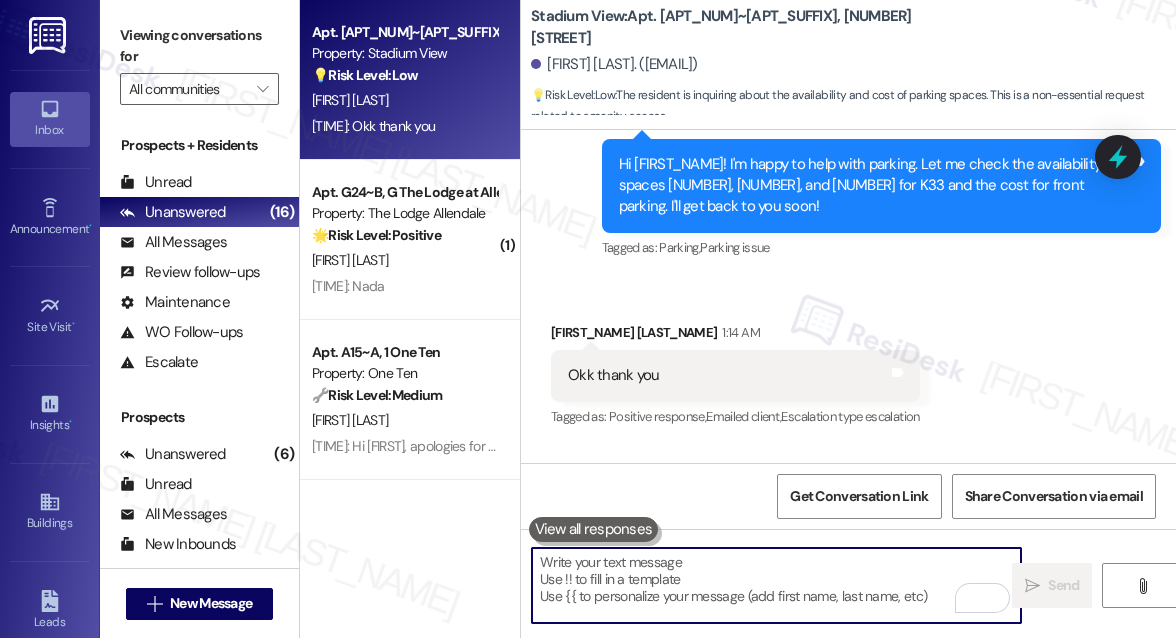 scroll, scrollTop: 4722, scrollLeft: 0, axis: vertical 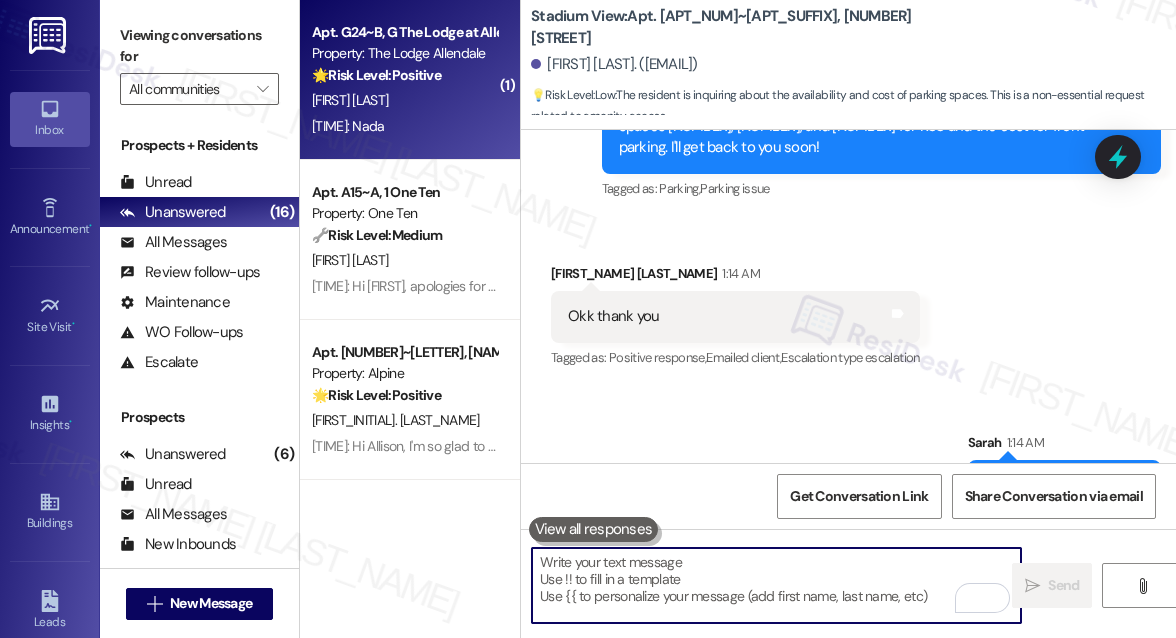 click on "1:12 AM: Nada  1:12 AM: Nada" at bounding box center [348, 126] 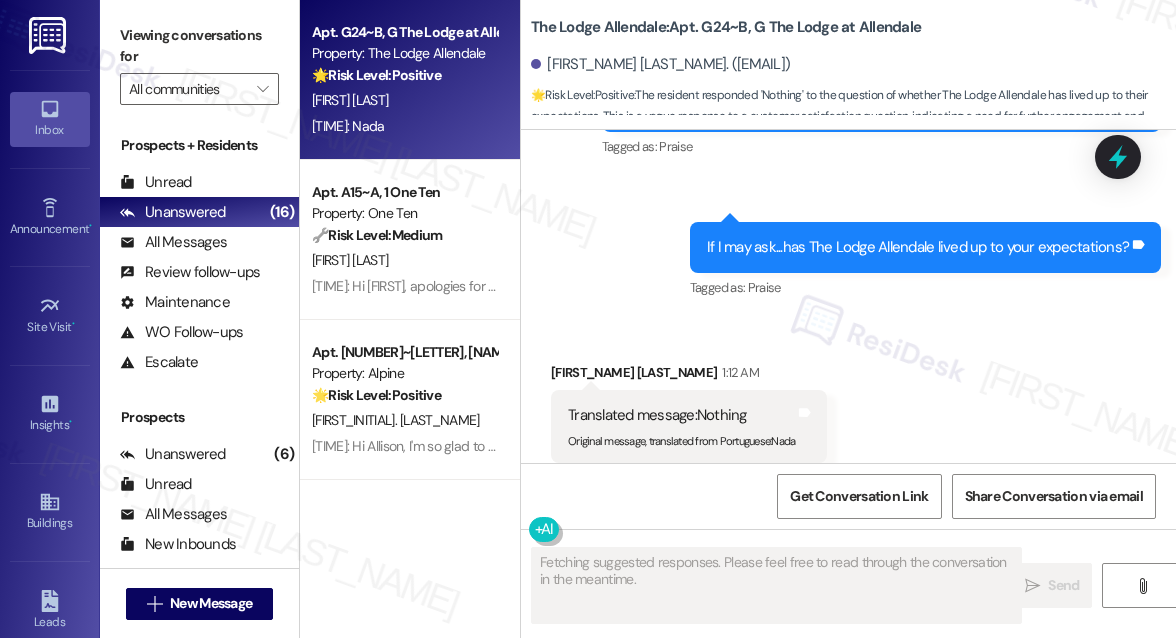 scroll, scrollTop: 5511, scrollLeft: 0, axis: vertical 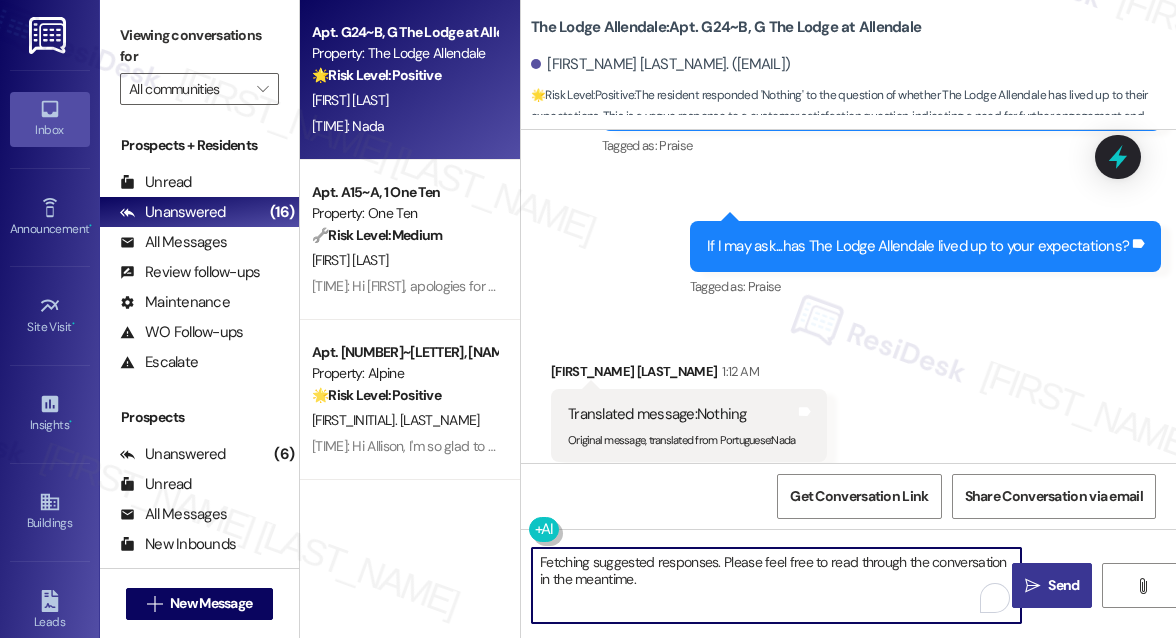 click on "Fetching suggested responses. Please feel free to read through the conversation in the meantime." at bounding box center (776, 585) 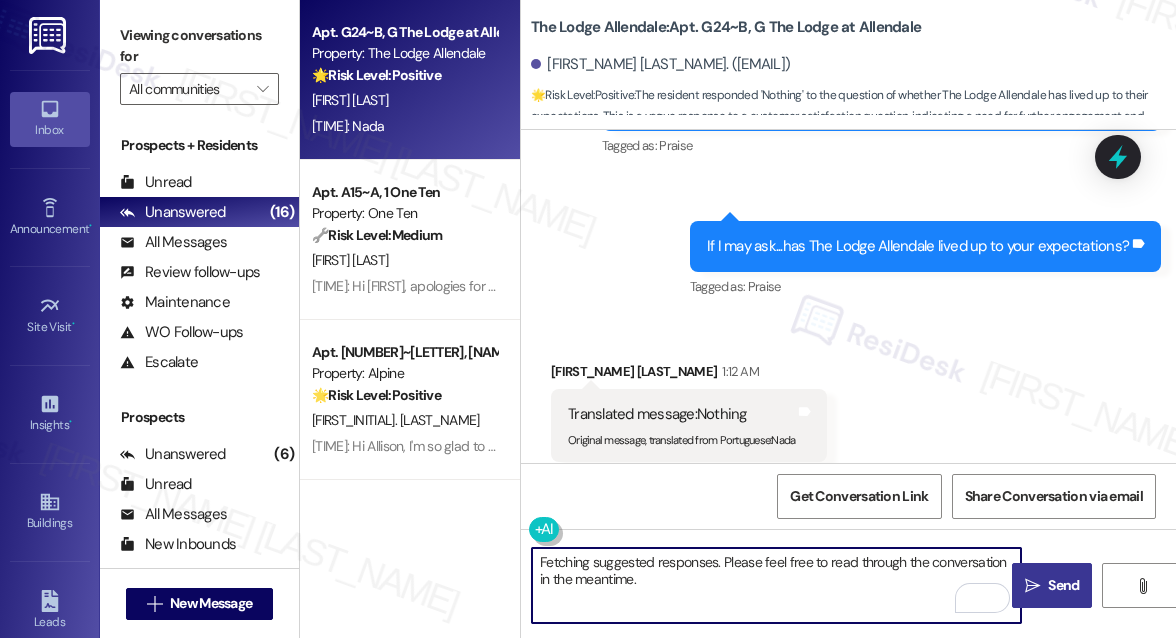 click on "If I may ask...has The Lodge Allendale lived up to your expectations?" at bounding box center [918, 246] 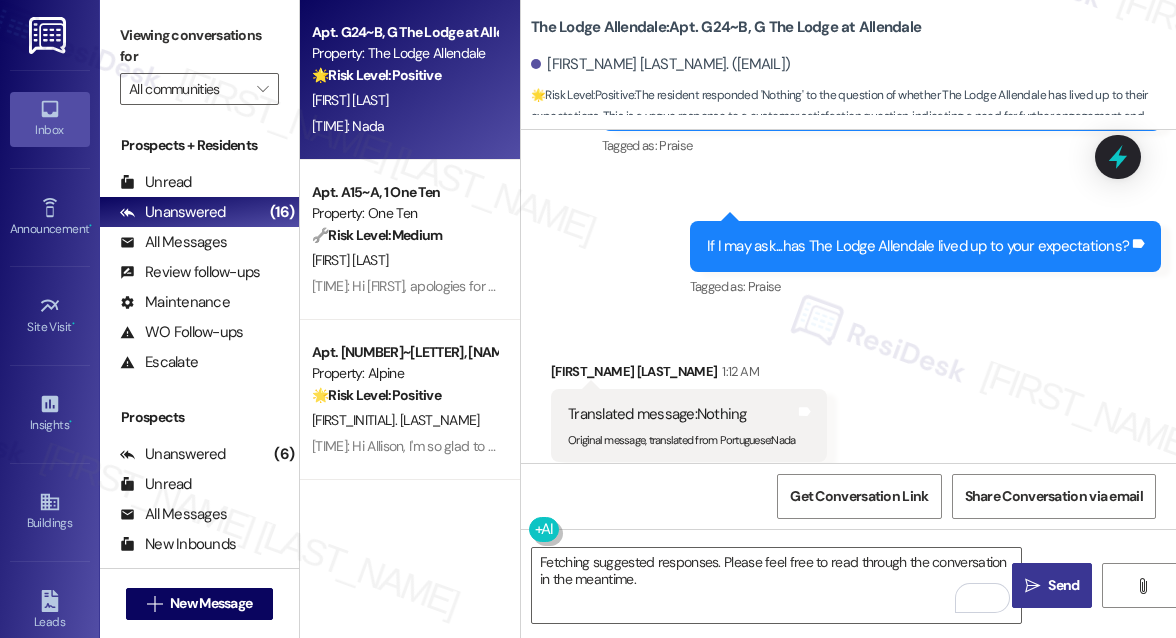 click on "If I may ask...has The Lodge Allendale lived up to your expectations?" at bounding box center [918, 246] 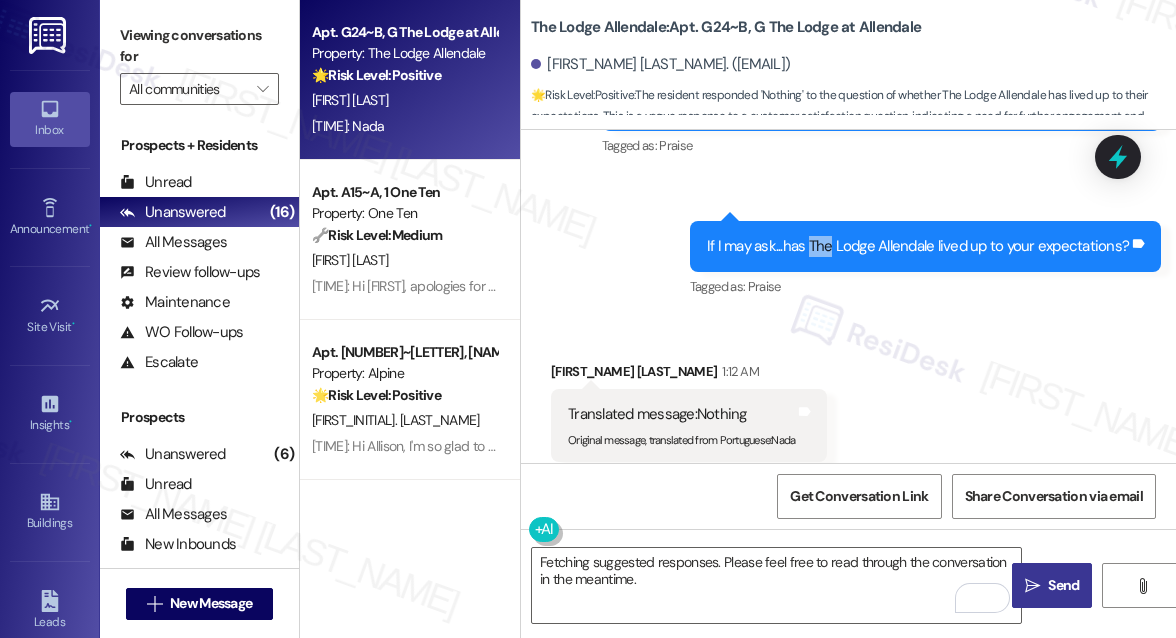 click on "If I may ask...has The Lodge Allendale lived up to your expectations?" at bounding box center (918, 246) 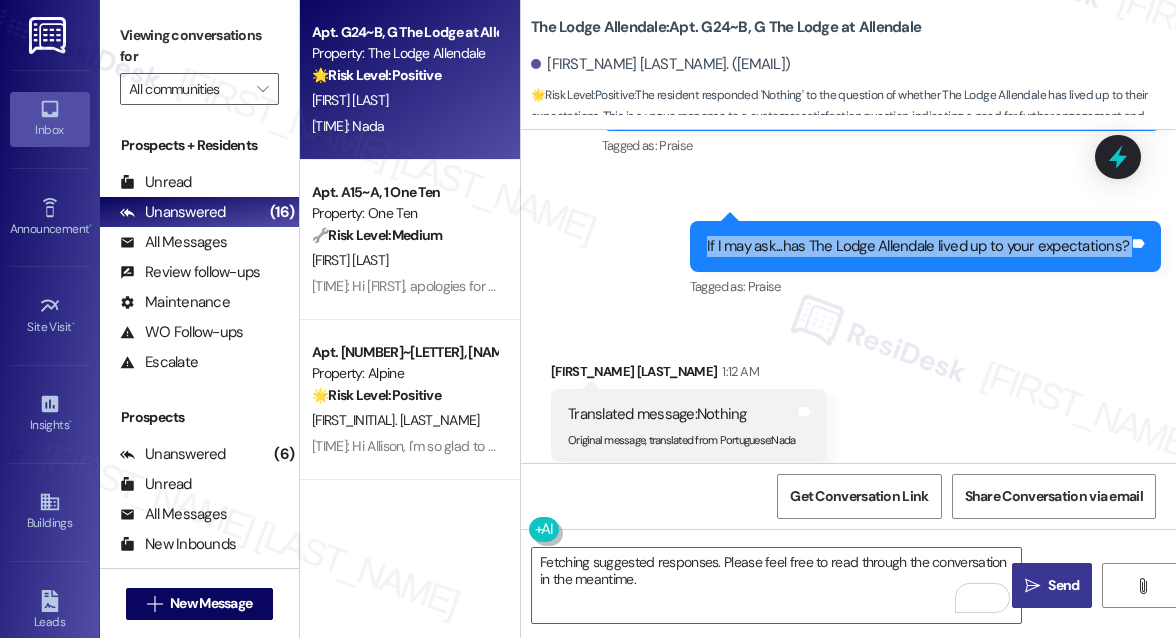 copy on "If I may ask...has The Lodge Allendale lived up to your expectations? Tags and notes" 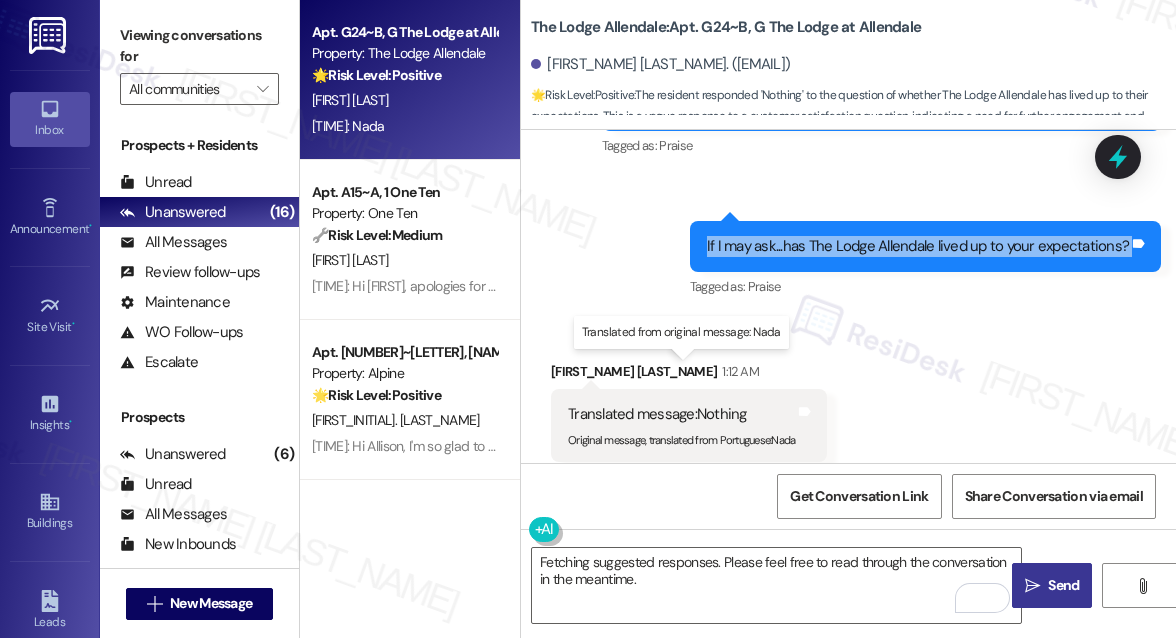 click on "Translated message:  Nothing" at bounding box center (681, 414) 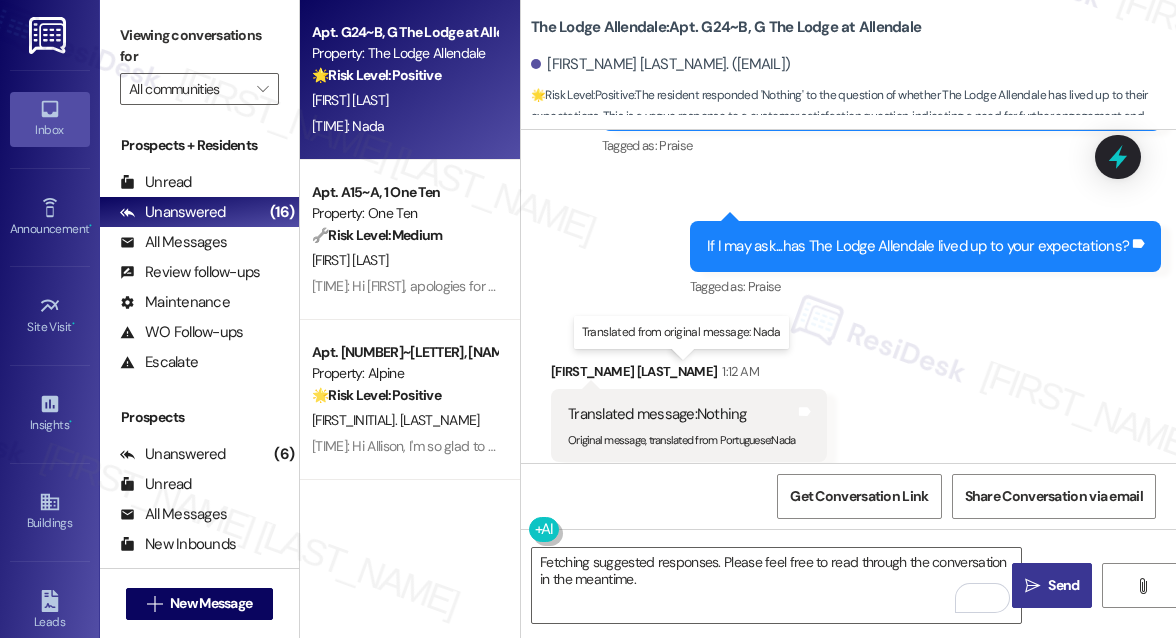 click on "Translated message:  Nothing" at bounding box center [681, 414] 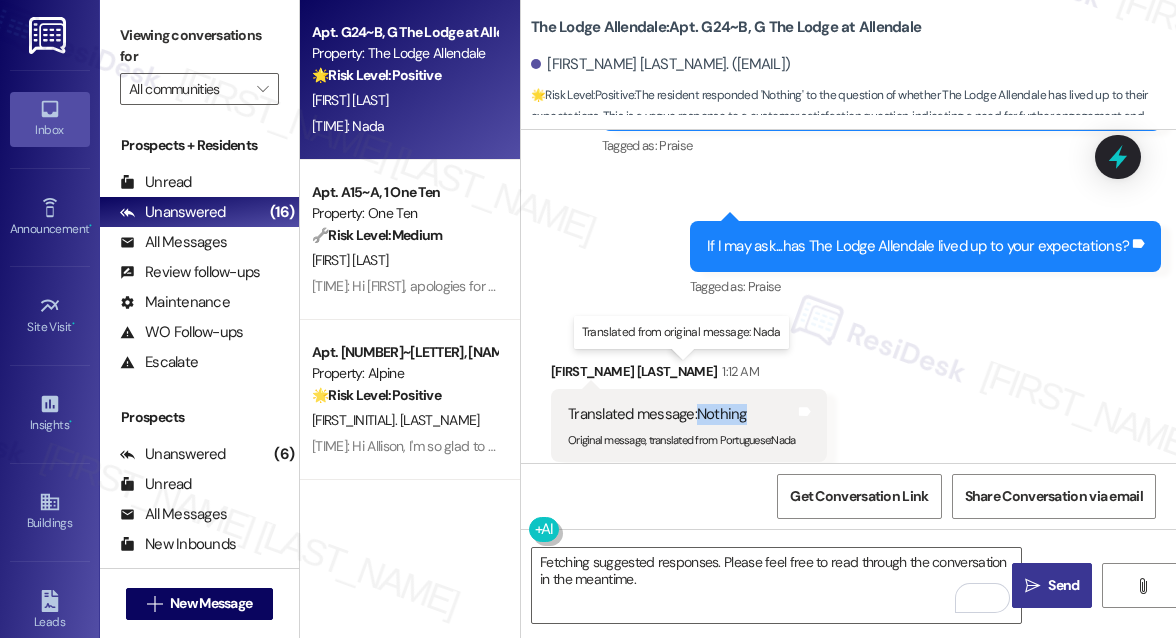 copy on "Nothing" 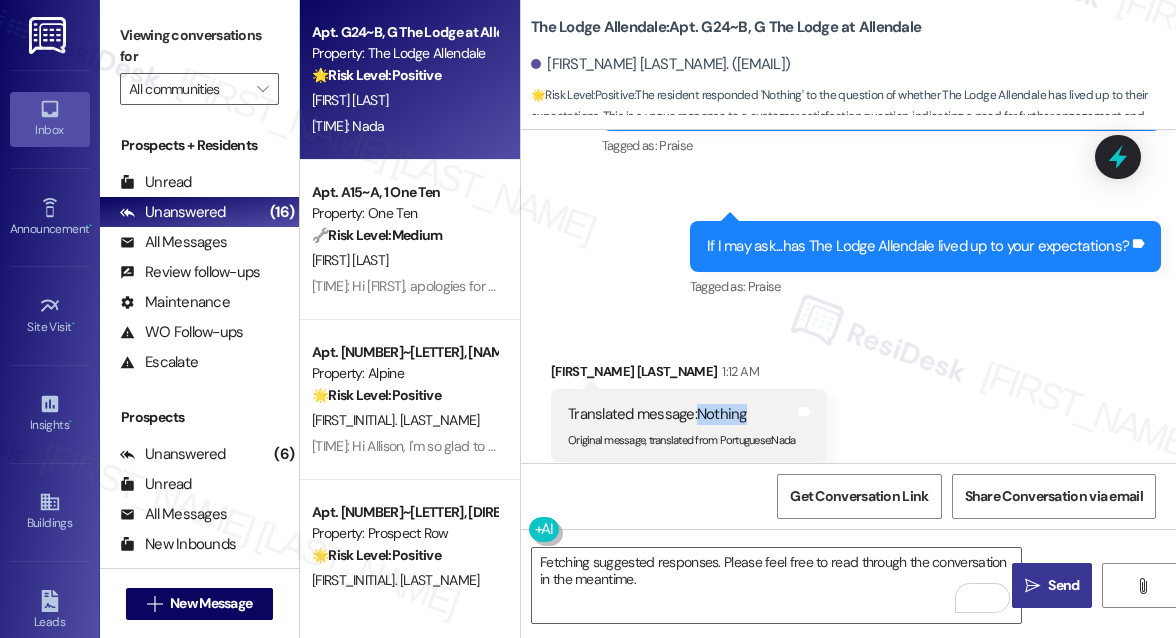 scroll, scrollTop: 5511, scrollLeft: 0, axis: vertical 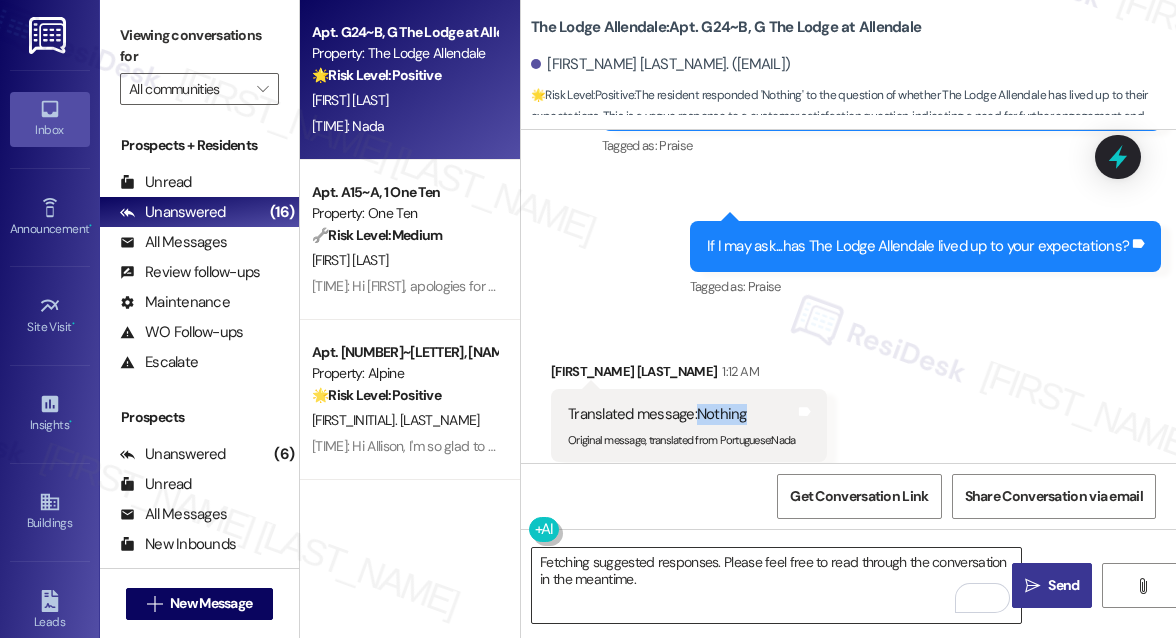 click on "Fetching suggested responses. Please feel free to read through the conversation in the meantime." at bounding box center [776, 585] 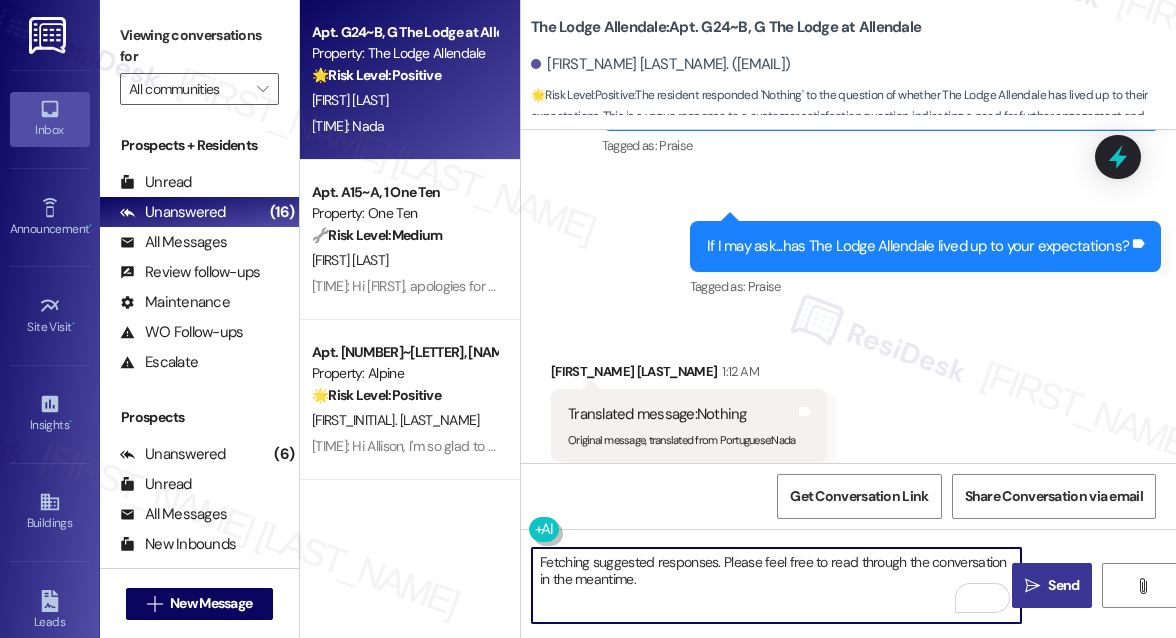 click on "Fetching suggested responses. Please feel free to read through the conversation in the meantime." at bounding box center [776, 585] 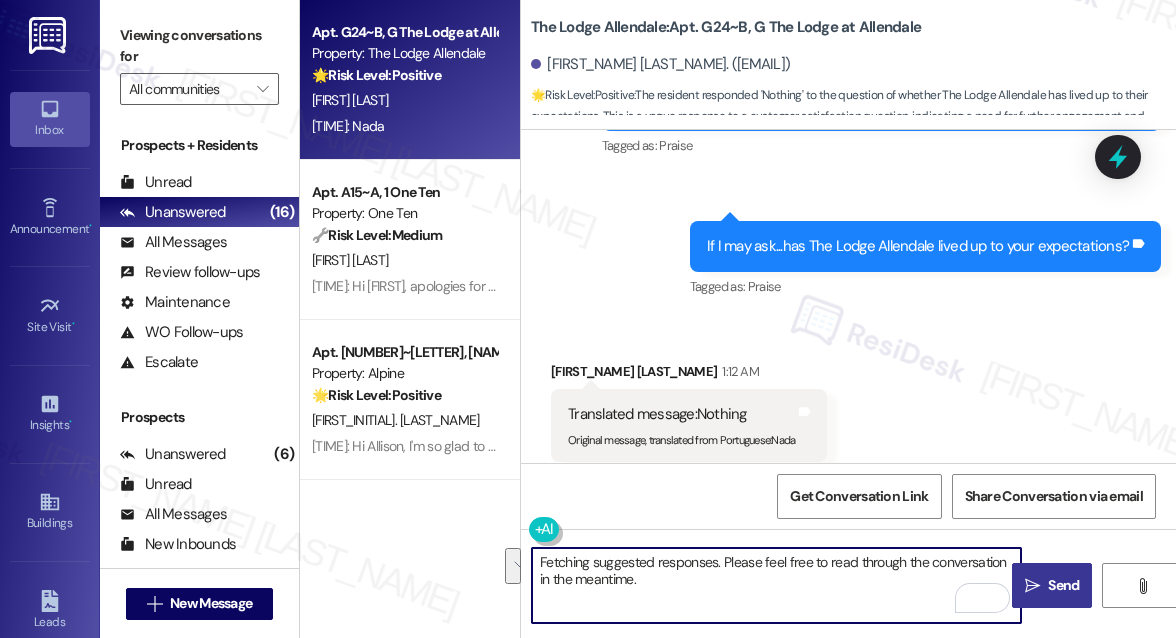 paste on "Thank you for your response! Please don’t hesitate to reach out if there’s anything we can do for you." 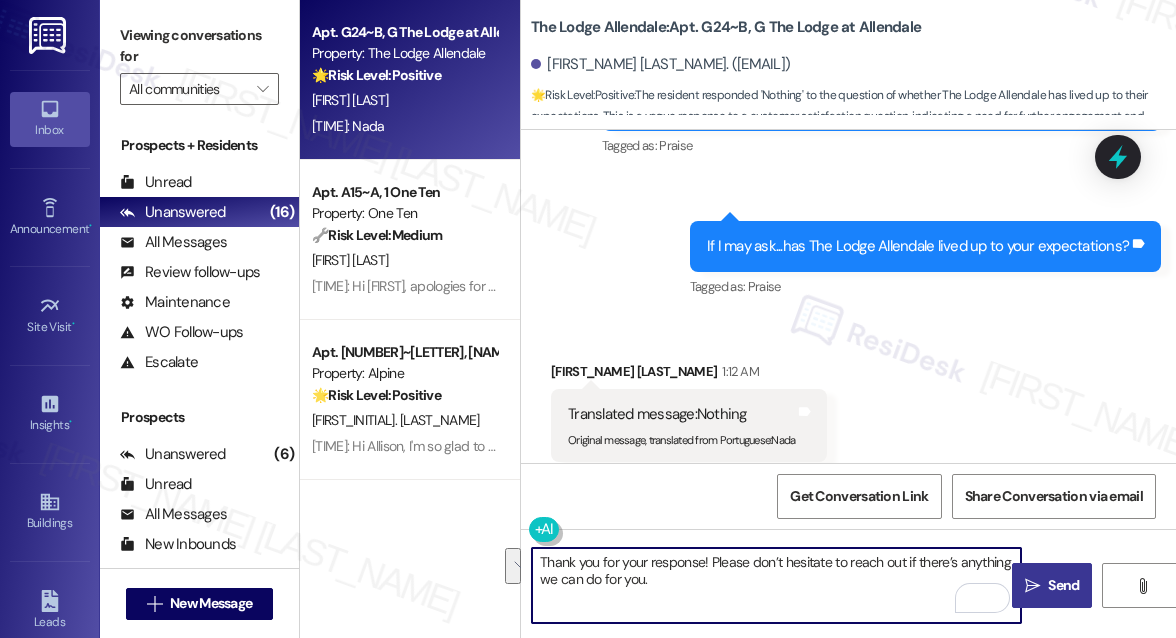 scroll, scrollTop: 118, scrollLeft: 0, axis: vertical 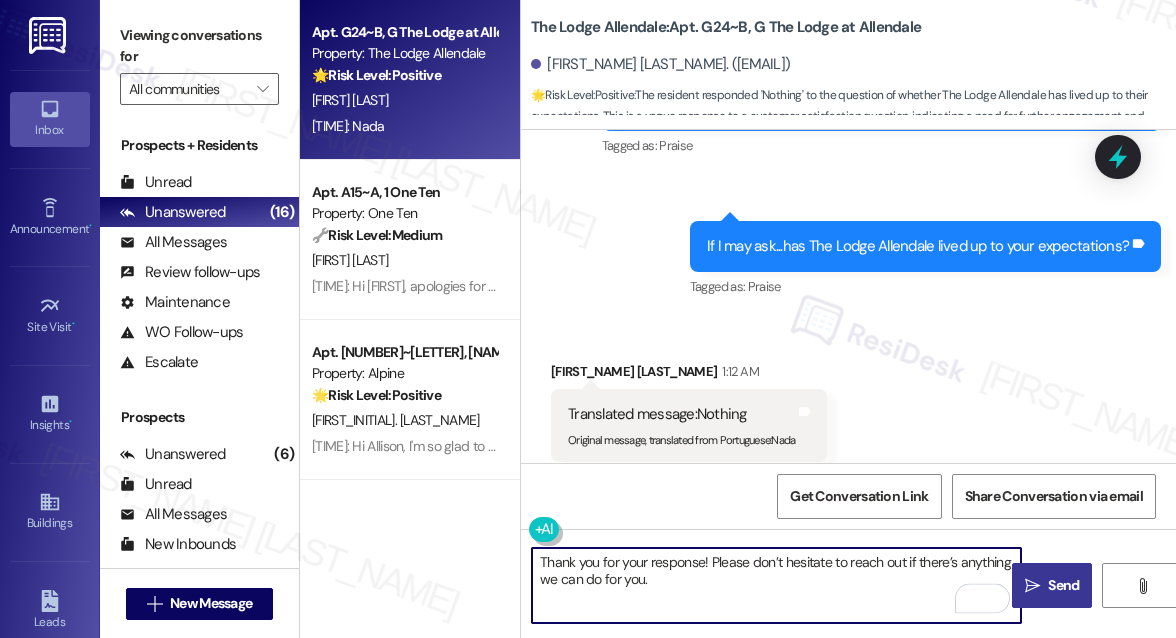 click on "Grady Baker 1:12 AM" at bounding box center [689, 375] 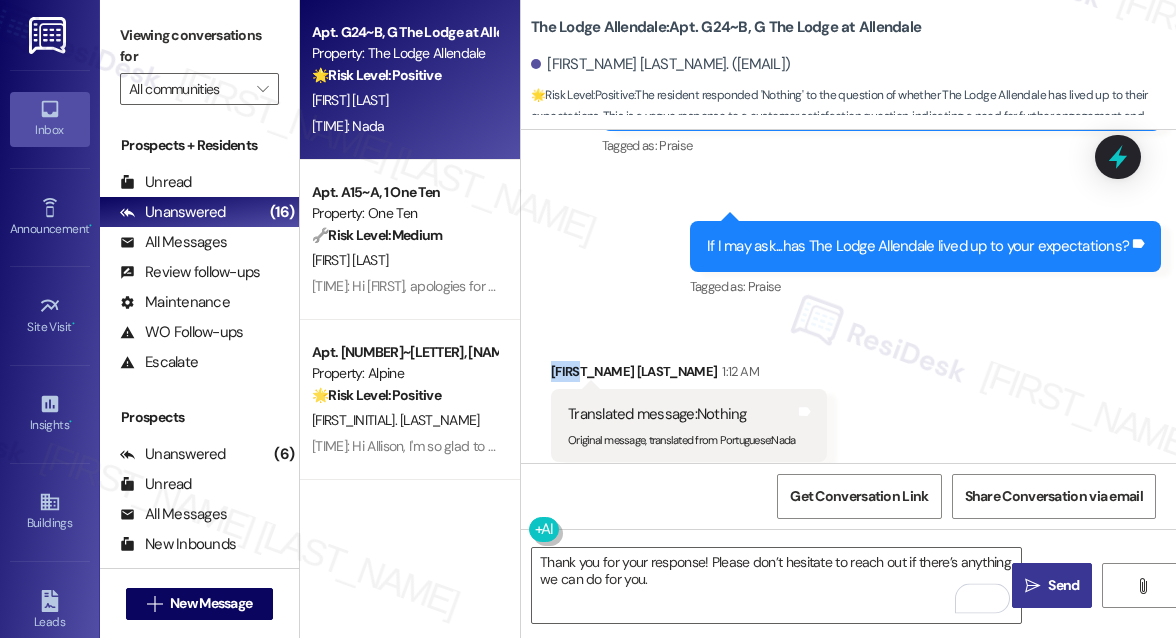 copy on "Grady" 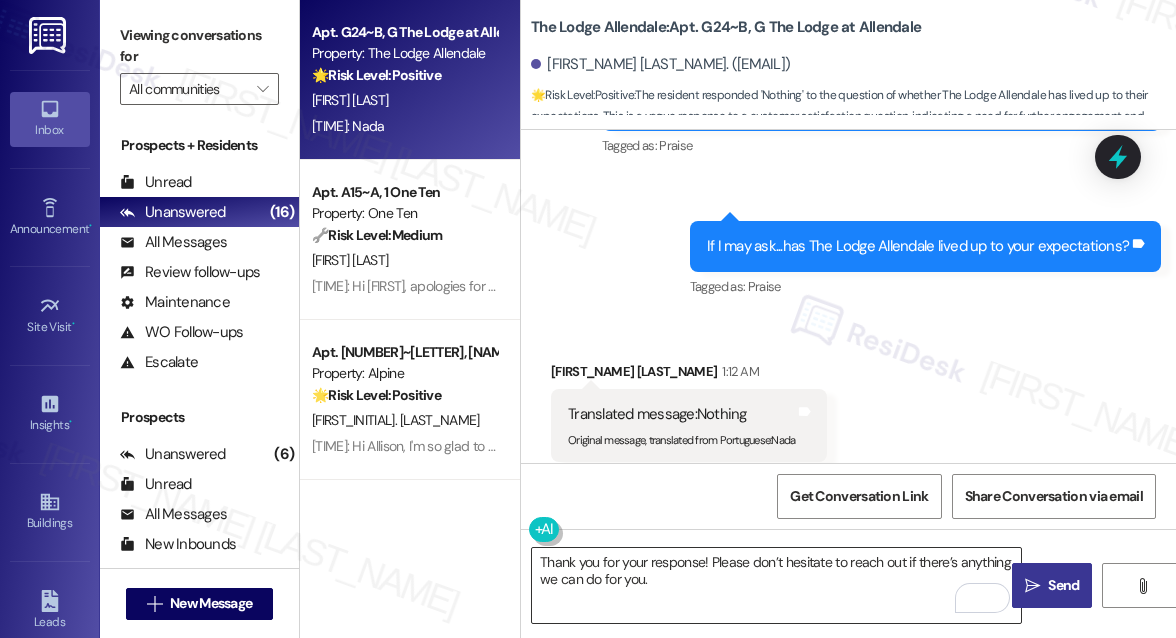 click on "Thank you for your response! Please don’t hesitate to reach out if there’s anything we can do for you." at bounding box center (776, 585) 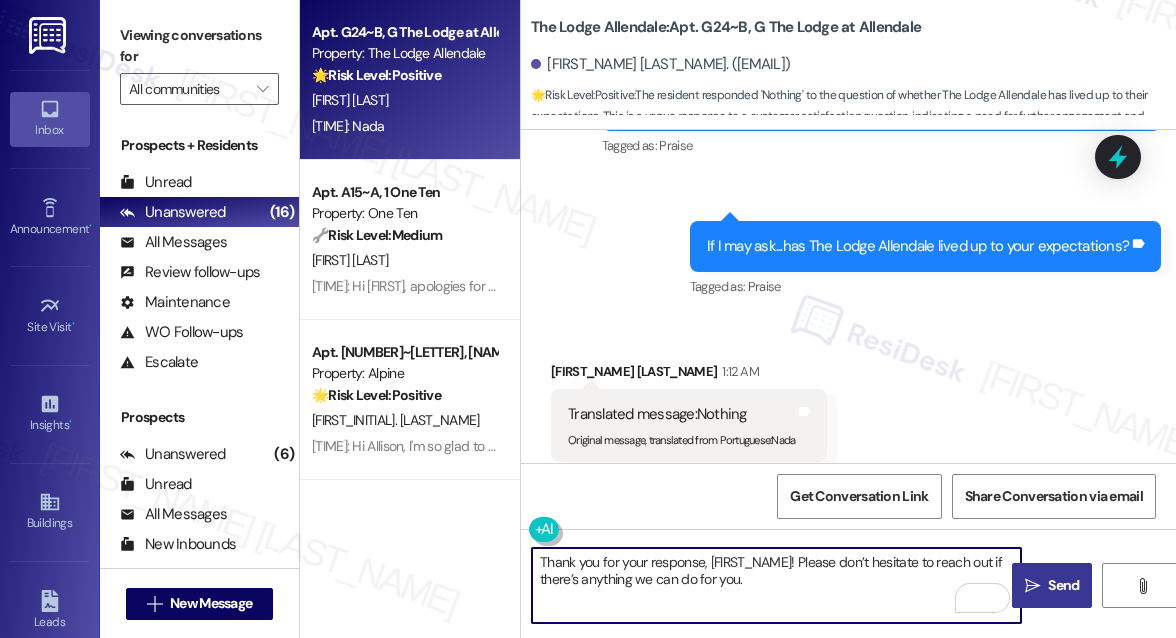 paste on "Grady" 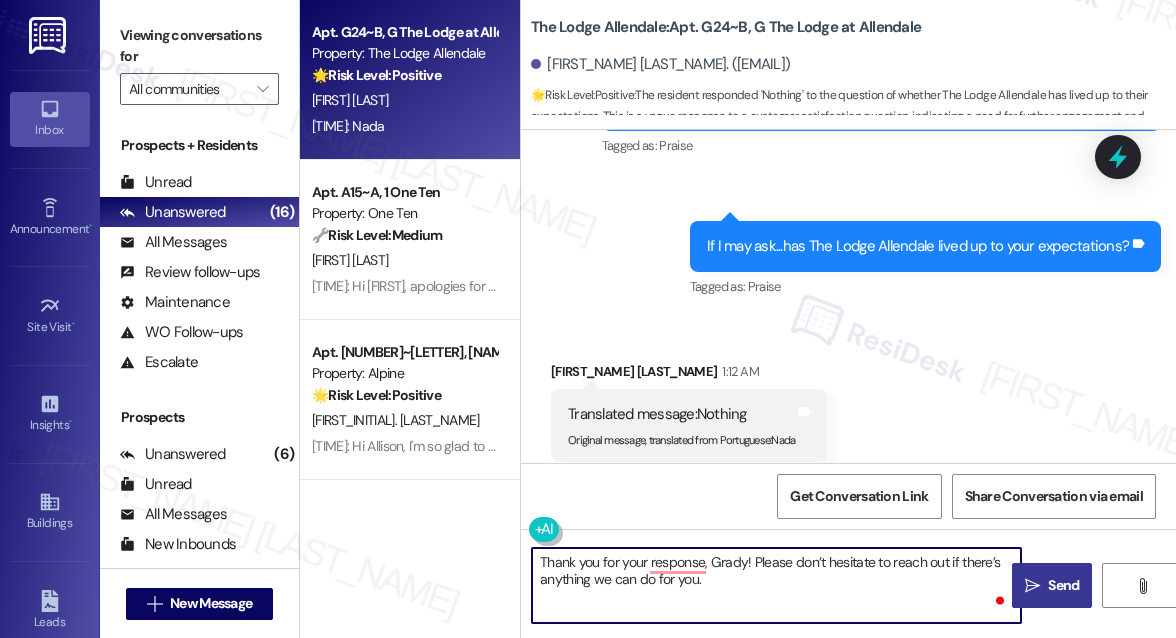 click on "Thank you for your response, Grady! Please don’t hesitate to reach out if there’s anything we can do for you." at bounding box center [776, 585] 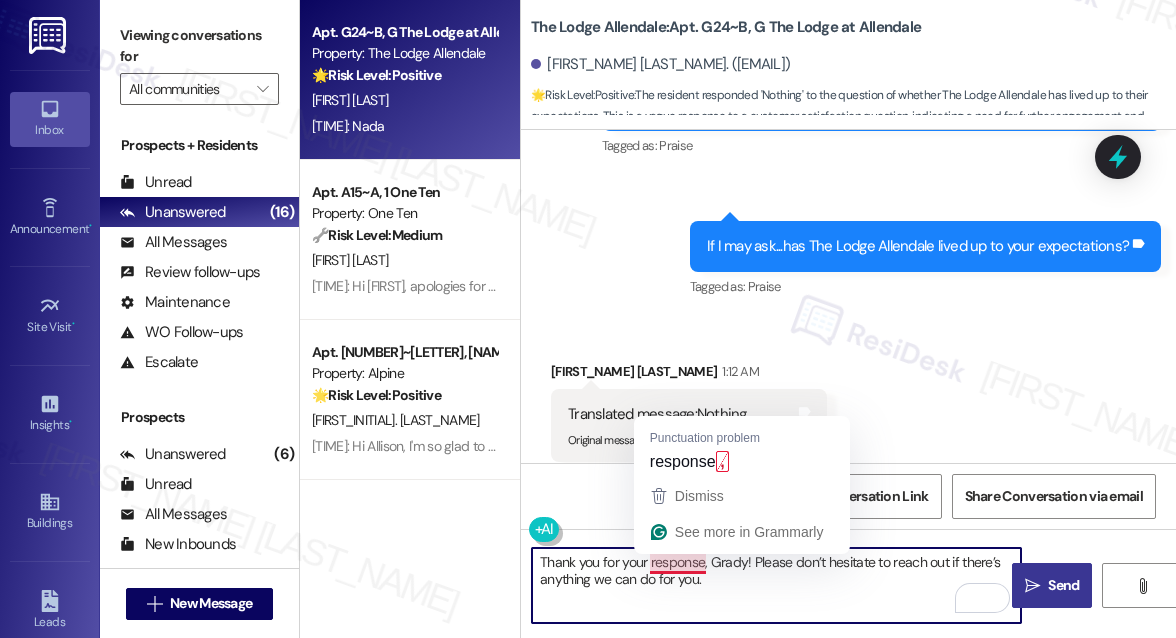 click on "Thank you for your response, Grady! Please don’t hesitate to reach out if there’s anything we can do for you." at bounding box center [776, 585] 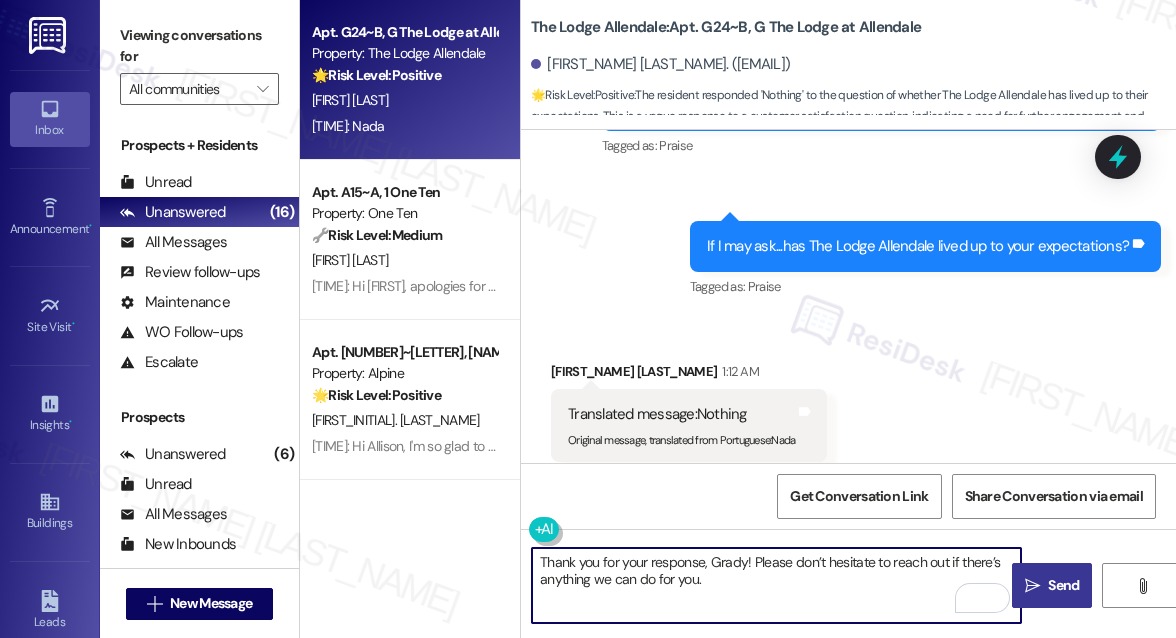 click on "Thank you for your response, Grady! Please don’t hesitate to reach out if there’s anything we can do for you." at bounding box center [776, 585] 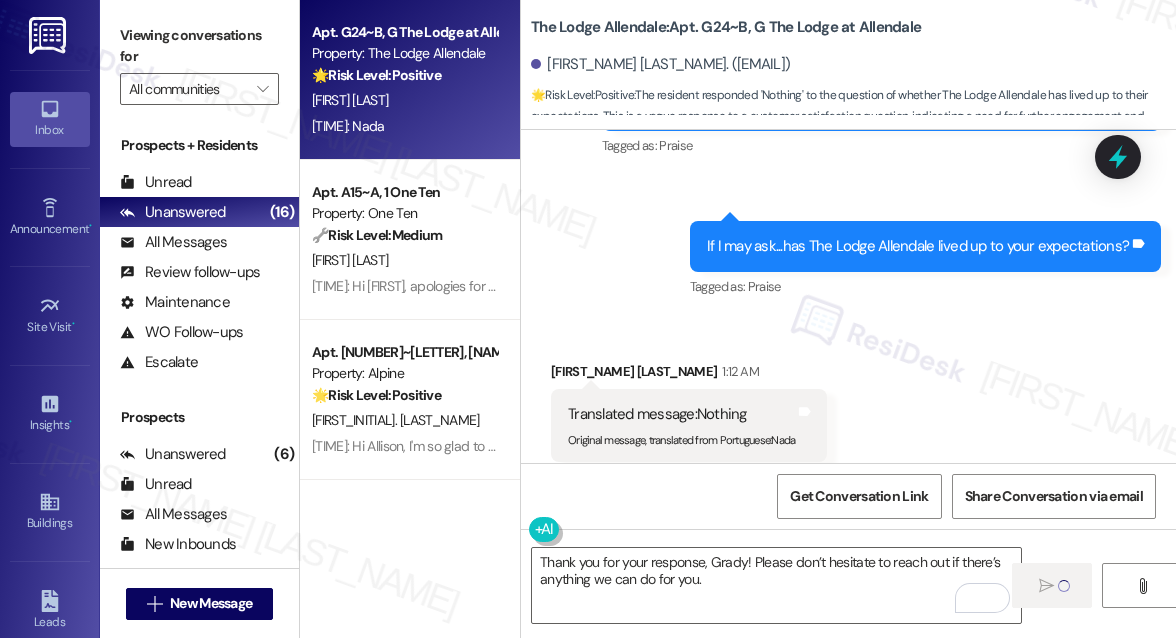 type 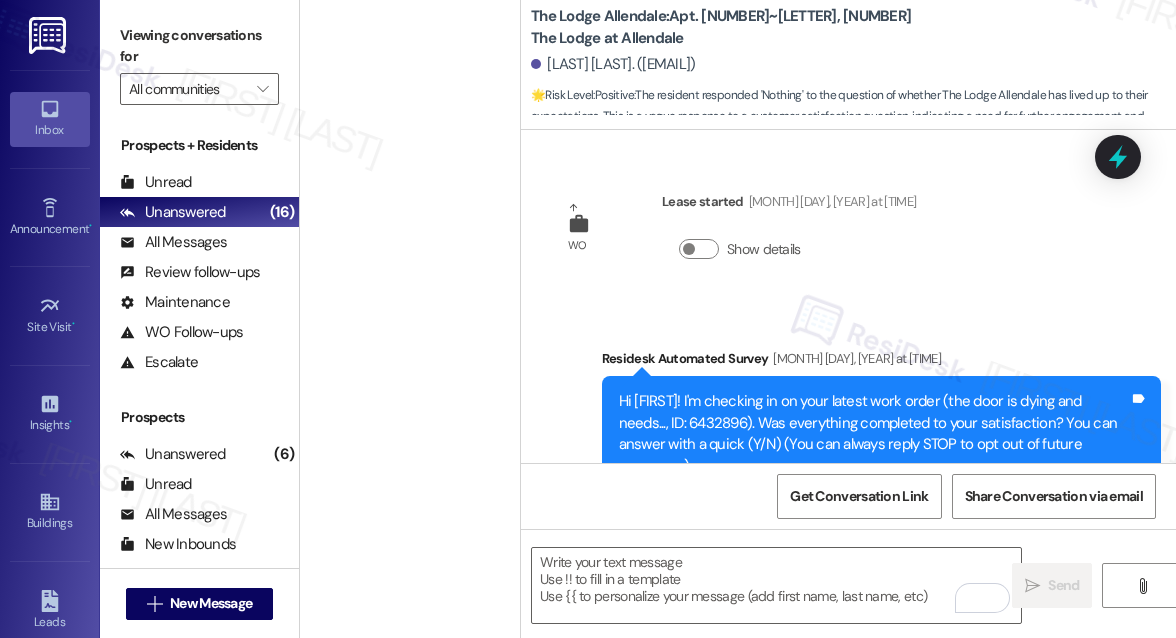 scroll, scrollTop: 0, scrollLeft: 0, axis: both 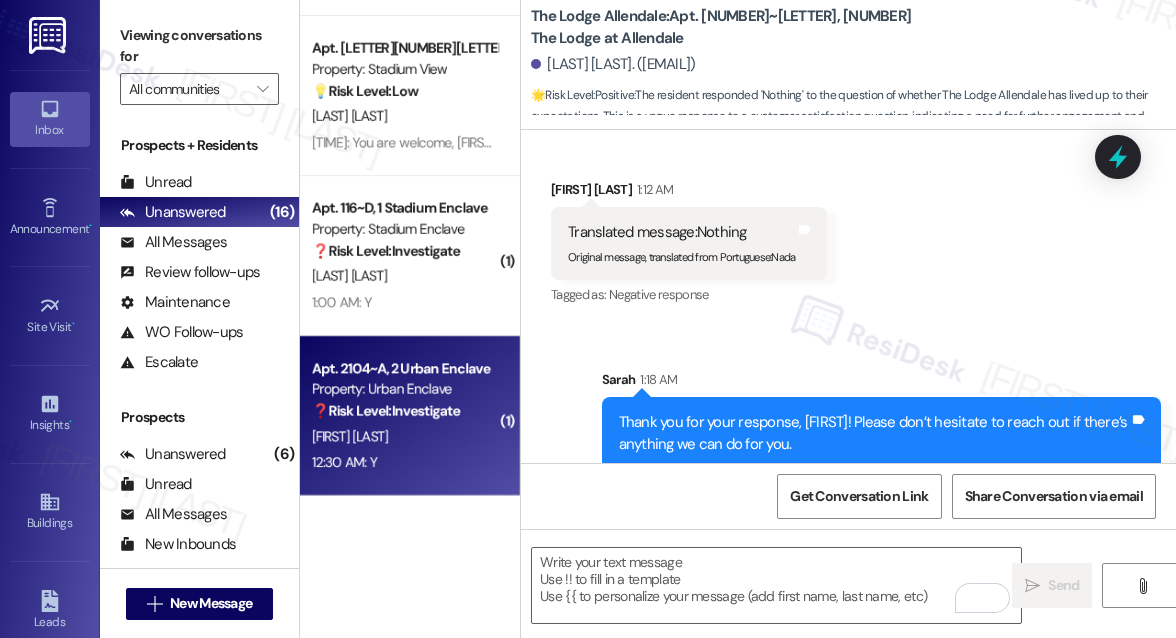 click on "J. Roseborough" at bounding box center [404, 436] 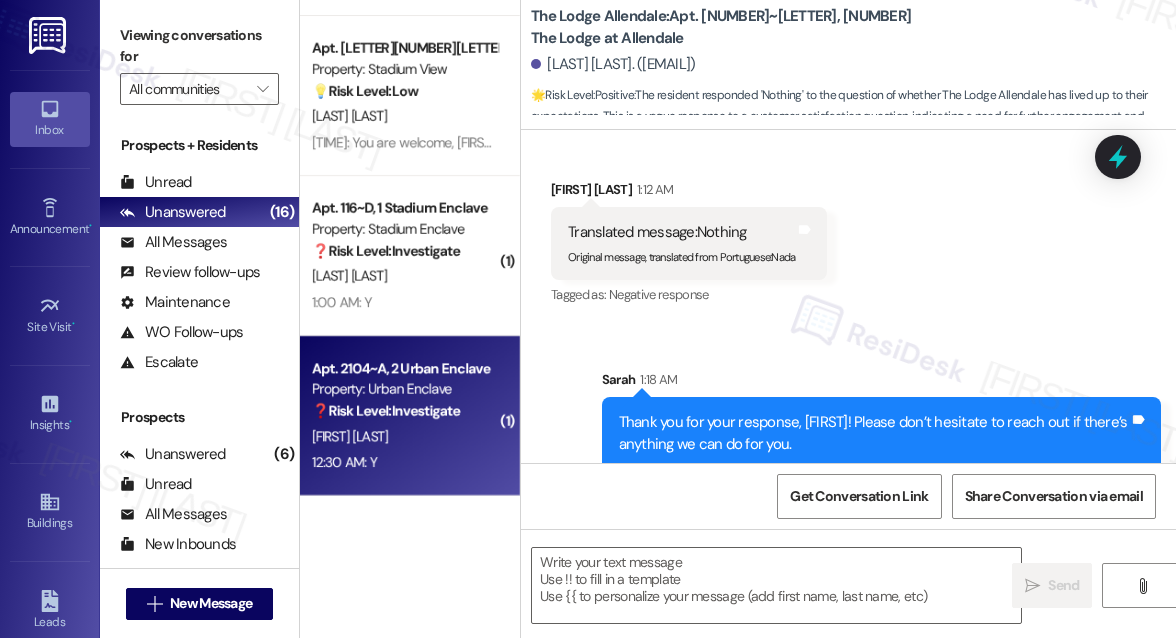click on "[FIRST] [LAST]" at bounding box center (404, 436) 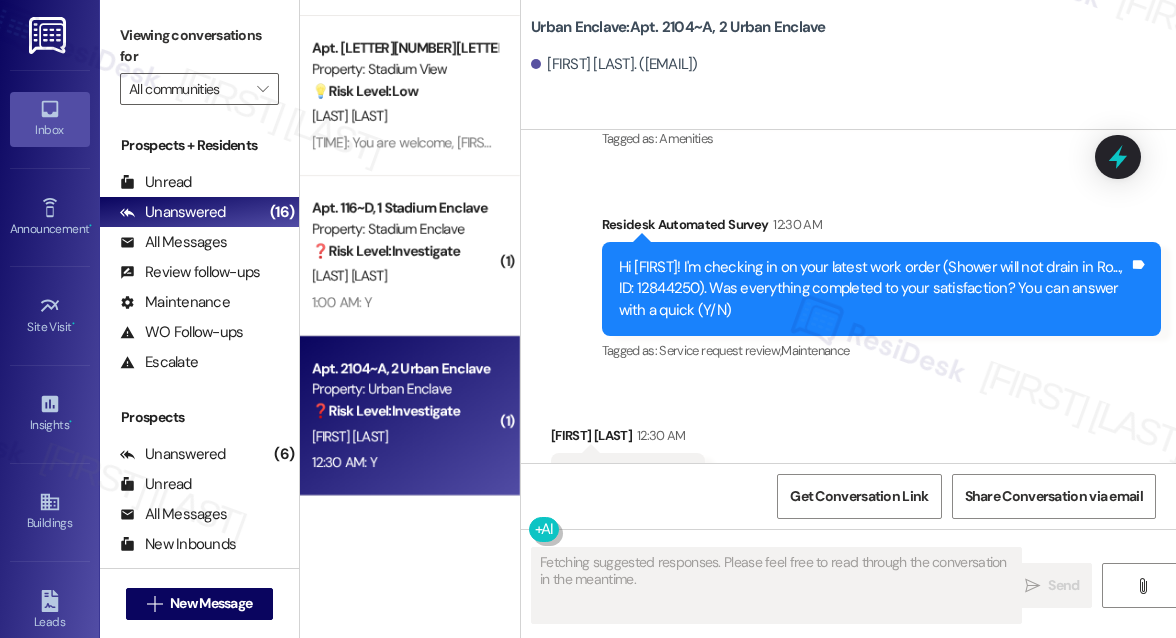 scroll, scrollTop: 2095, scrollLeft: 0, axis: vertical 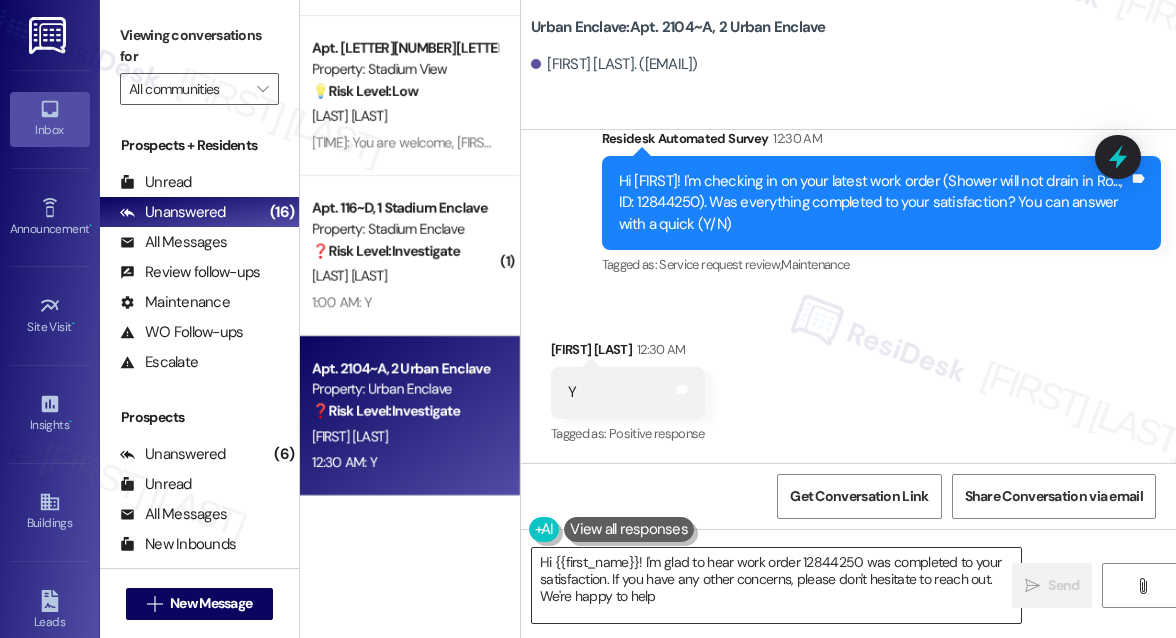 type on "Hi {{first_name}}! I'm glad to hear work order 12844250 was completed to your satisfaction. If you have any other concerns, please don't hesitate to reach out. We're happy to help!" 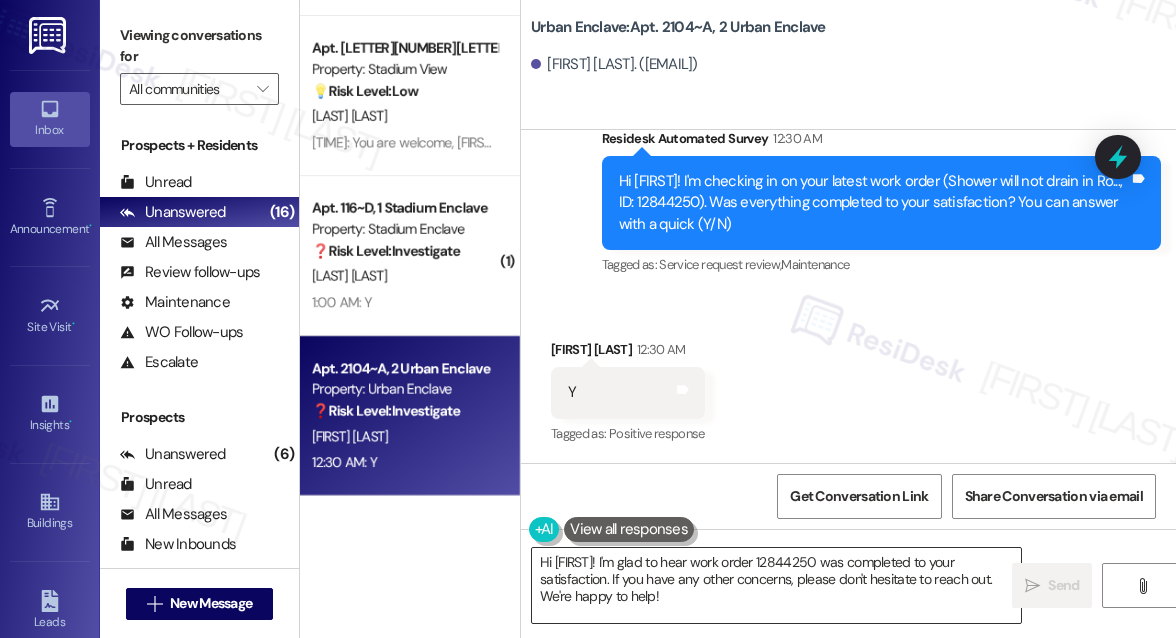 click on "Hi {{first_name}}! I'm glad to hear work order 12844250 was completed to your satisfaction. If you have any other concerns, please don't hesitate to reach out. We're happy to help!" at bounding box center (776, 585) 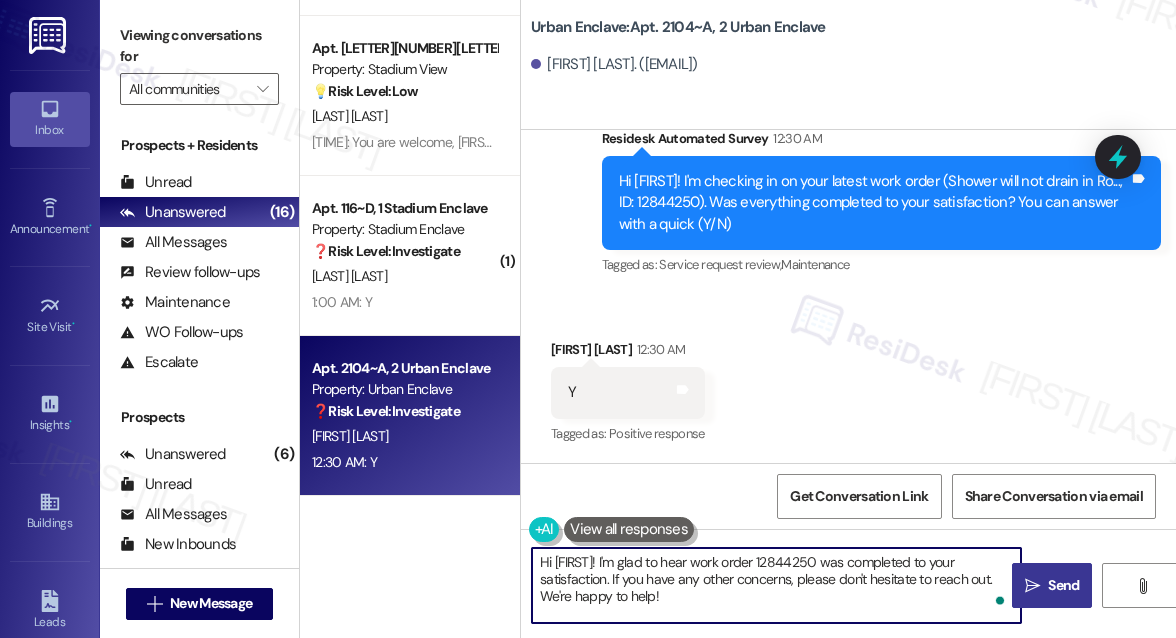 click on " Send" at bounding box center [1052, 585] 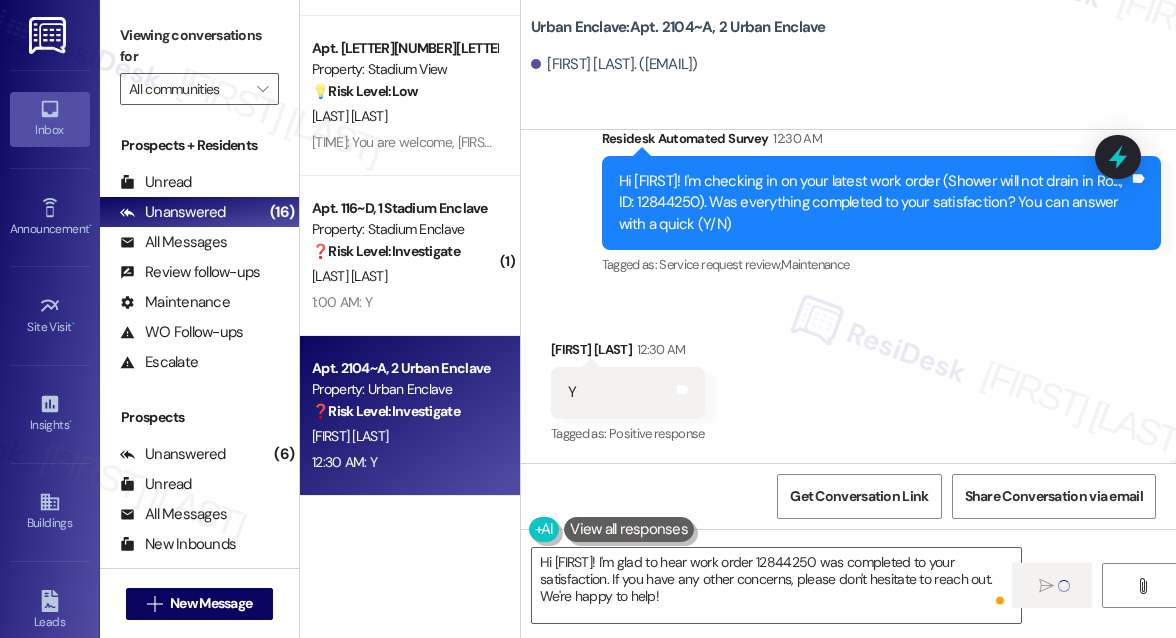 type 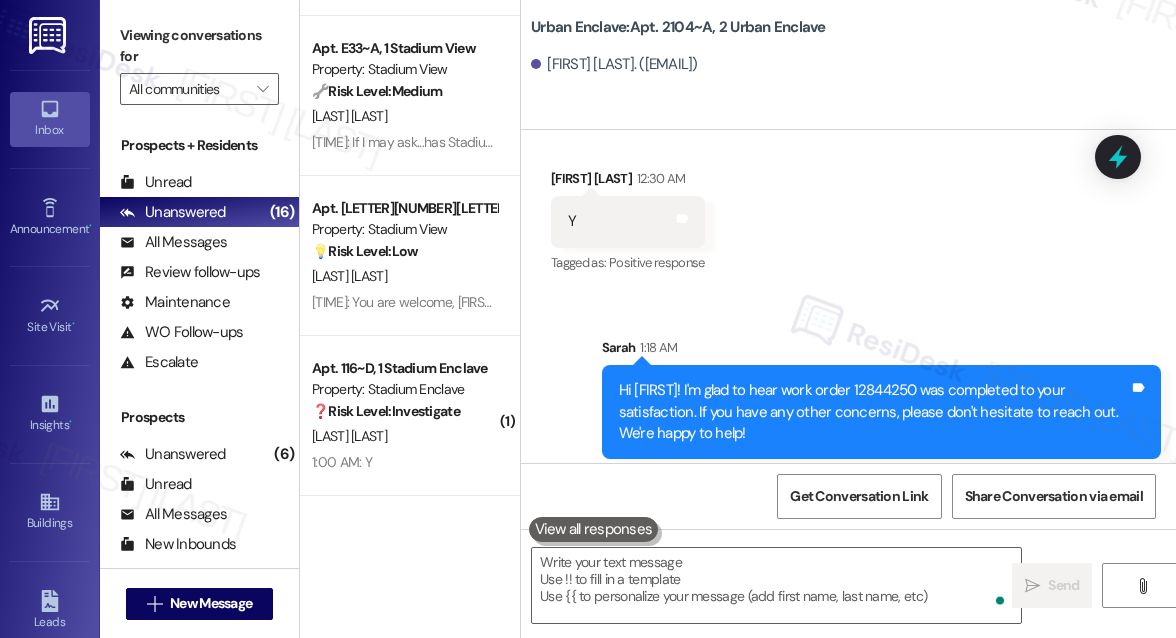 scroll, scrollTop: 2278, scrollLeft: 0, axis: vertical 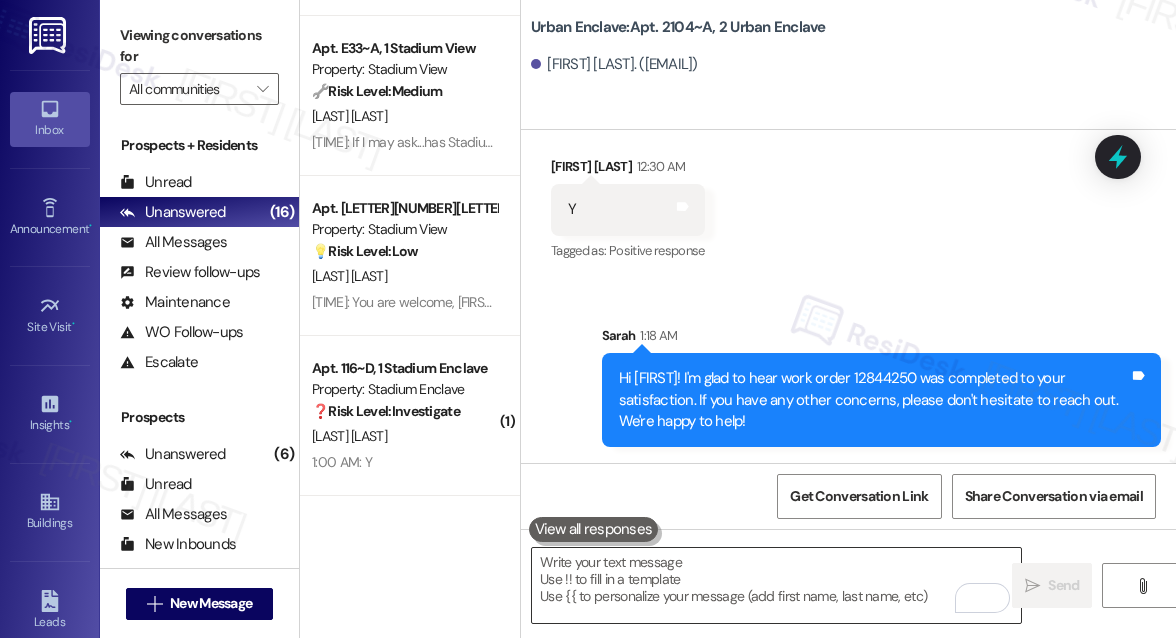 click at bounding box center [776, 585] 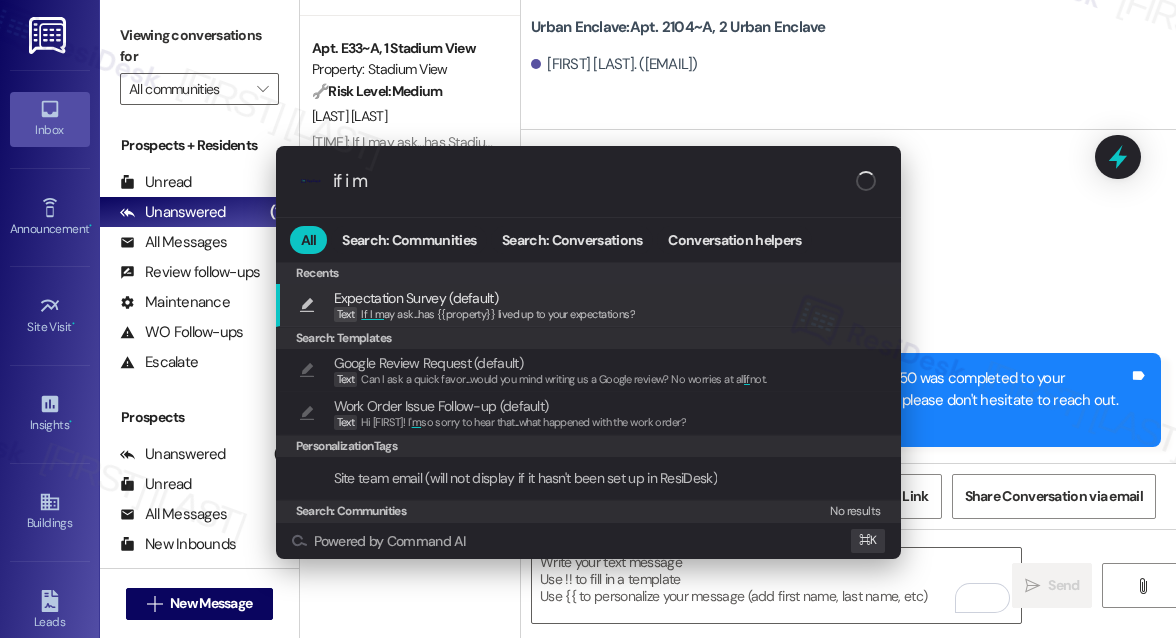 type on "if i ma" 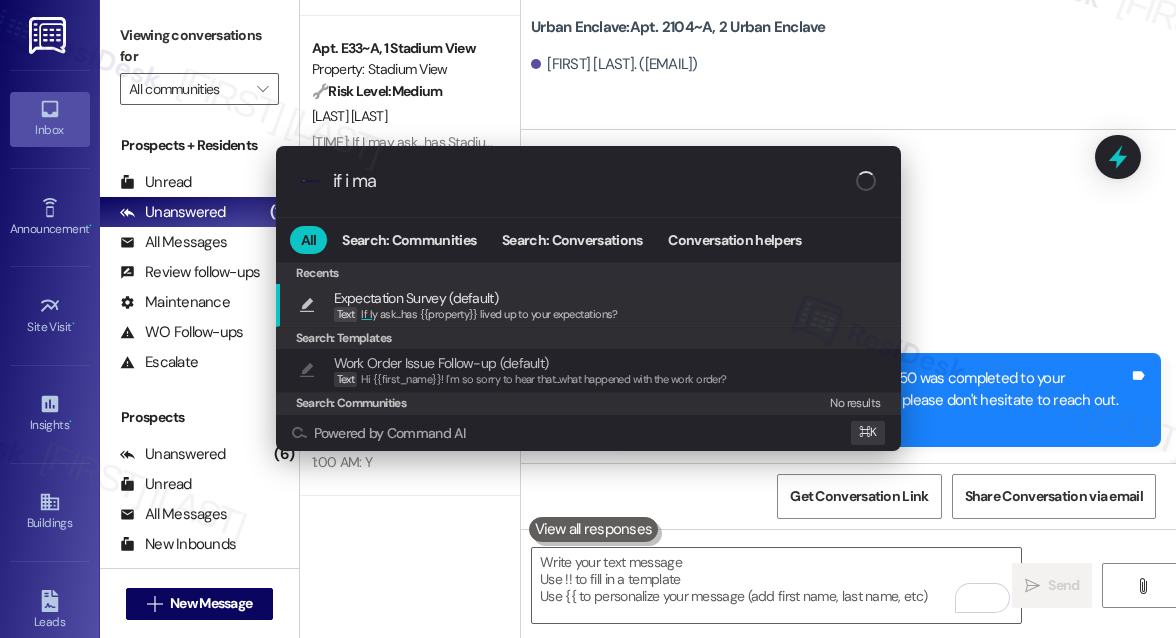 click on "If I ma y ask...has {{property}} lived up to your expectations?" at bounding box center [489, 314] 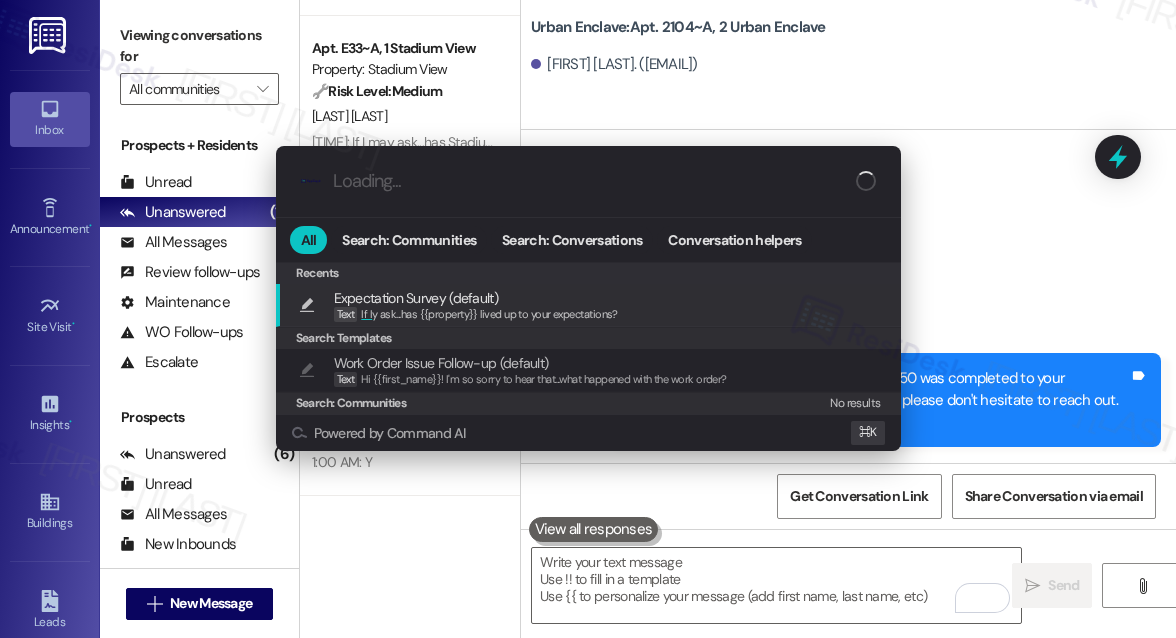 type on "If I may ask...has {{property}} lived up to your expectations?" 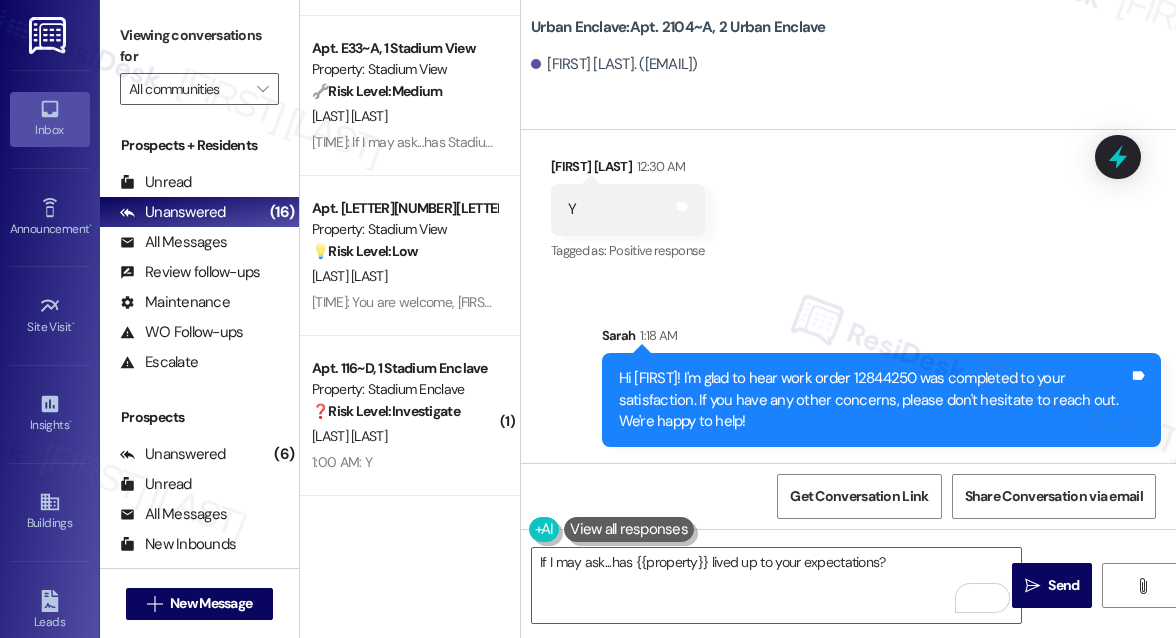 scroll, scrollTop: 838, scrollLeft: 0, axis: vertical 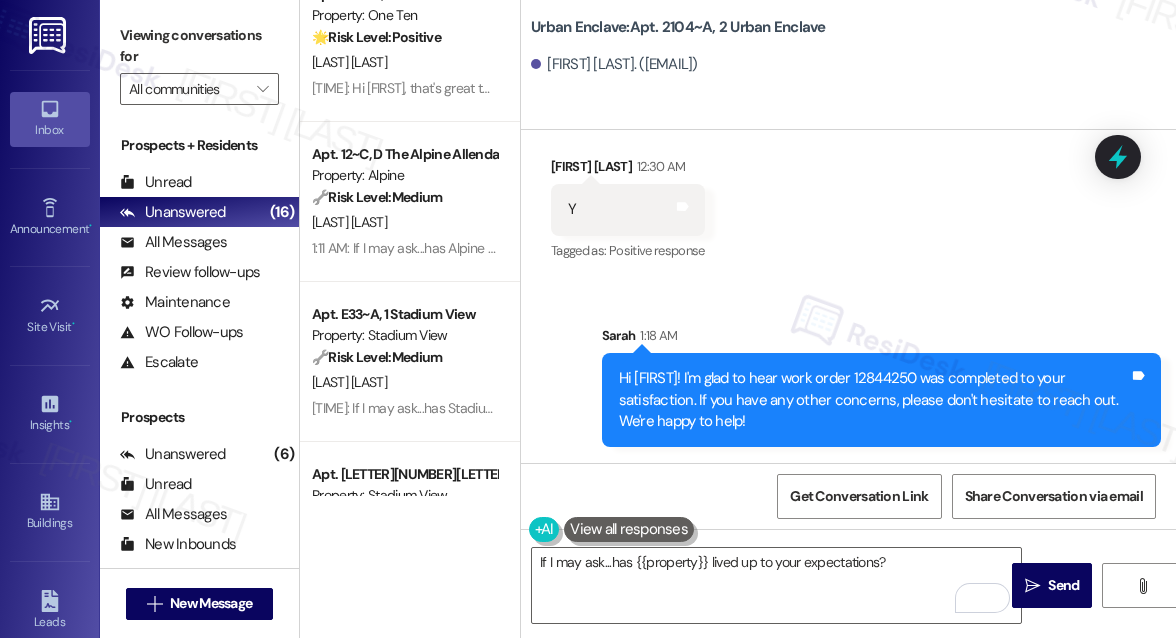 click on "Received via SMS Julia Roseborough 12:30 AM Y Tags and notes Tagged as:   Positive response Click to highlight conversations about Positive response" at bounding box center [848, 195] 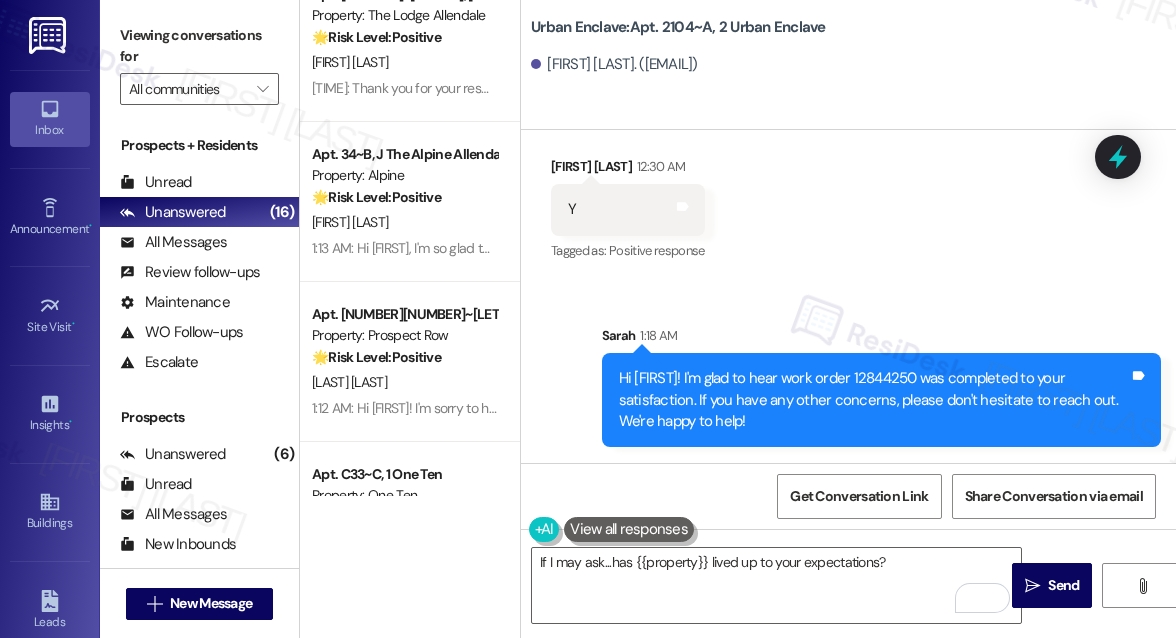 scroll, scrollTop: 838, scrollLeft: 0, axis: vertical 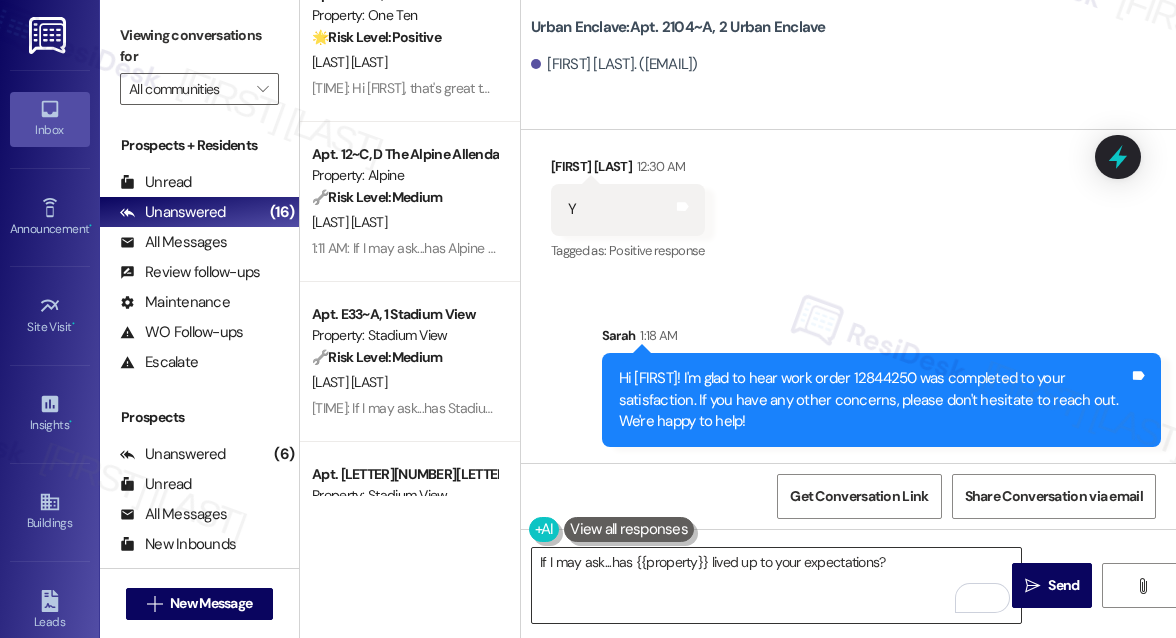 click on "If I may ask...has {{property}} lived up to your expectations?" at bounding box center (776, 585) 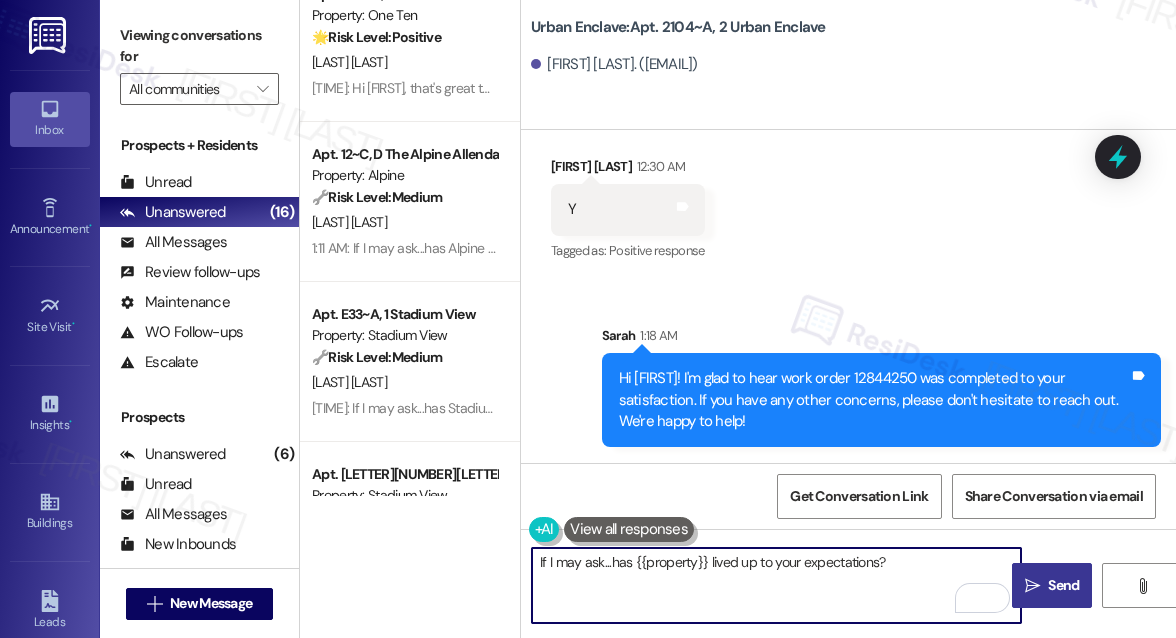 click on " Send" at bounding box center (1052, 585) 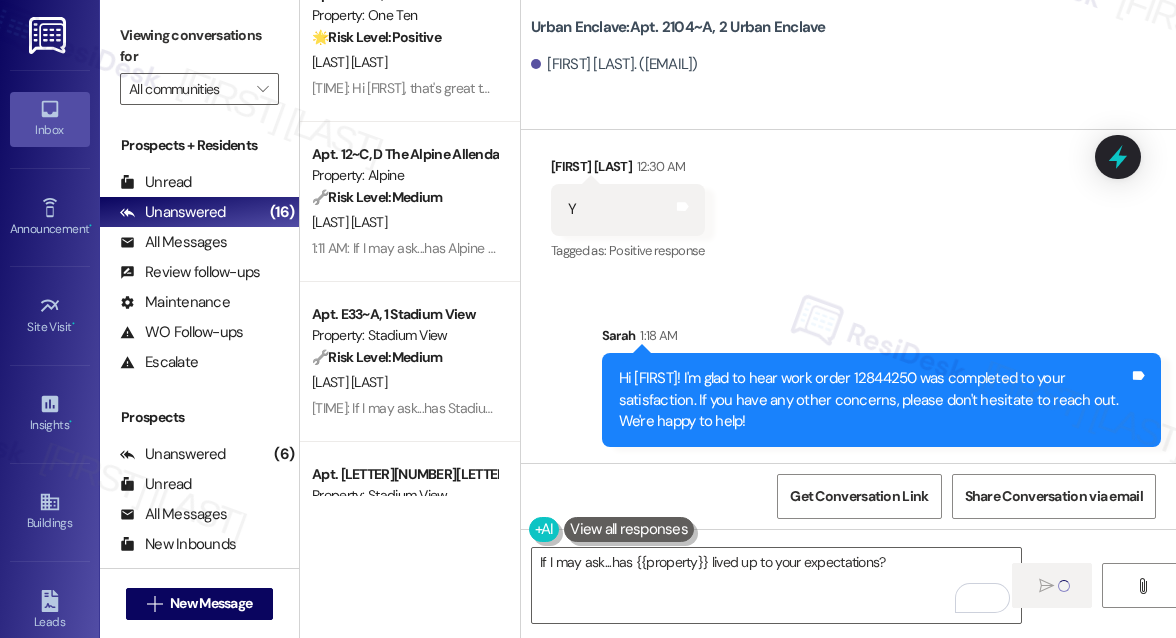 type 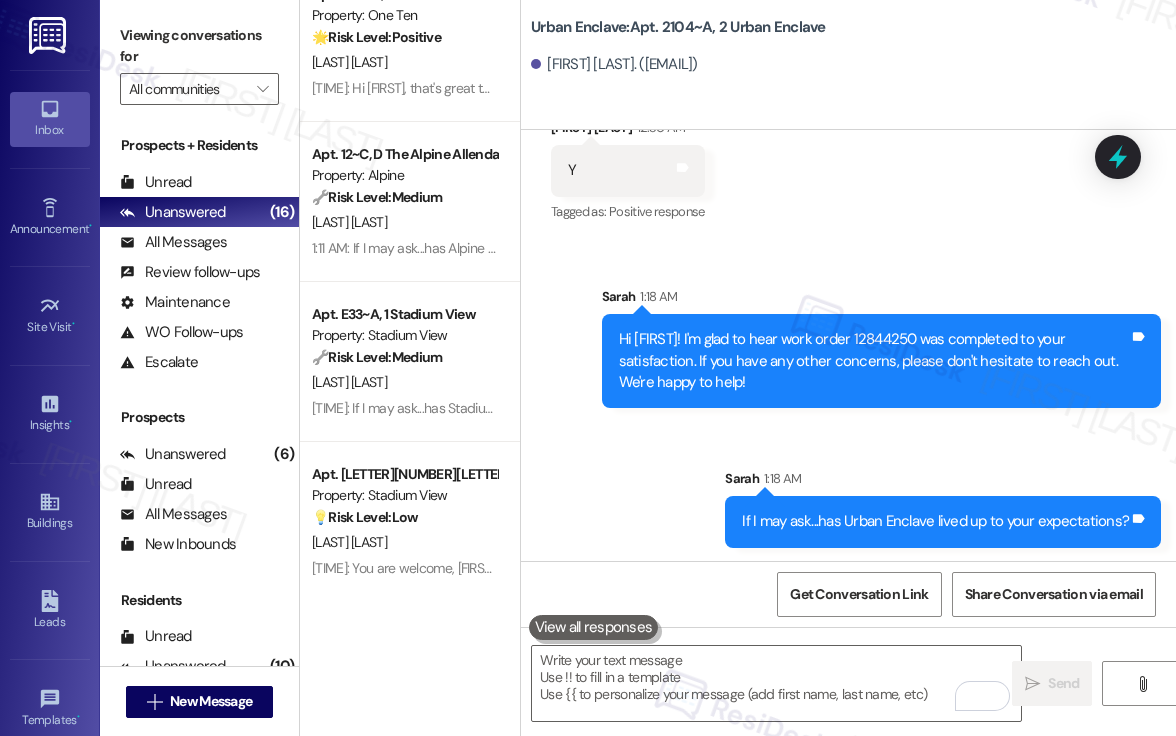 scroll, scrollTop: 2319, scrollLeft: 0, axis: vertical 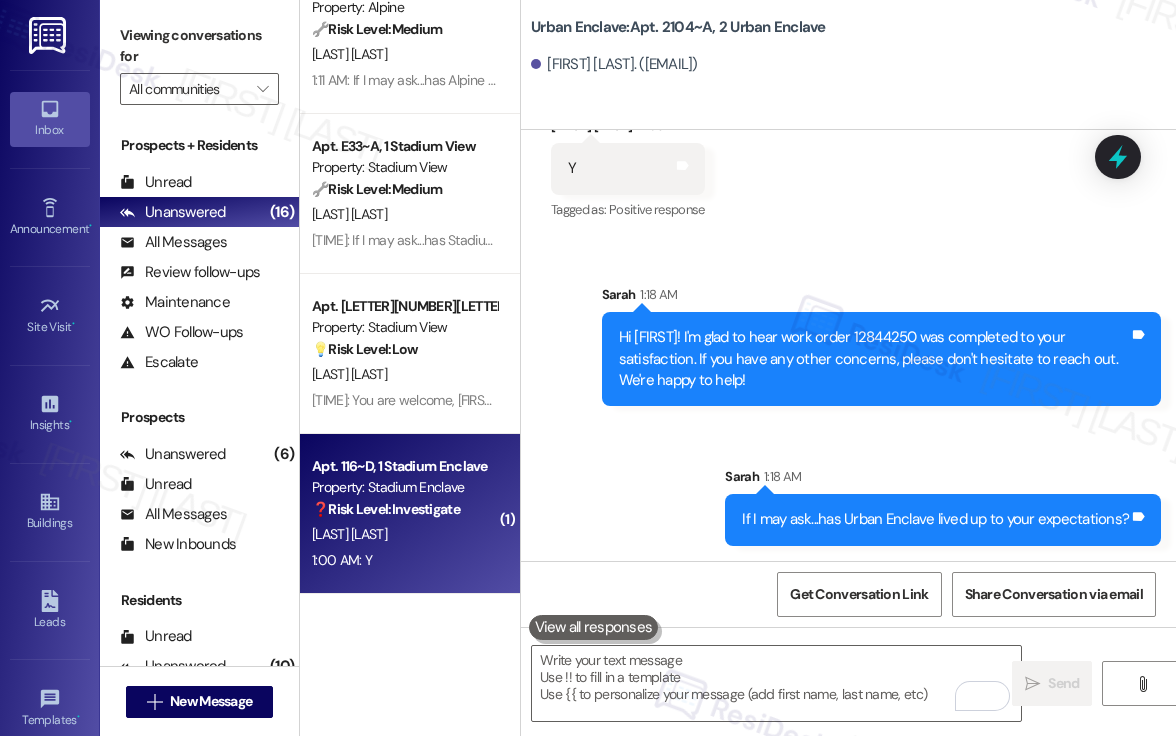 click on "❓  Risk Level:  Investigate" at bounding box center [386, 509] 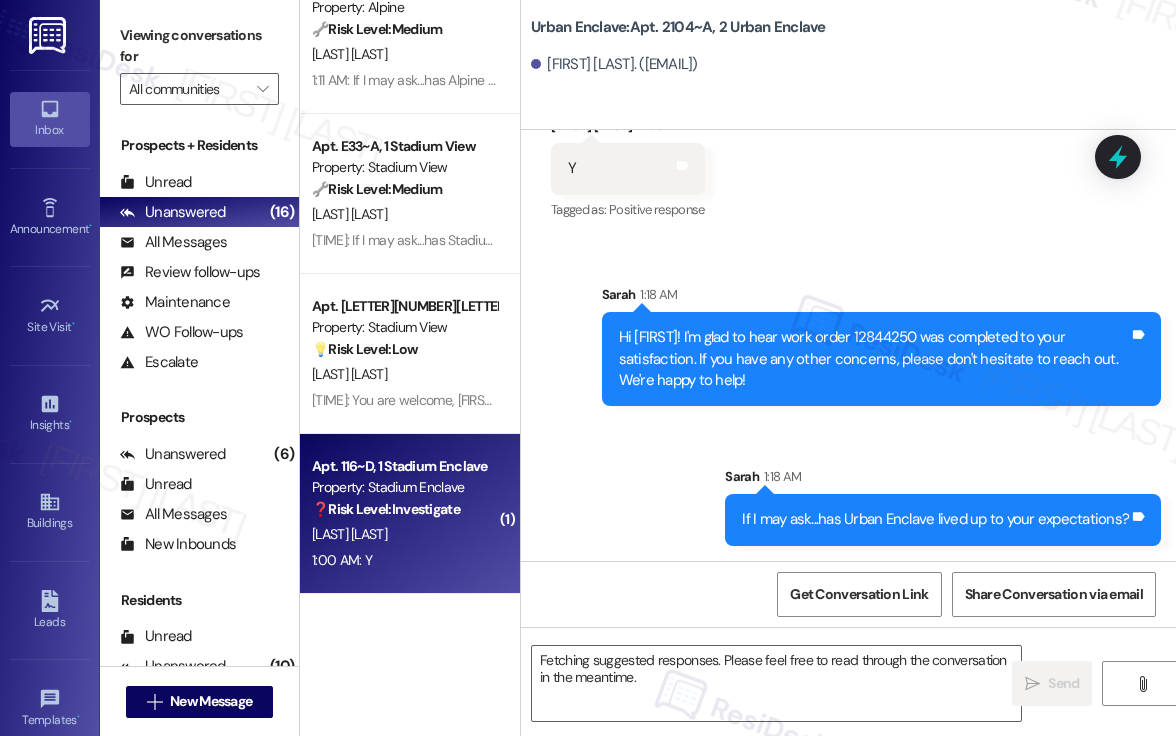 click on "❓  Risk Level:  Investigate" at bounding box center [386, 509] 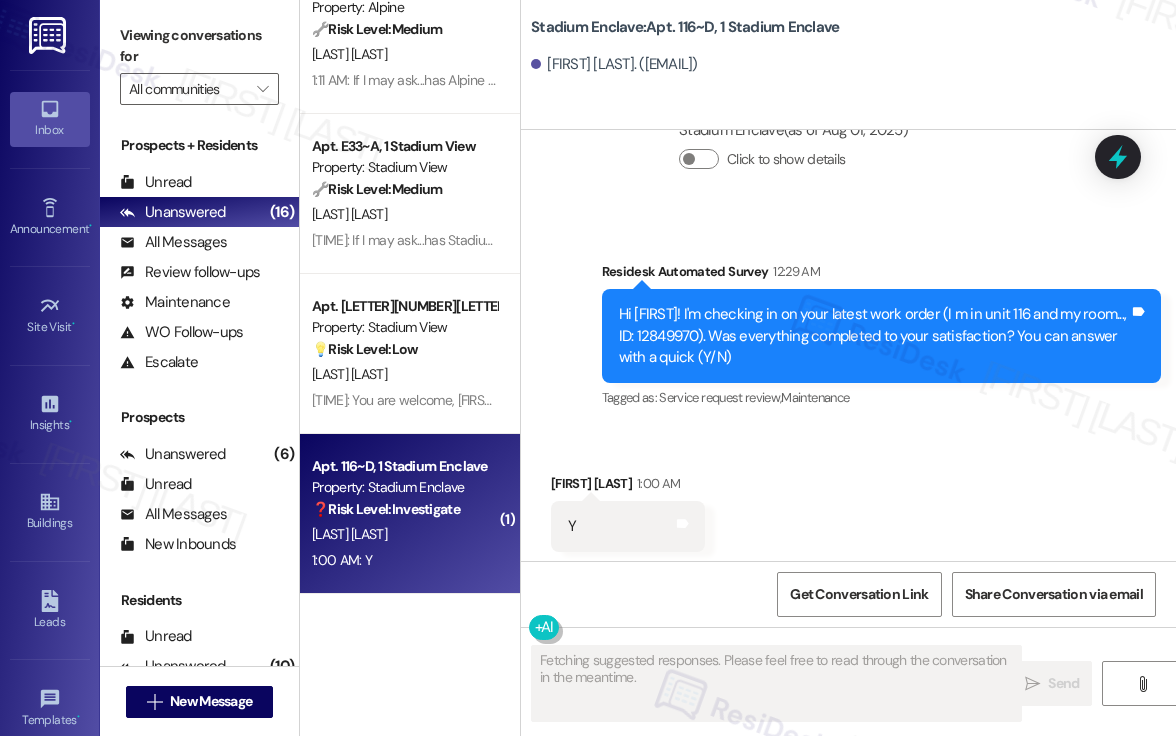 scroll, scrollTop: 2882, scrollLeft: 0, axis: vertical 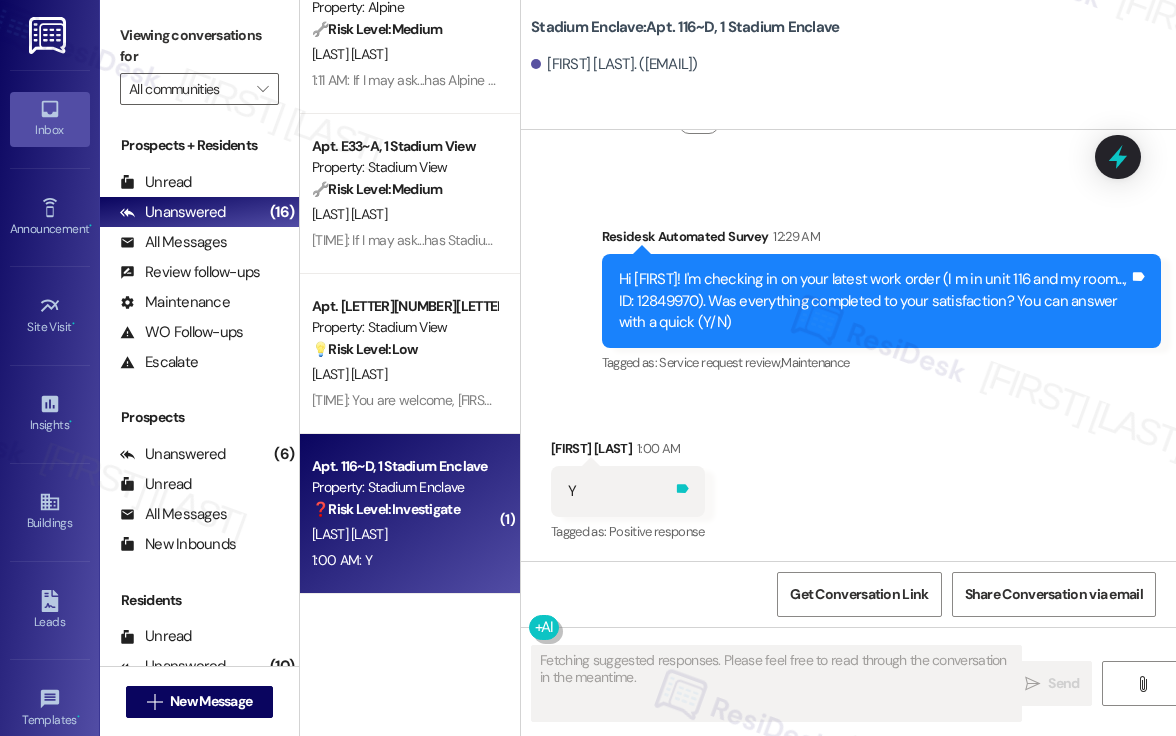 click 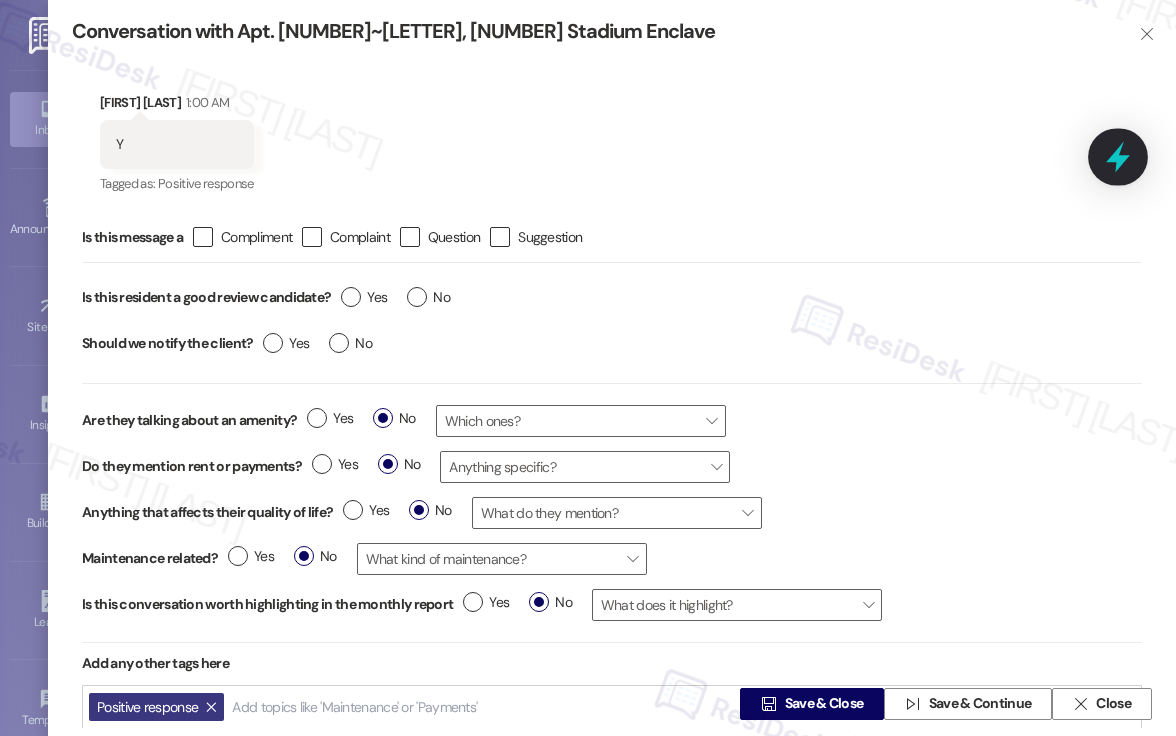 type on "Hi {{first_name}}! Glad to hear your work order was completed to your satisfaction. If you need anything else, please don't hesitate to reach out. Welcome to the community!" 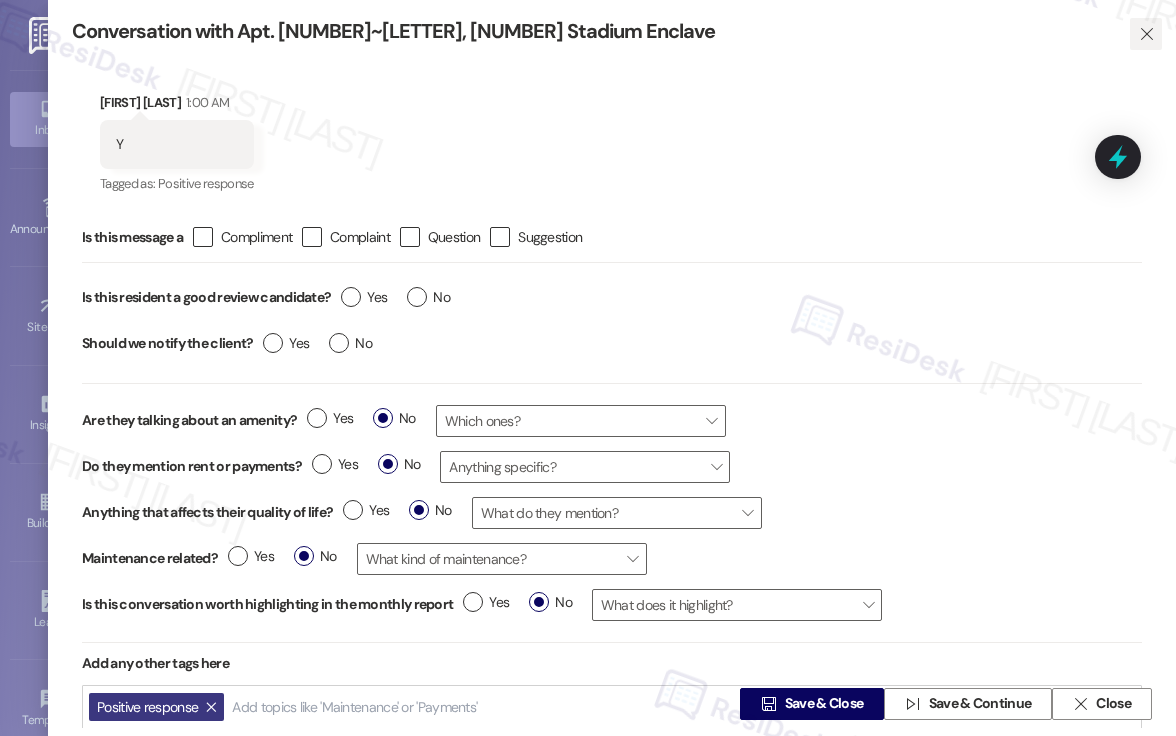 click on "" at bounding box center [1146, 34] 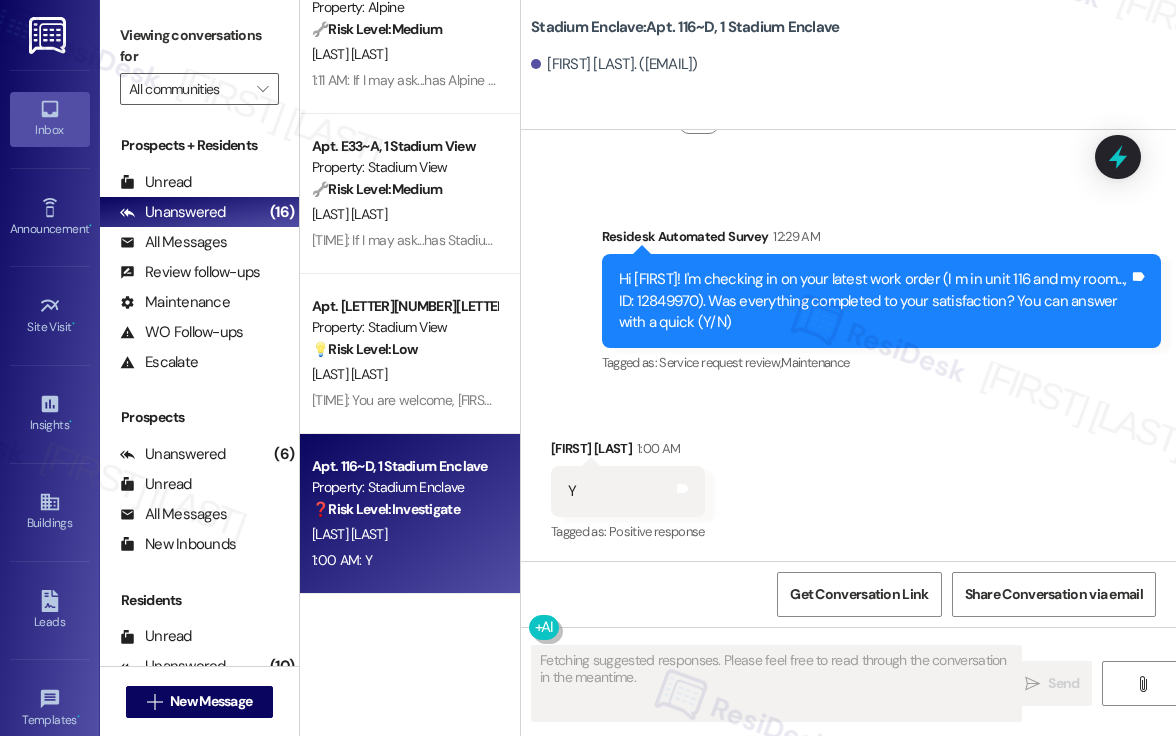 scroll, scrollTop: 2883, scrollLeft: 0, axis: vertical 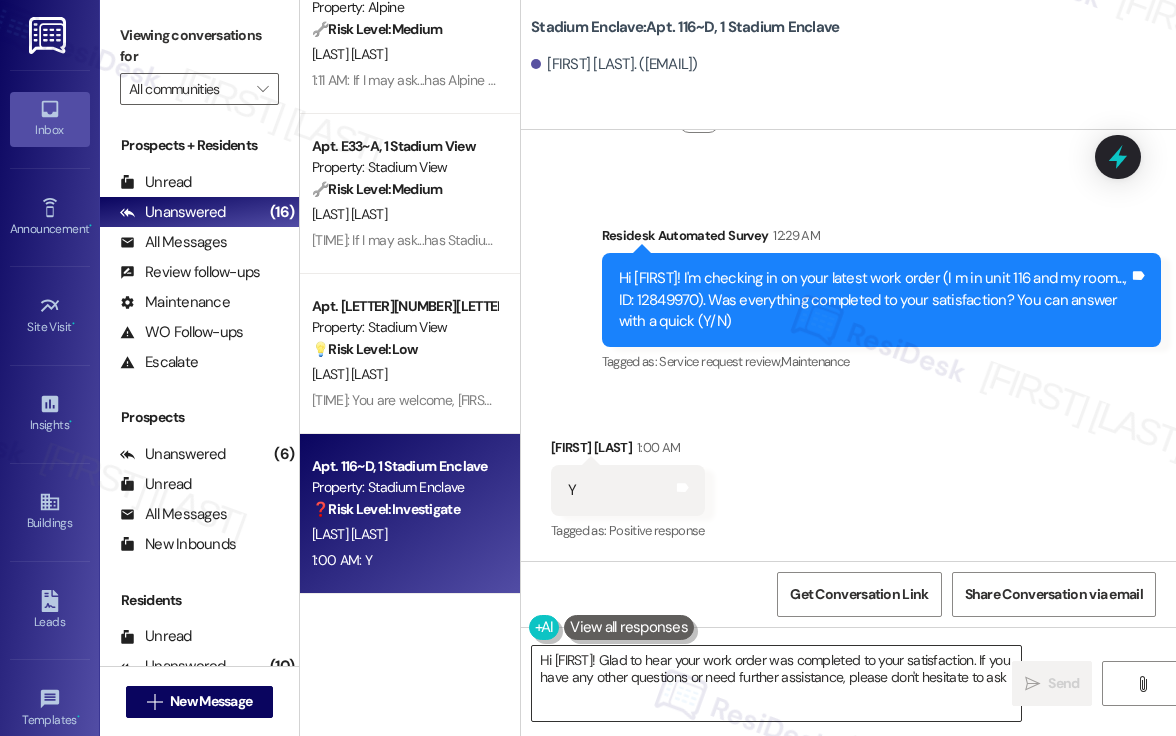 type on "Hi {{first_name}}! Glad to hear your work order was completed to your satisfaction. If you have any other questions or need further assistance, please don't hesitate to ask!" 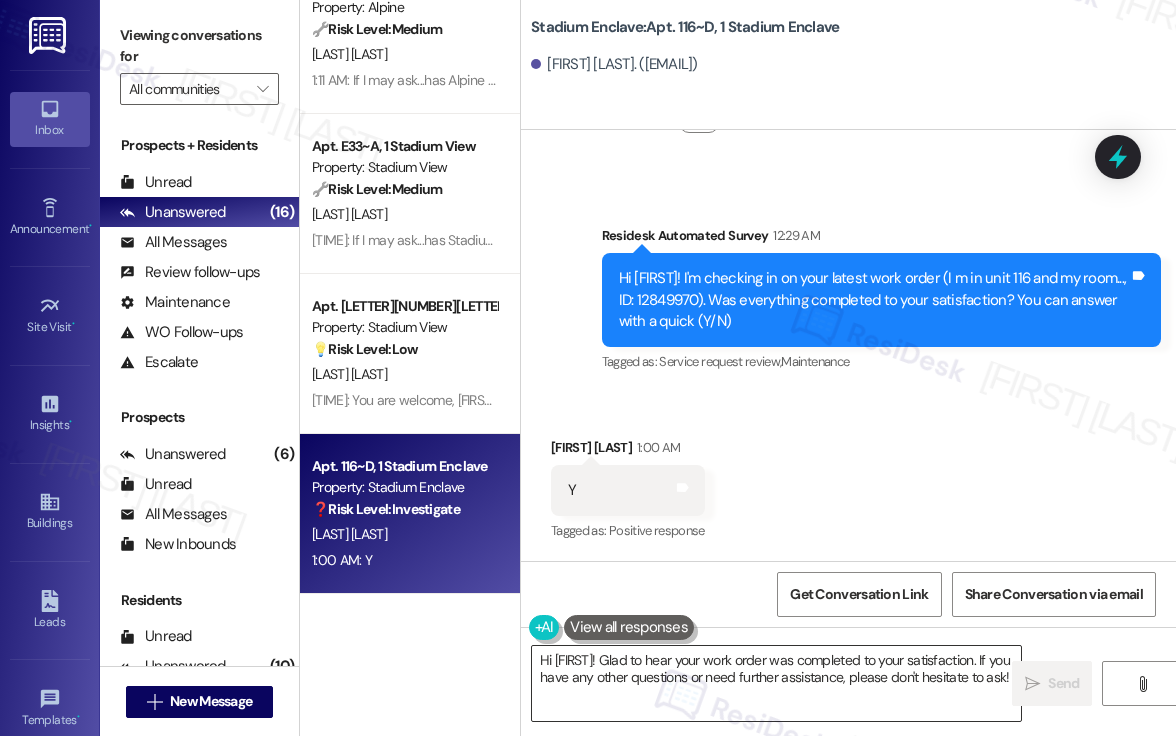 click on "Hi {{first_name}}! Glad to hear your work order was completed to your satisfaction. If you have any other questions or need further assistance, please don't hesitate to ask!" at bounding box center (776, 683) 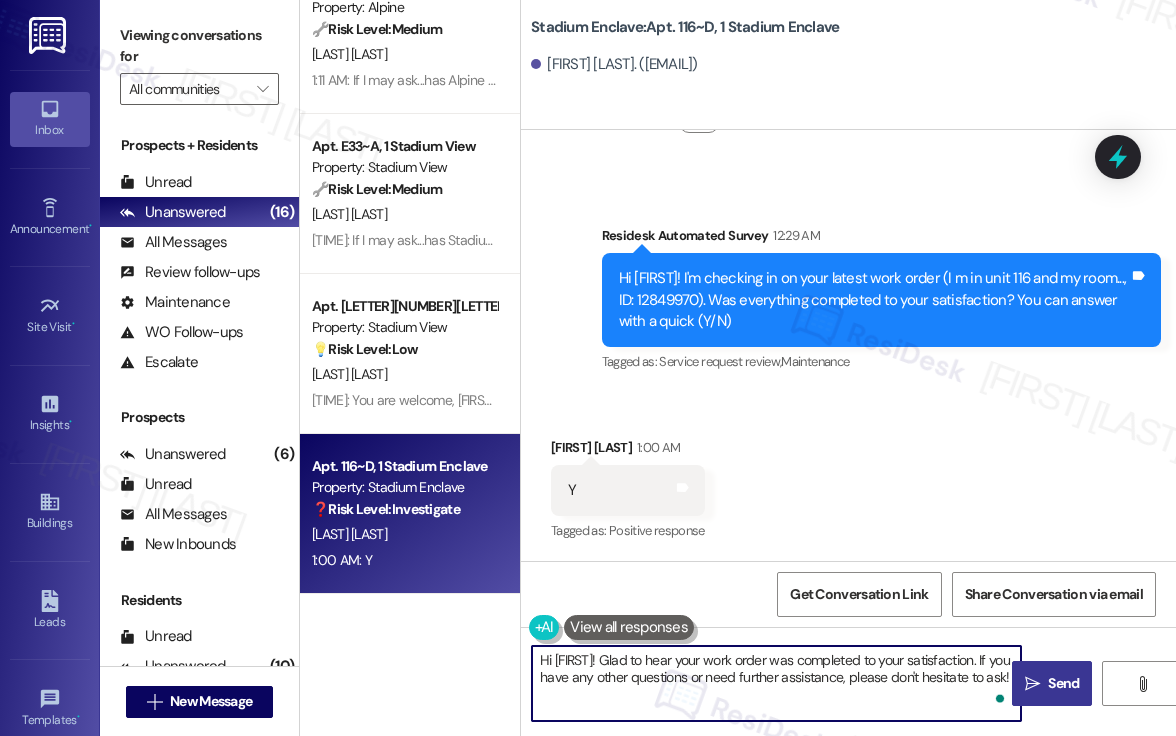 click on "Send" at bounding box center [1063, 683] 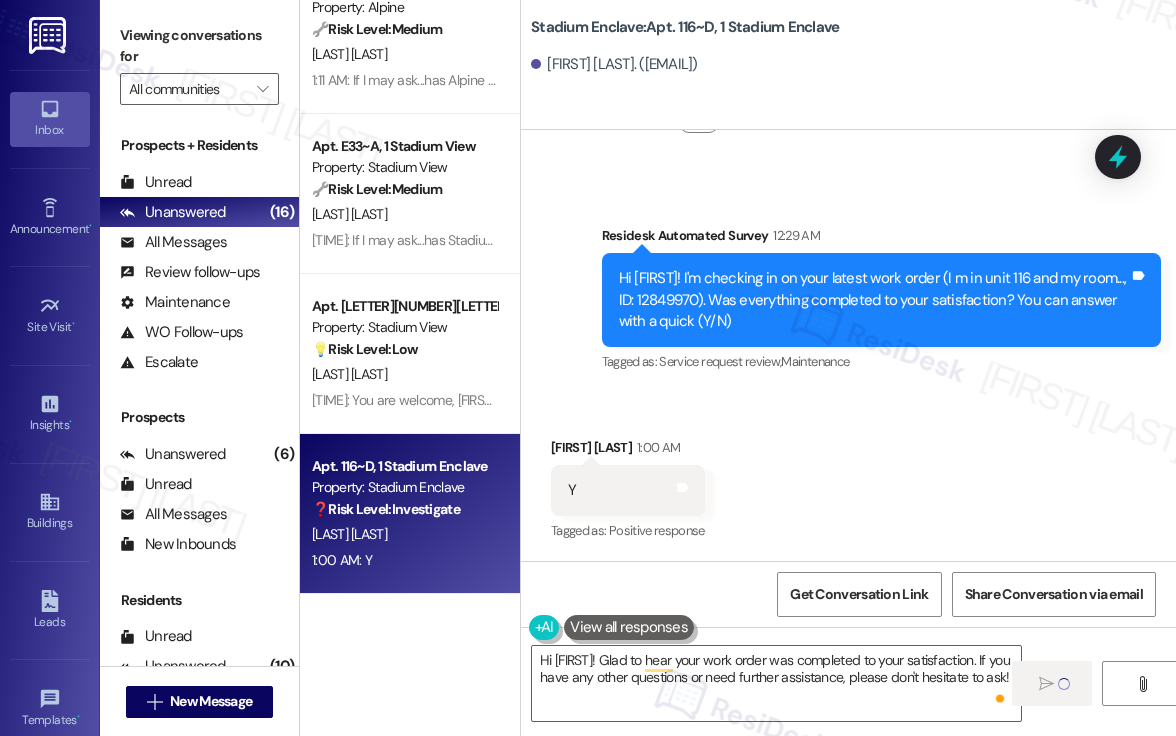 type 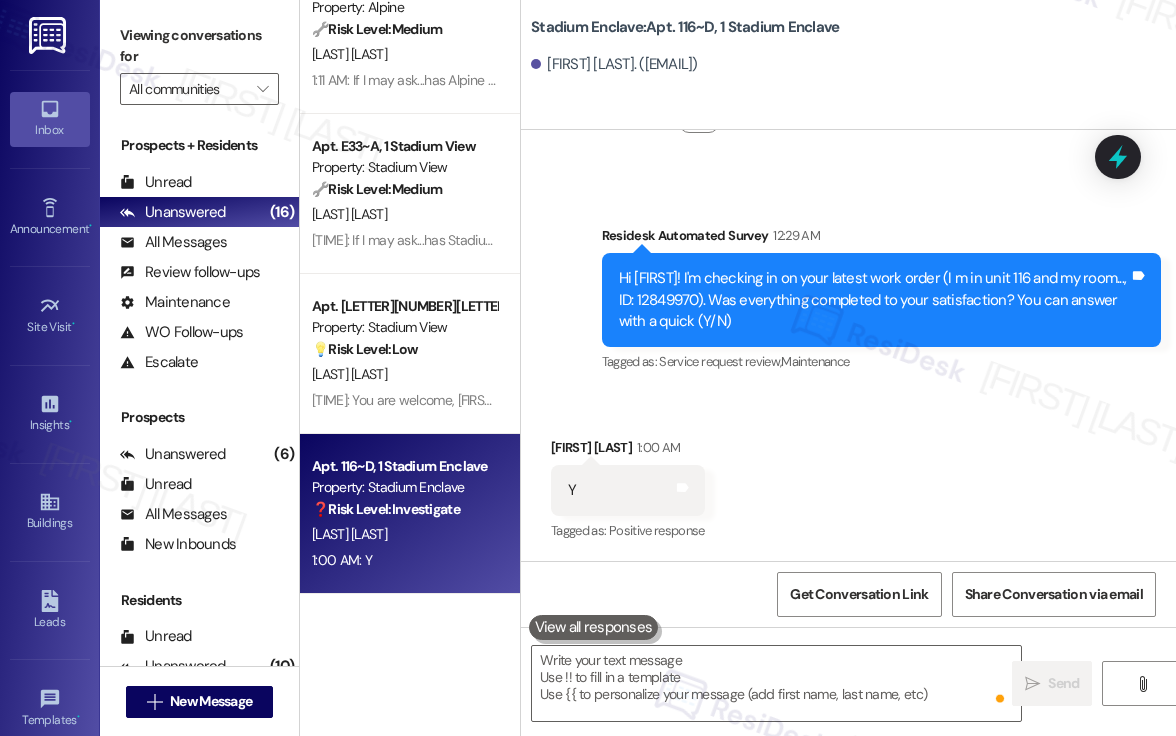 scroll, scrollTop: 2882, scrollLeft: 0, axis: vertical 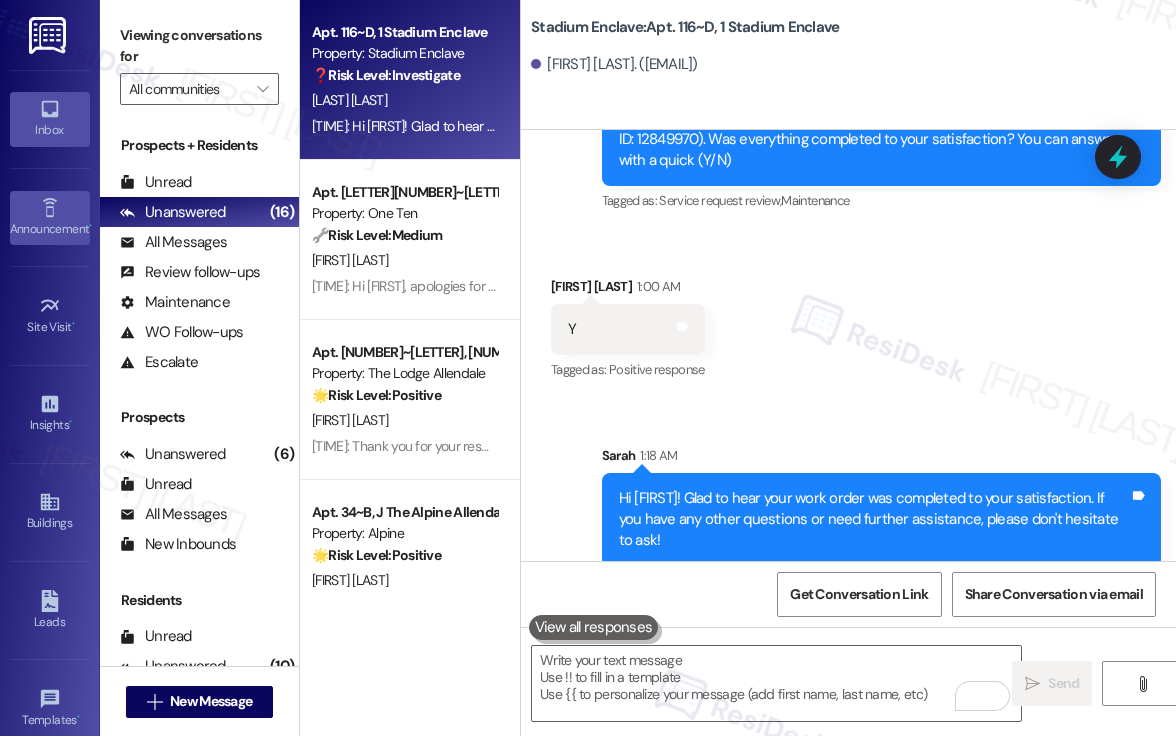 click 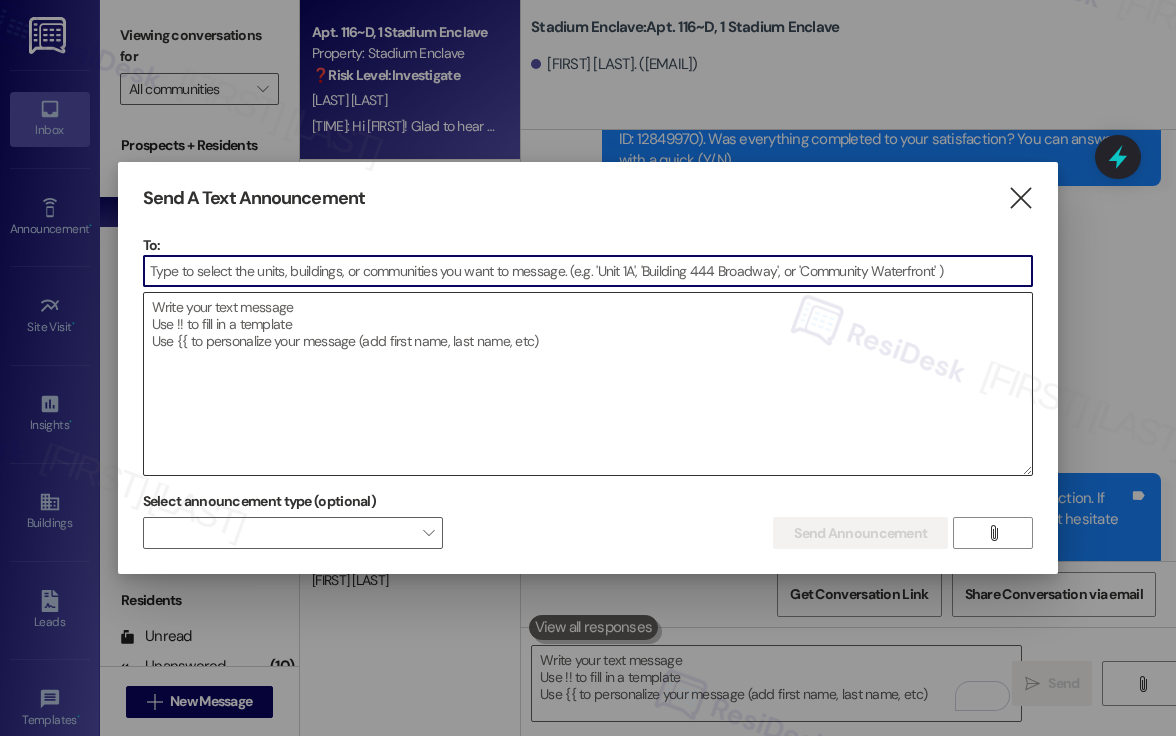 click at bounding box center (588, 384) 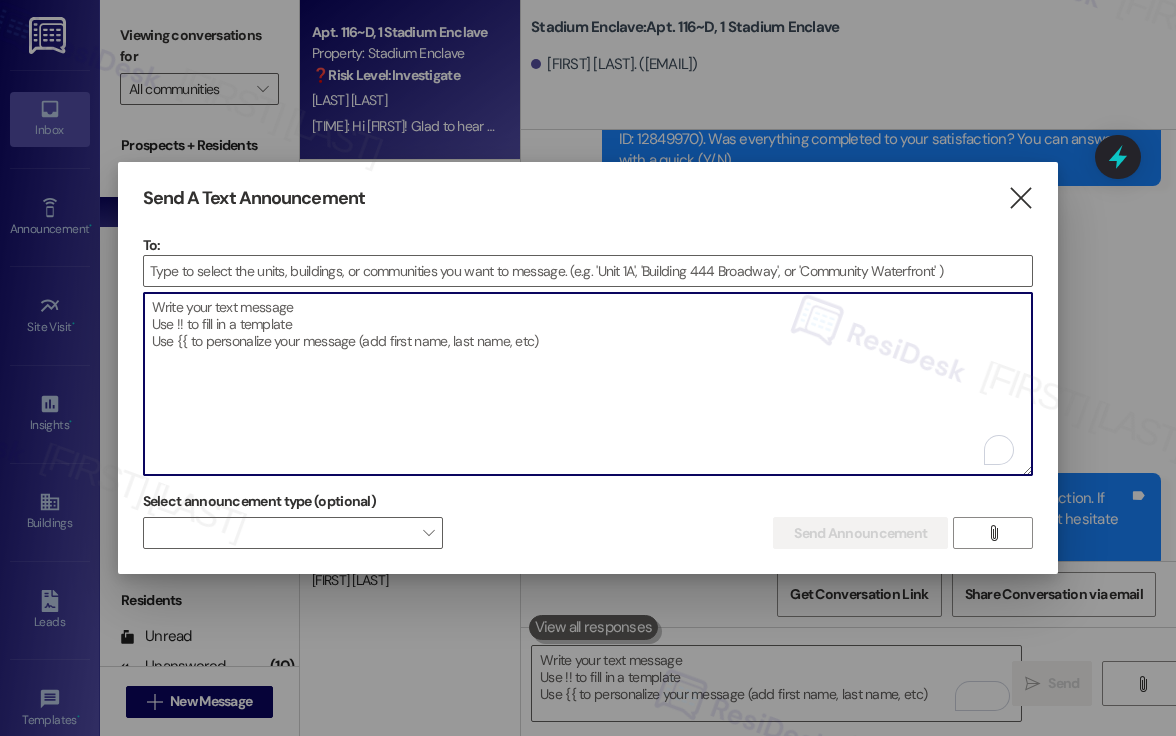 paste on "Move-in day will be busy as you get settled, but no reason it has to be stressful. Don’t forget that we offer a ⚡️FAST PASS⚡️ for Move-In day if your checklist has been completed 2 weeks prior to move-in. Login to your Resident Portal today to complete those outstanding items!" 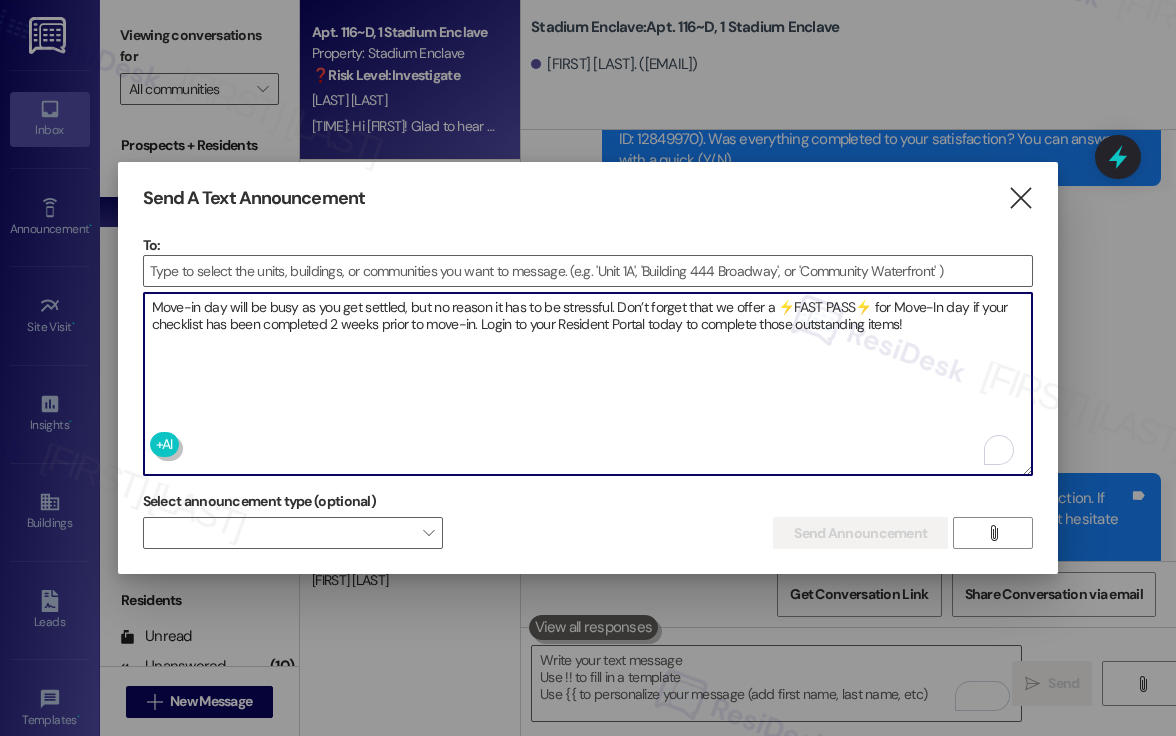 type on "Move-in day will be busy as you get settled, but no reason it has to be stressful. Don’t forget that we offer a ⚡️FAST PASS⚡️ for Move-In day if your checklist has been completed 2 weeks prior to move-in. Login to your Resident Portal today to complete those outstanding items!" 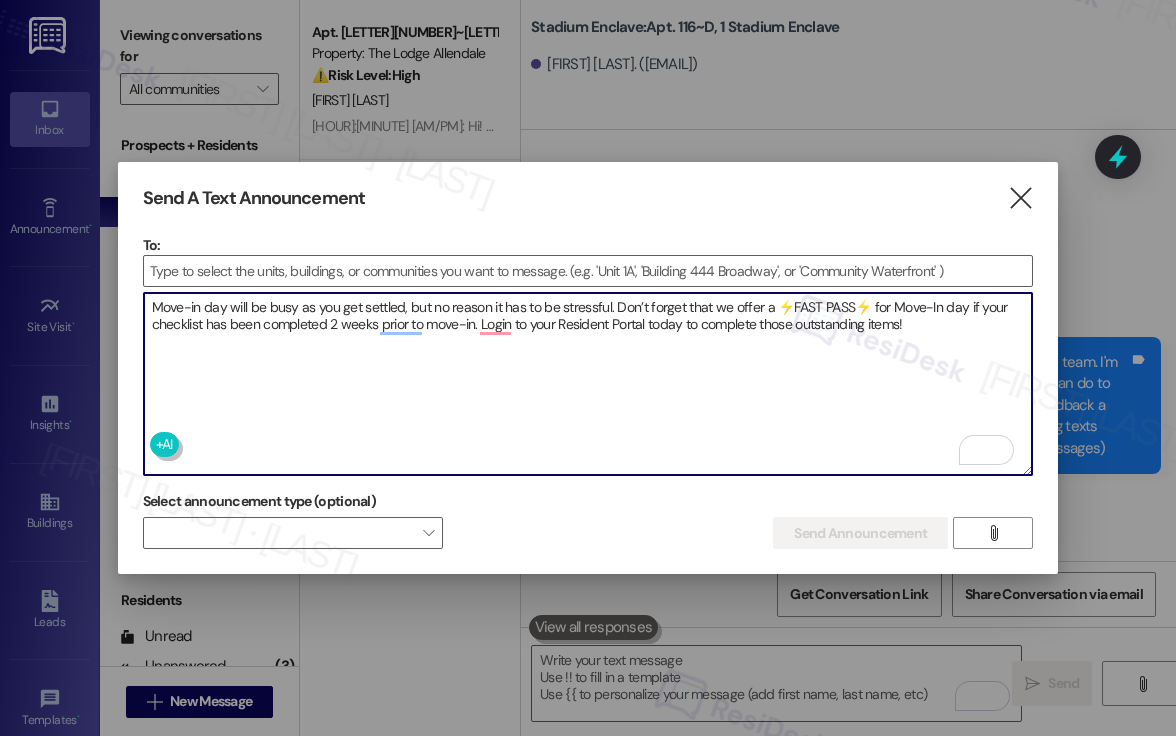 scroll, scrollTop: 0, scrollLeft: 0, axis: both 